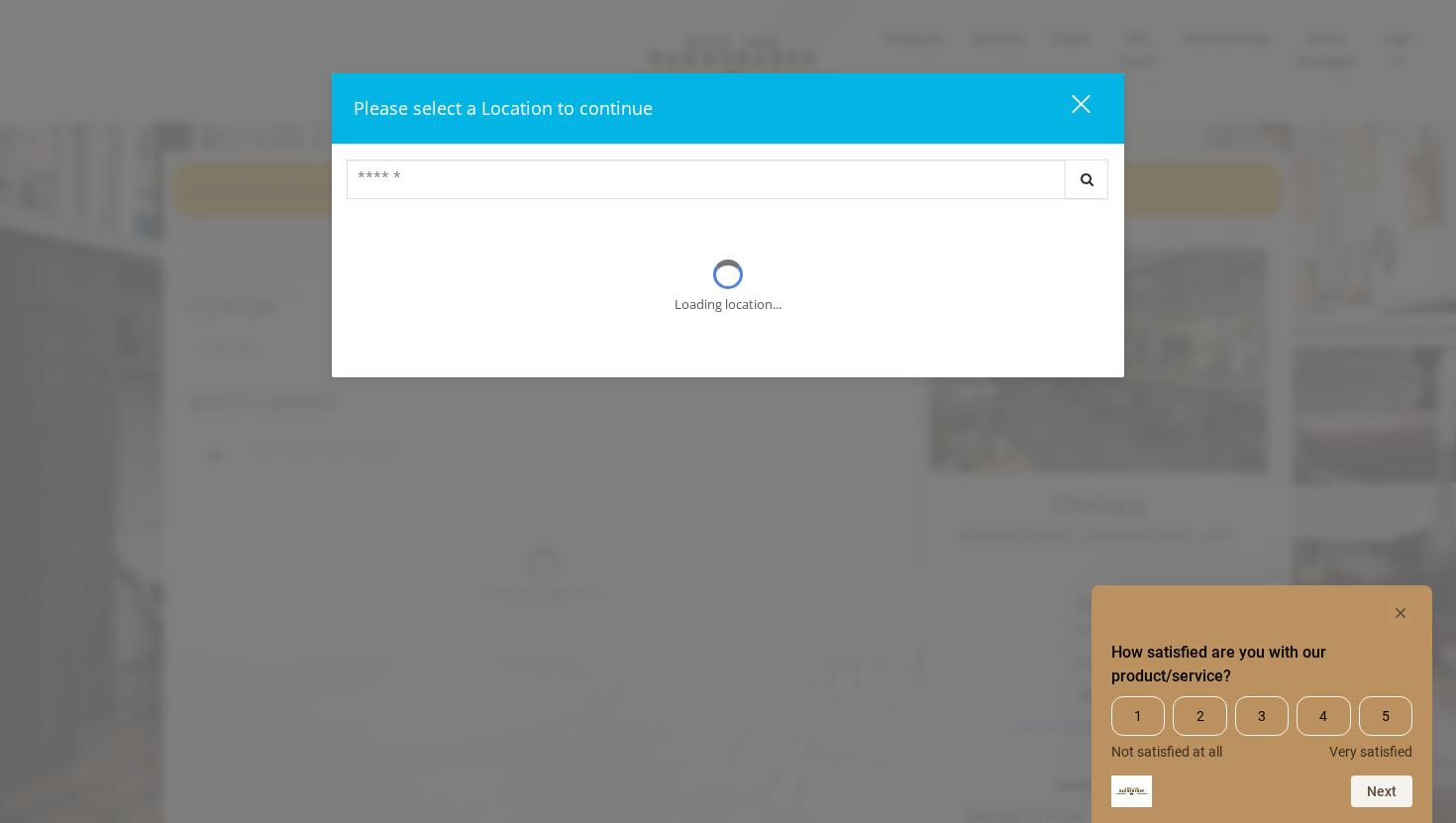 scroll, scrollTop: 0, scrollLeft: 0, axis: both 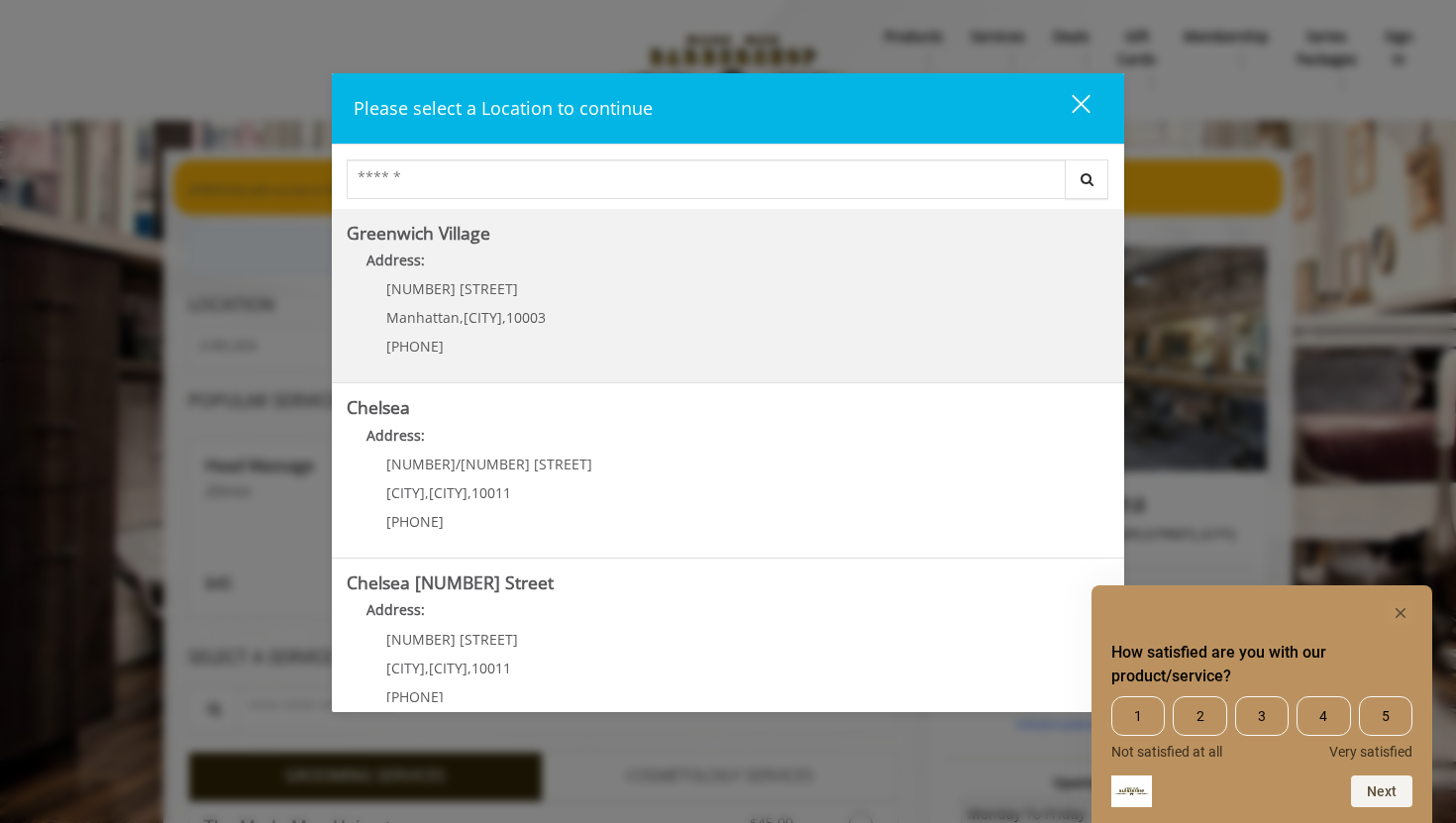 click on "Greenwich Village Address: [NUMBER] [STREET] [CITY] ,  [CITY] ,  [POSTAL_CODE] ([PHONE])" at bounding box center (728, 296) 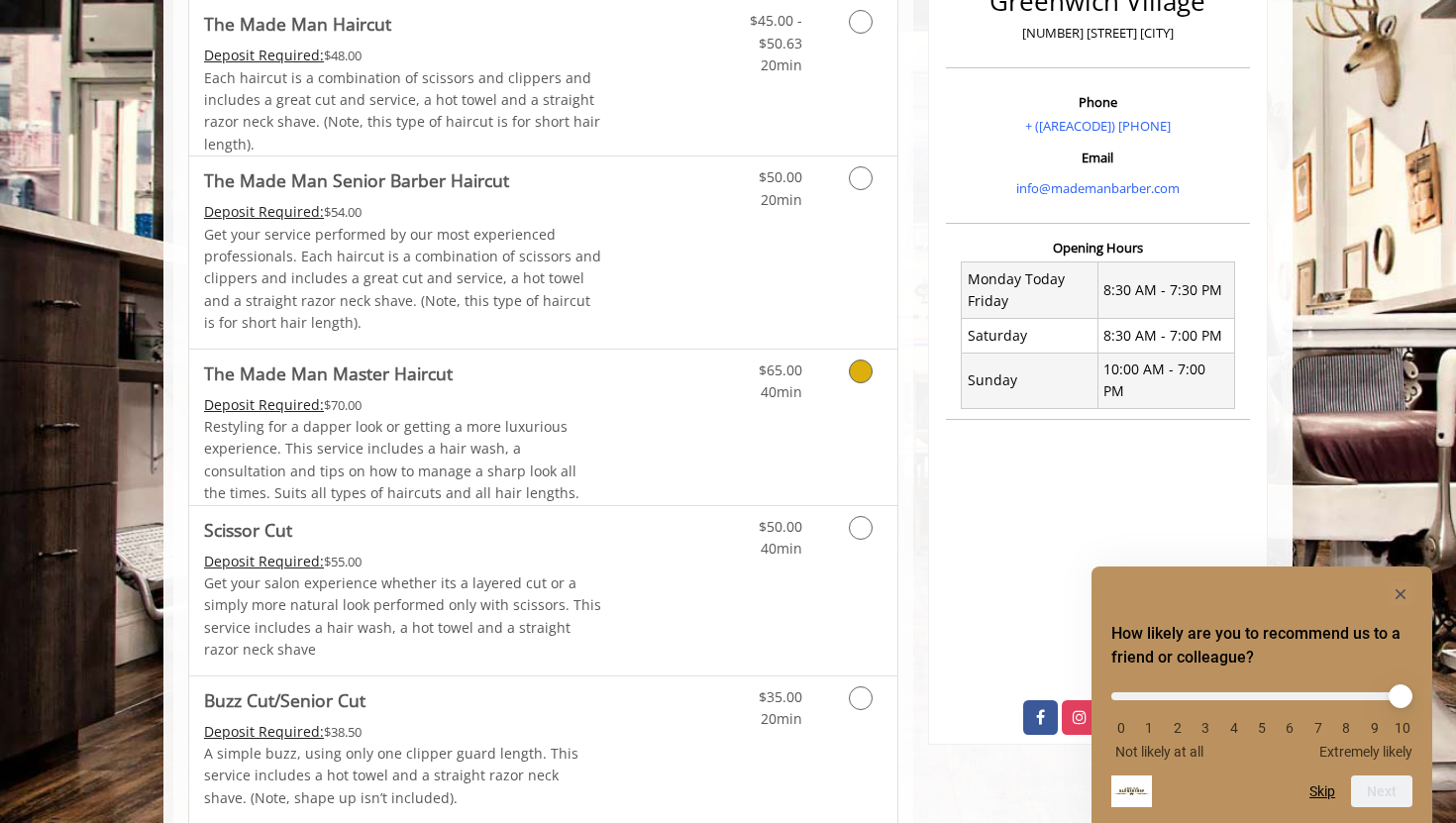 scroll, scrollTop: 548, scrollLeft: 0, axis: vertical 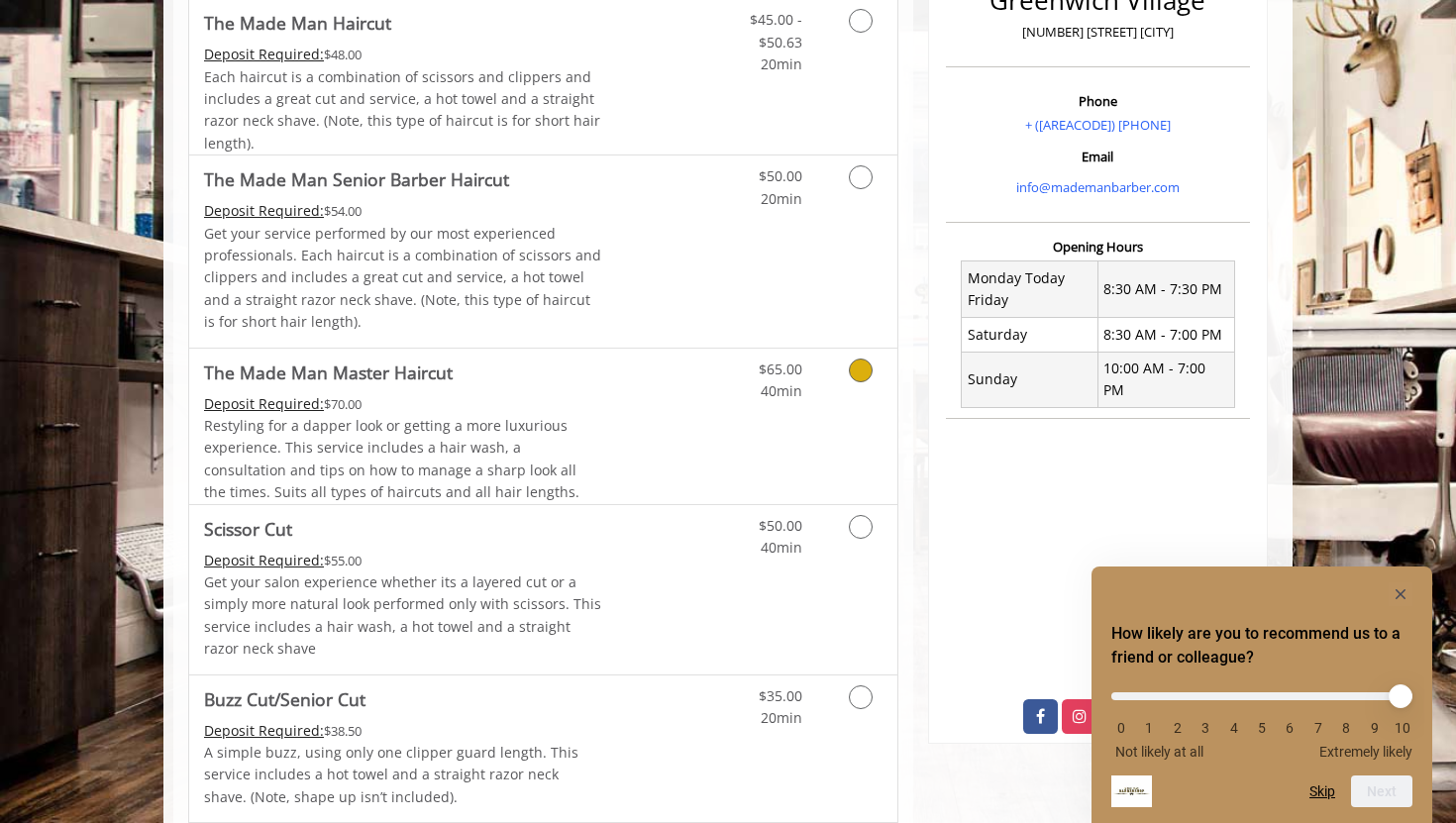 click on "Discounted Price" at bounding box center [661, 426] 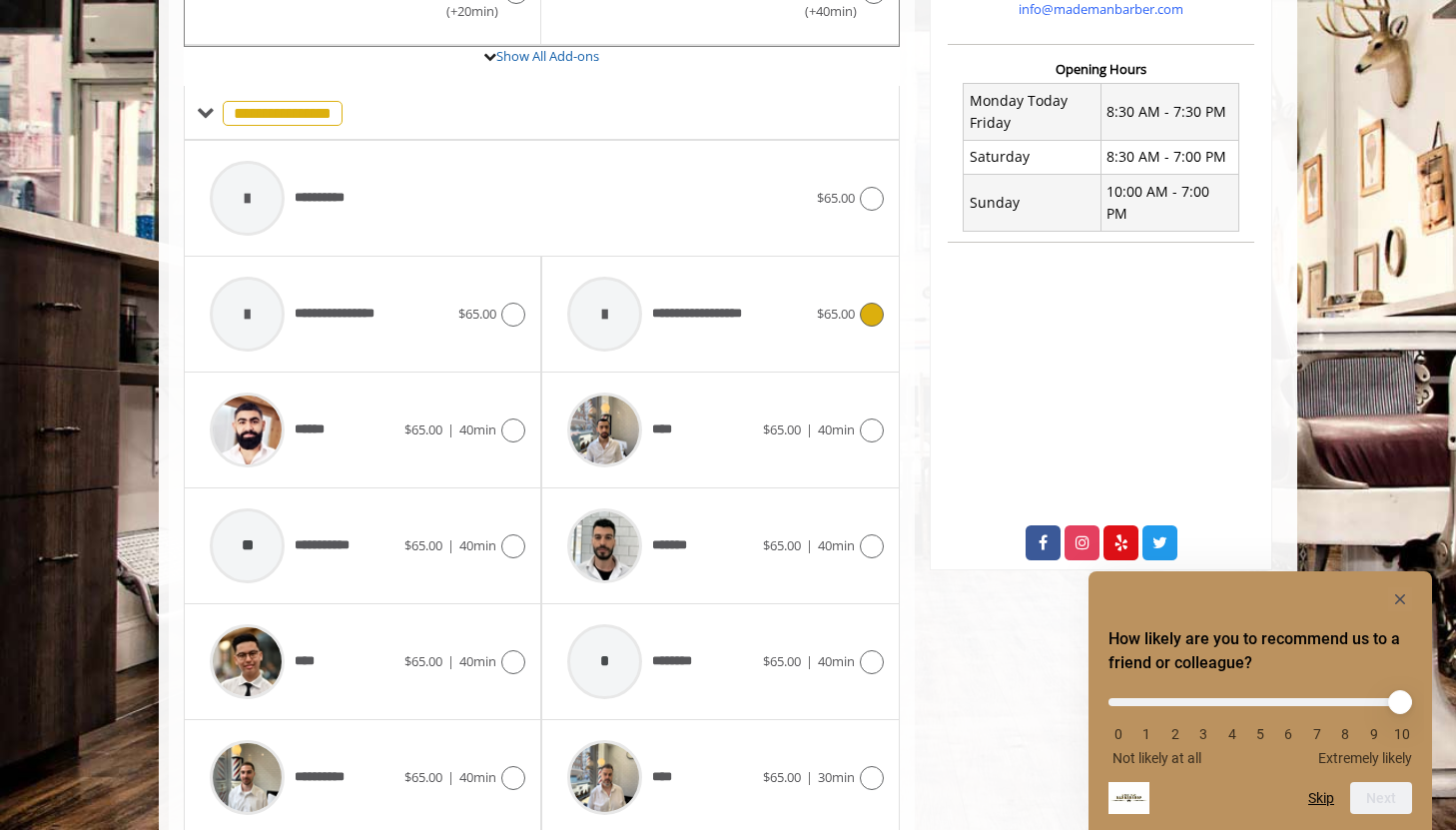 scroll, scrollTop: 807, scrollLeft: 0, axis: vertical 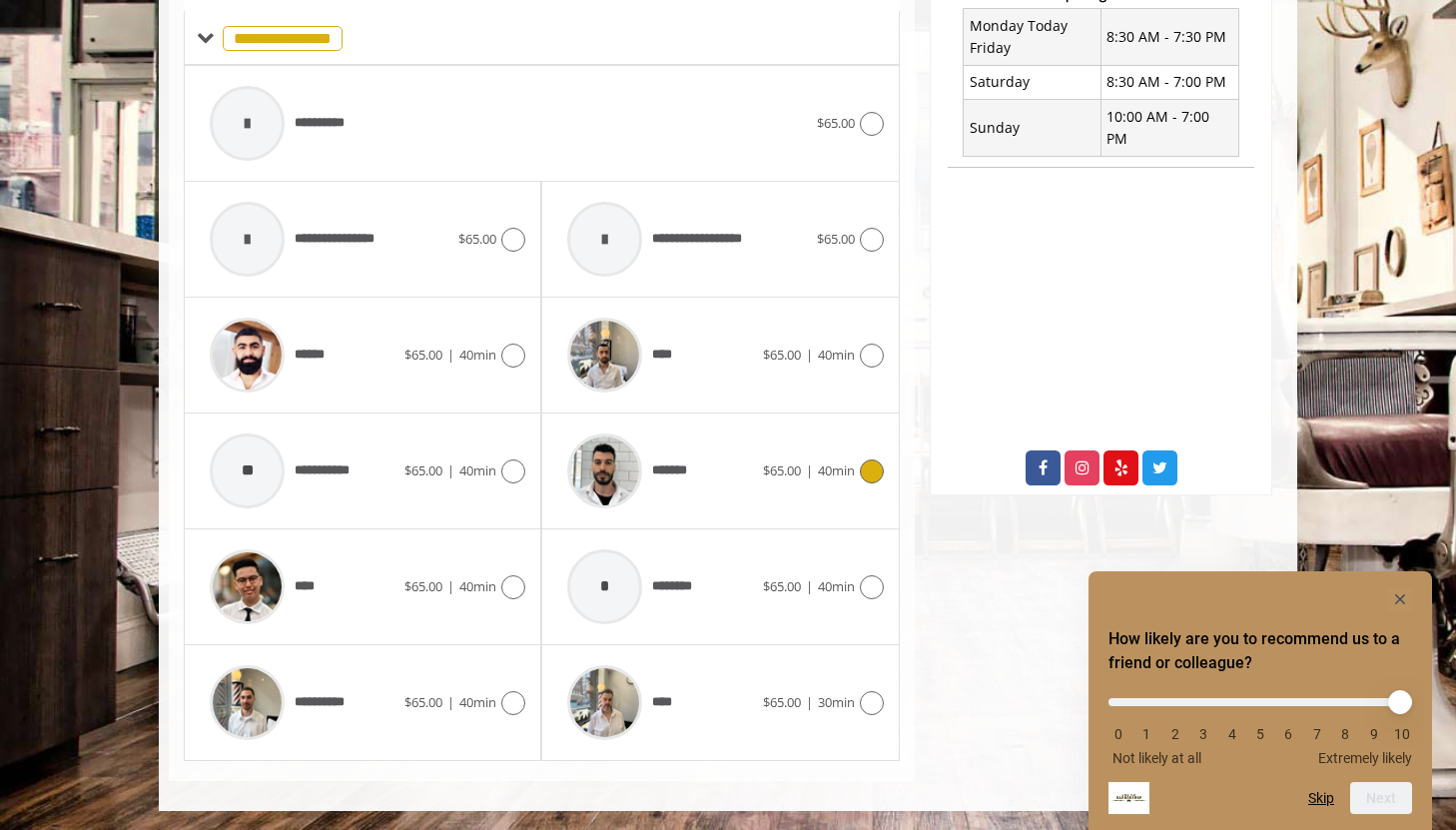 click on "*******" at bounding box center (659, 470) 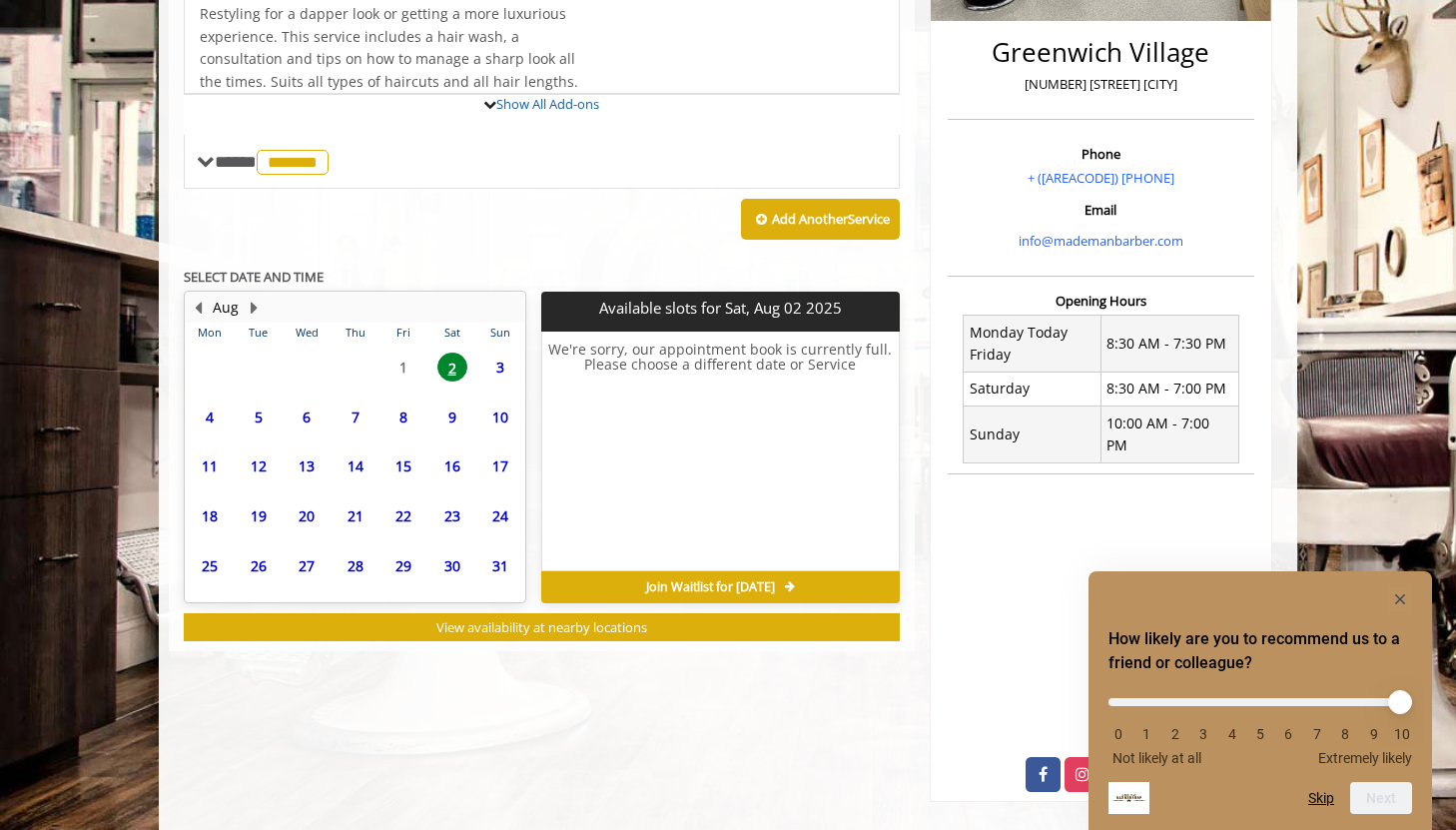 scroll, scrollTop: 554, scrollLeft: 0, axis: vertical 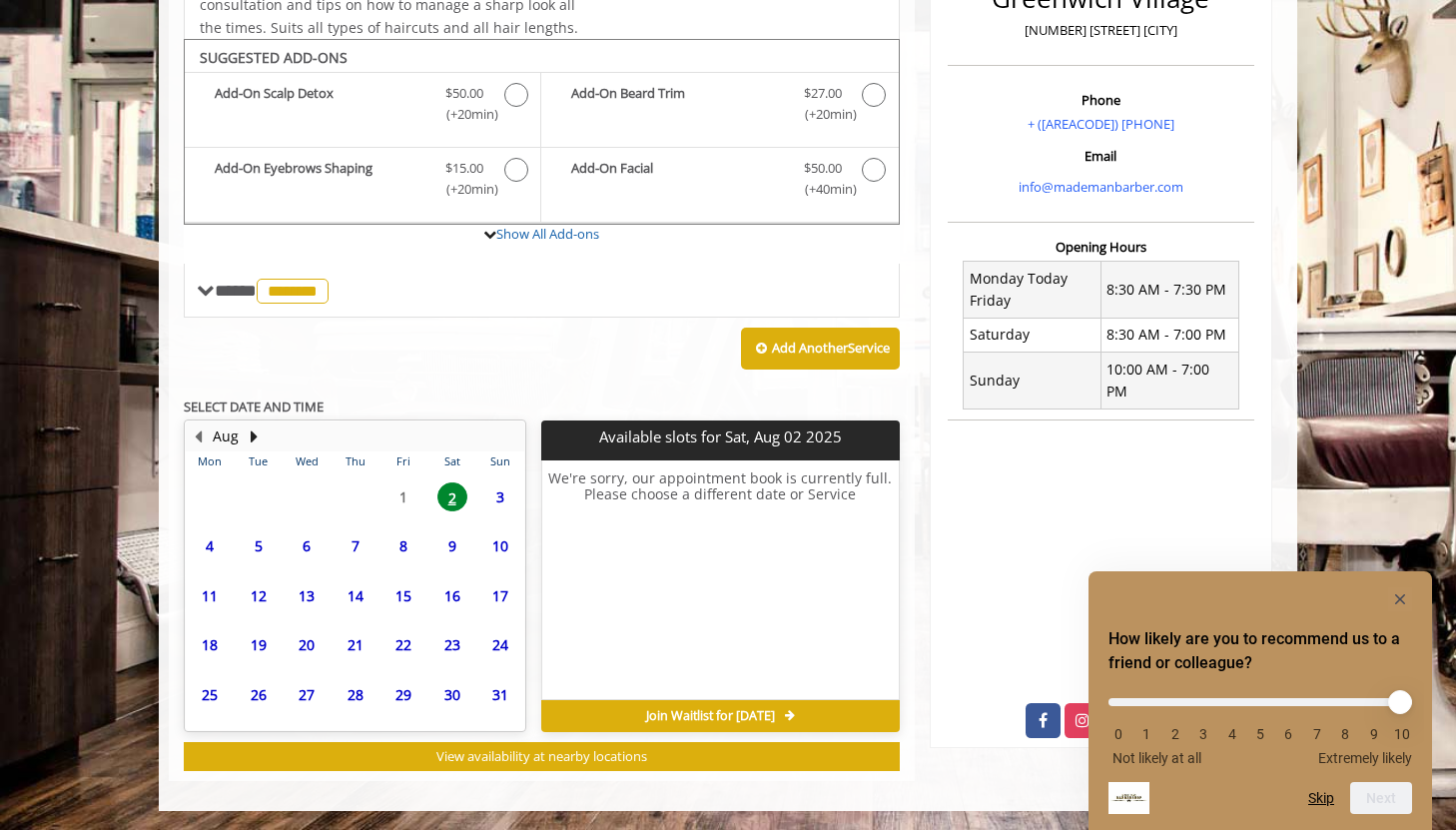 click on "3" 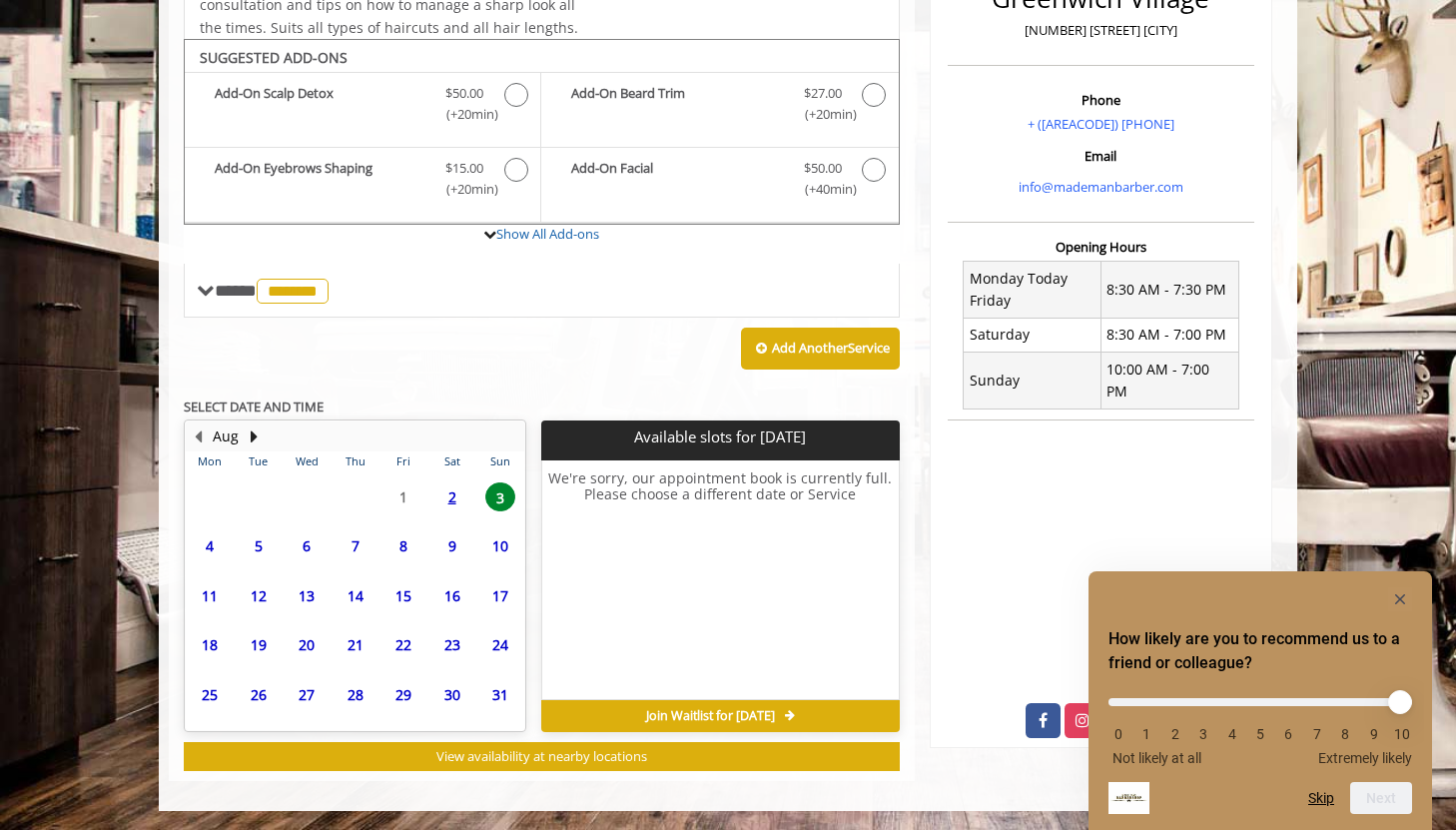 click on "2" 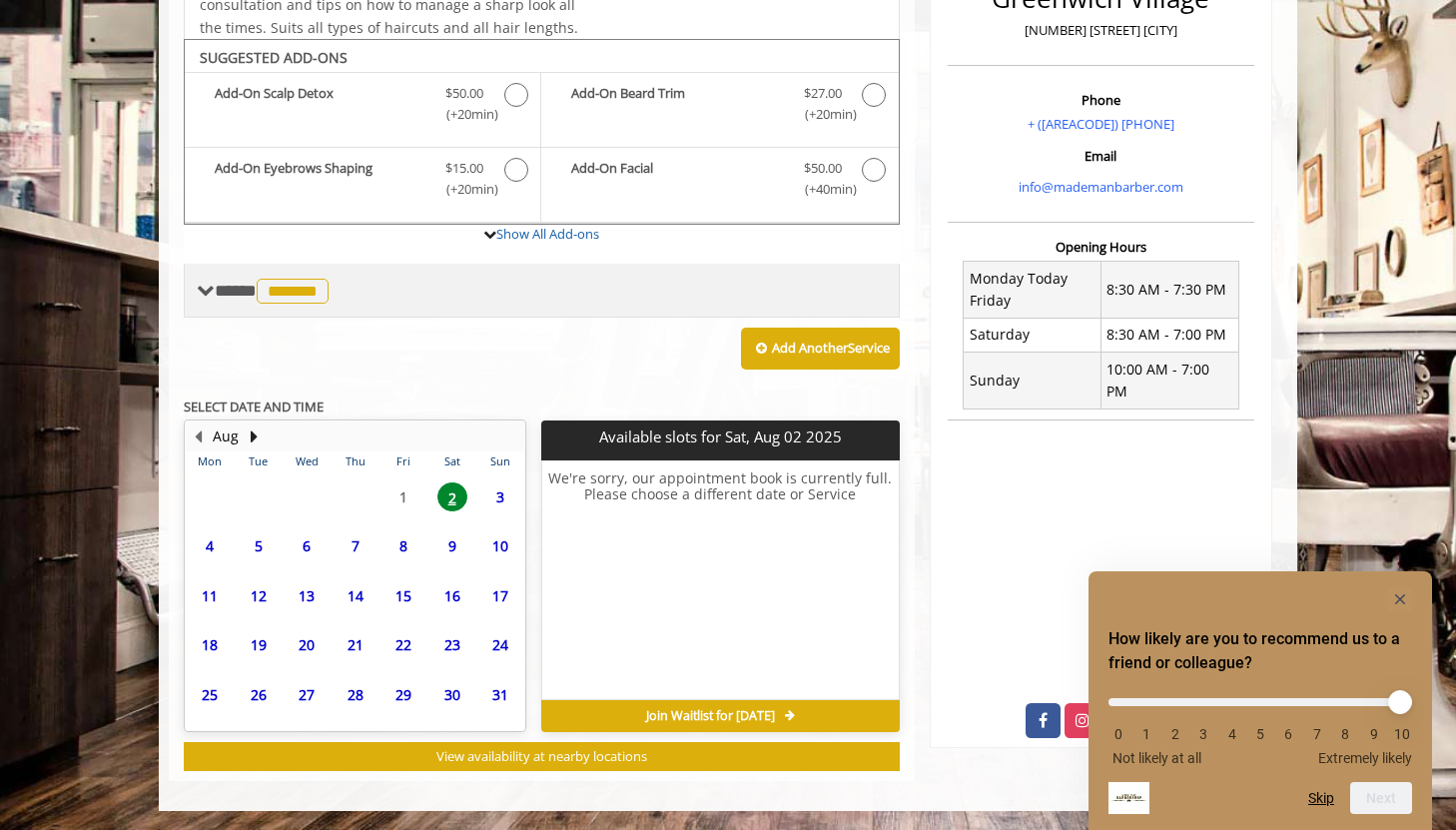 click on "**** *******    ********" at bounding box center [274, 291] 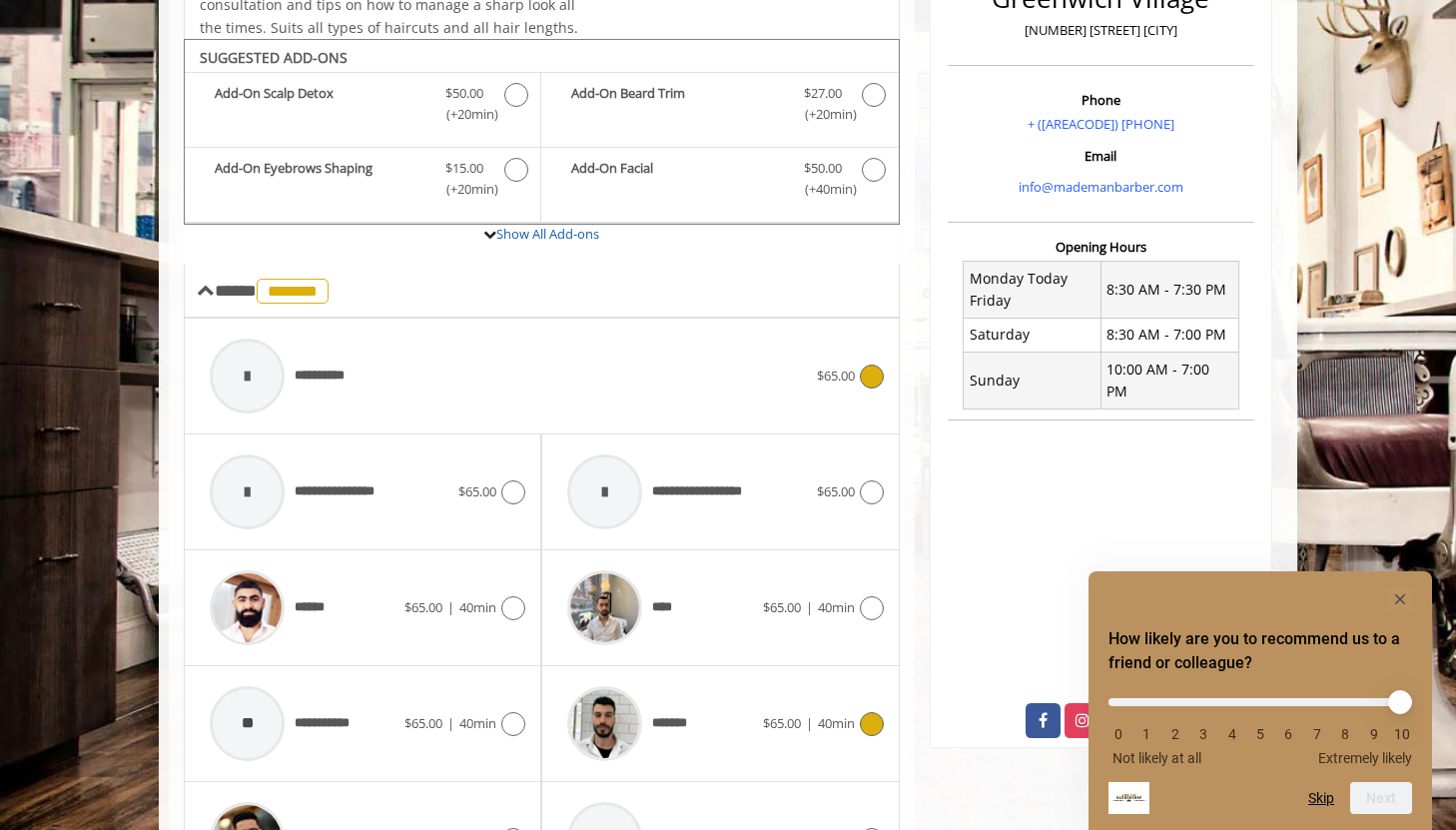 click on "**********" at bounding box center [281, 376] 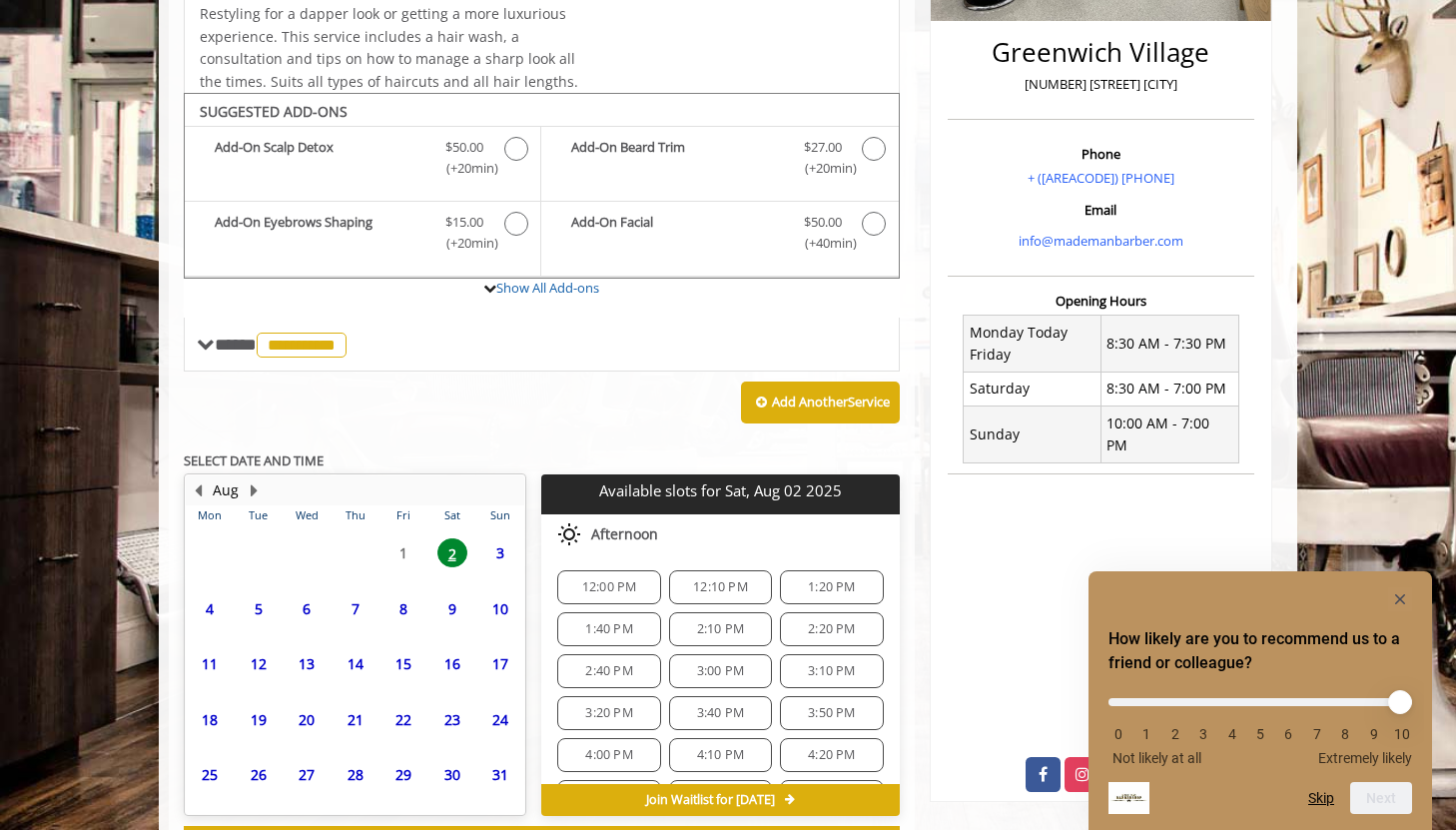 scroll, scrollTop: 554, scrollLeft: 0, axis: vertical 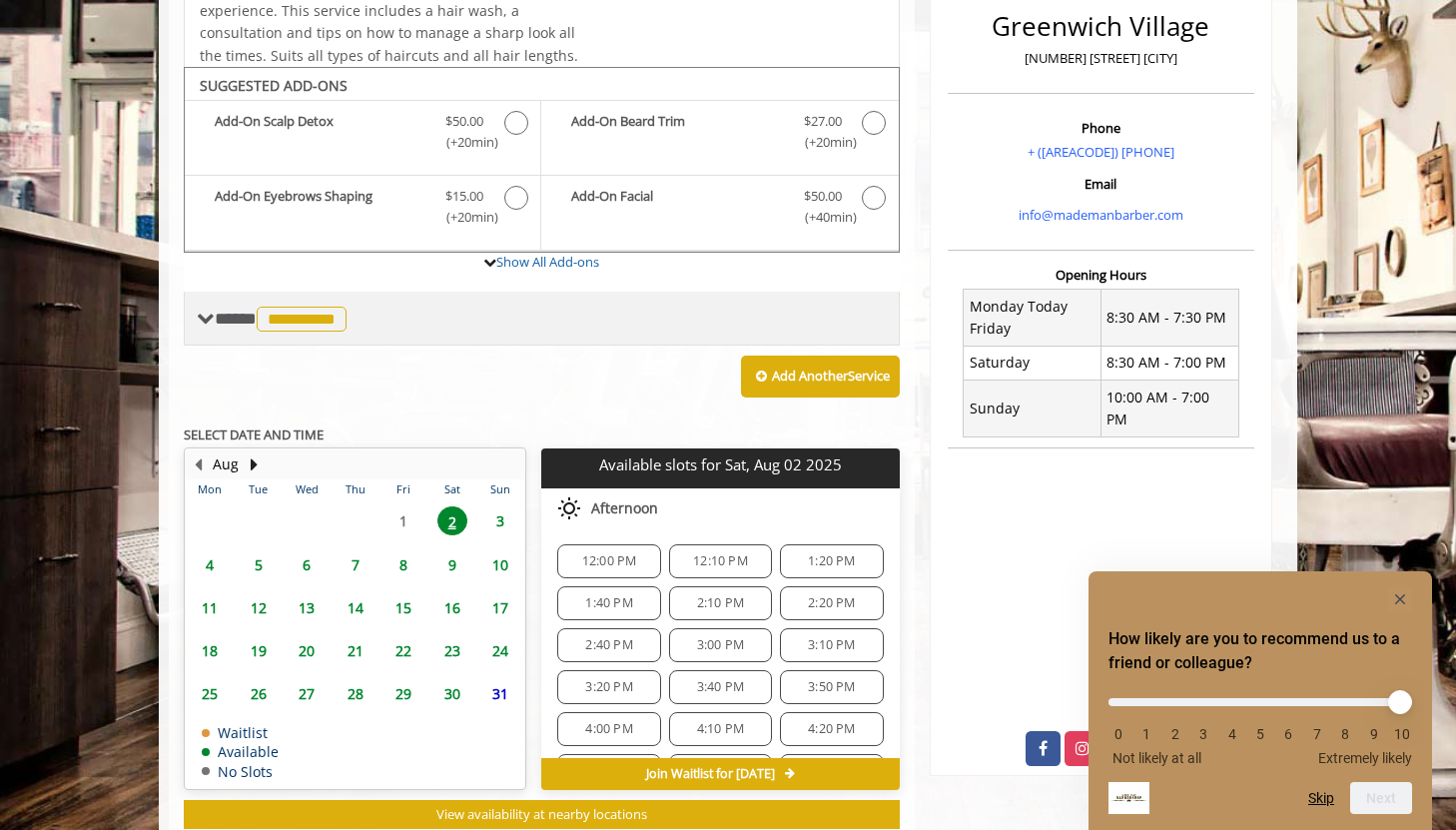 click on "**********" at bounding box center [283, 319] 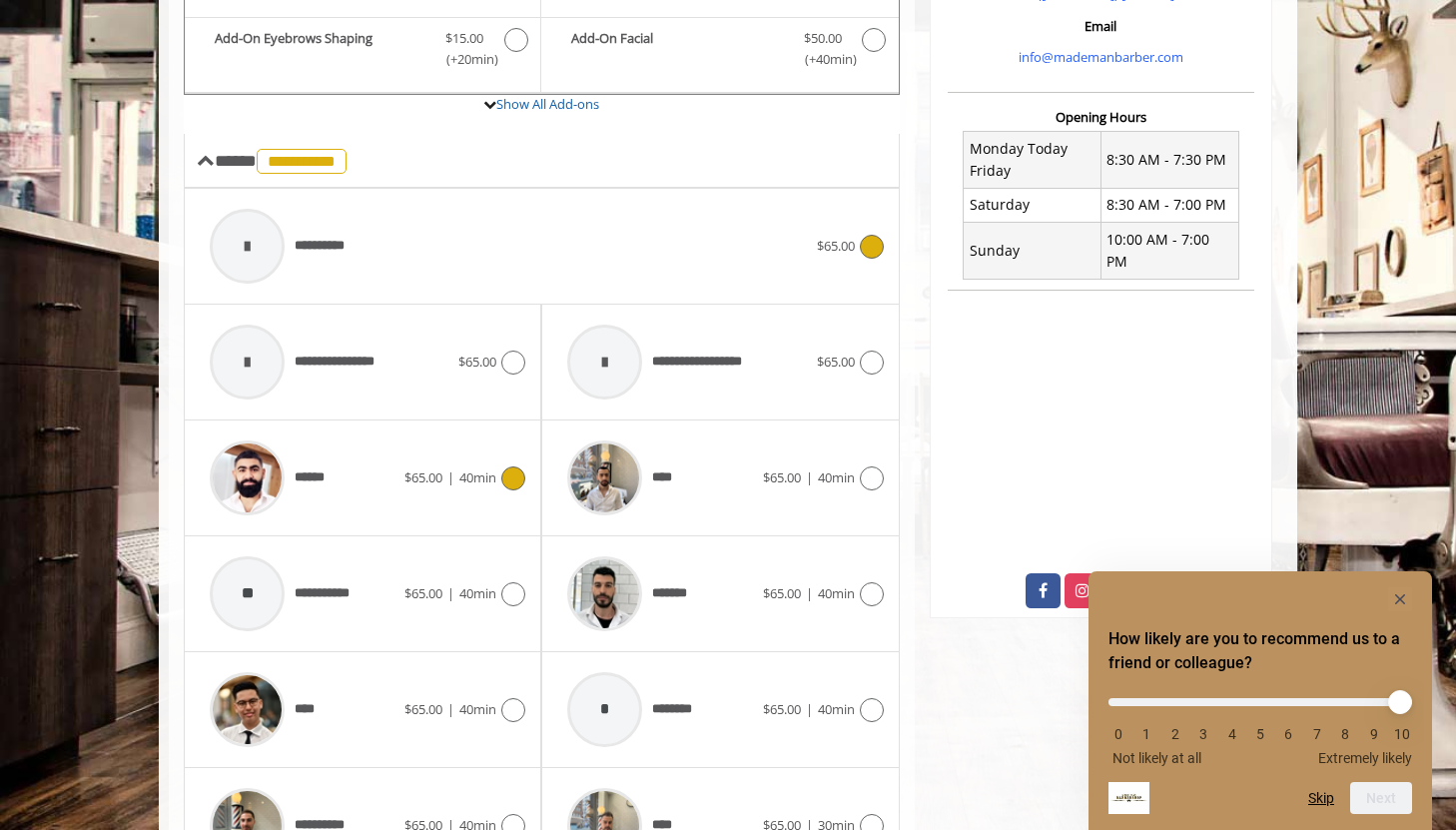 click on "******" at bounding box center (302, 477) 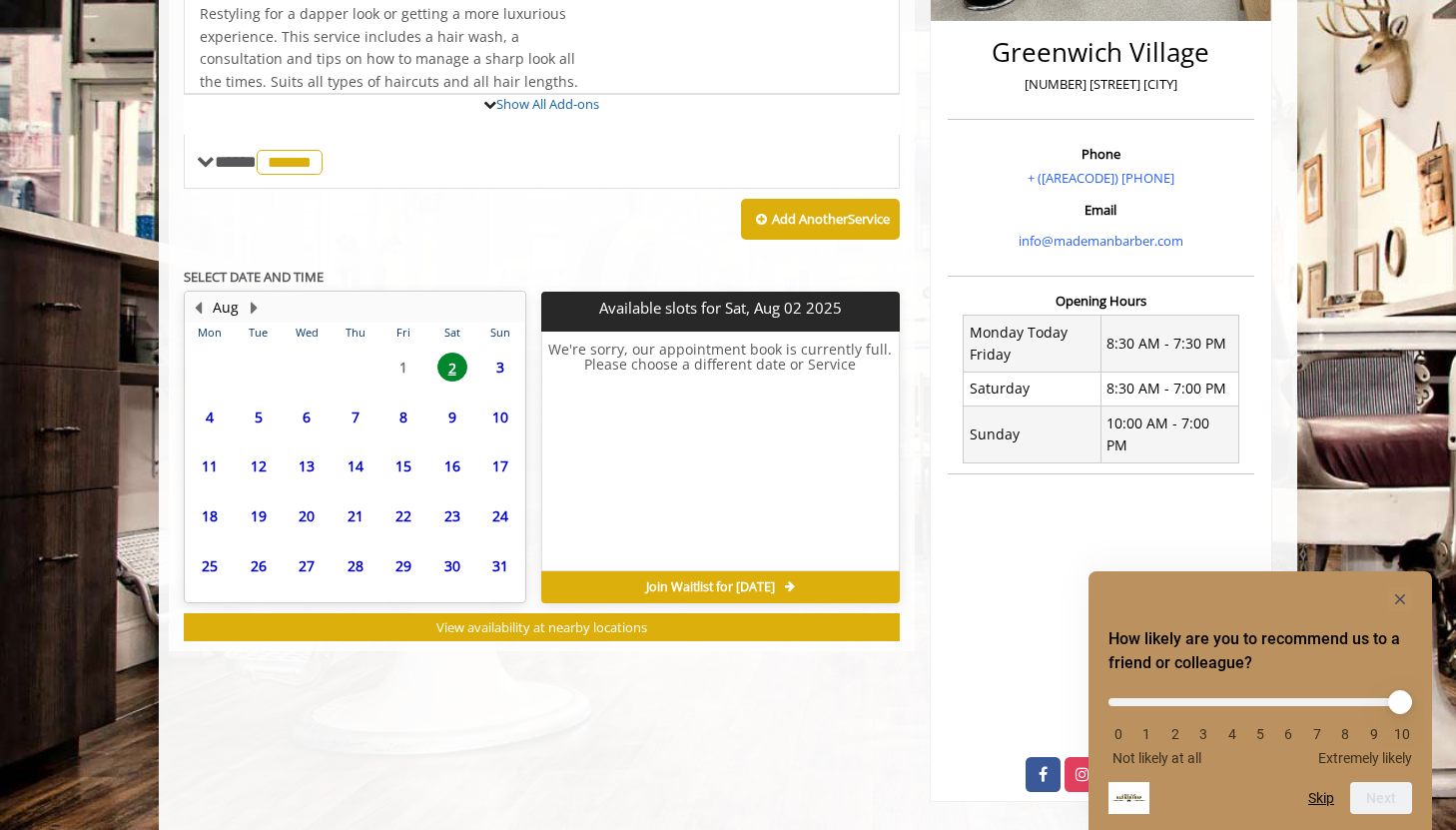 scroll, scrollTop: 554, scrollLeft: 0, axis: vertical 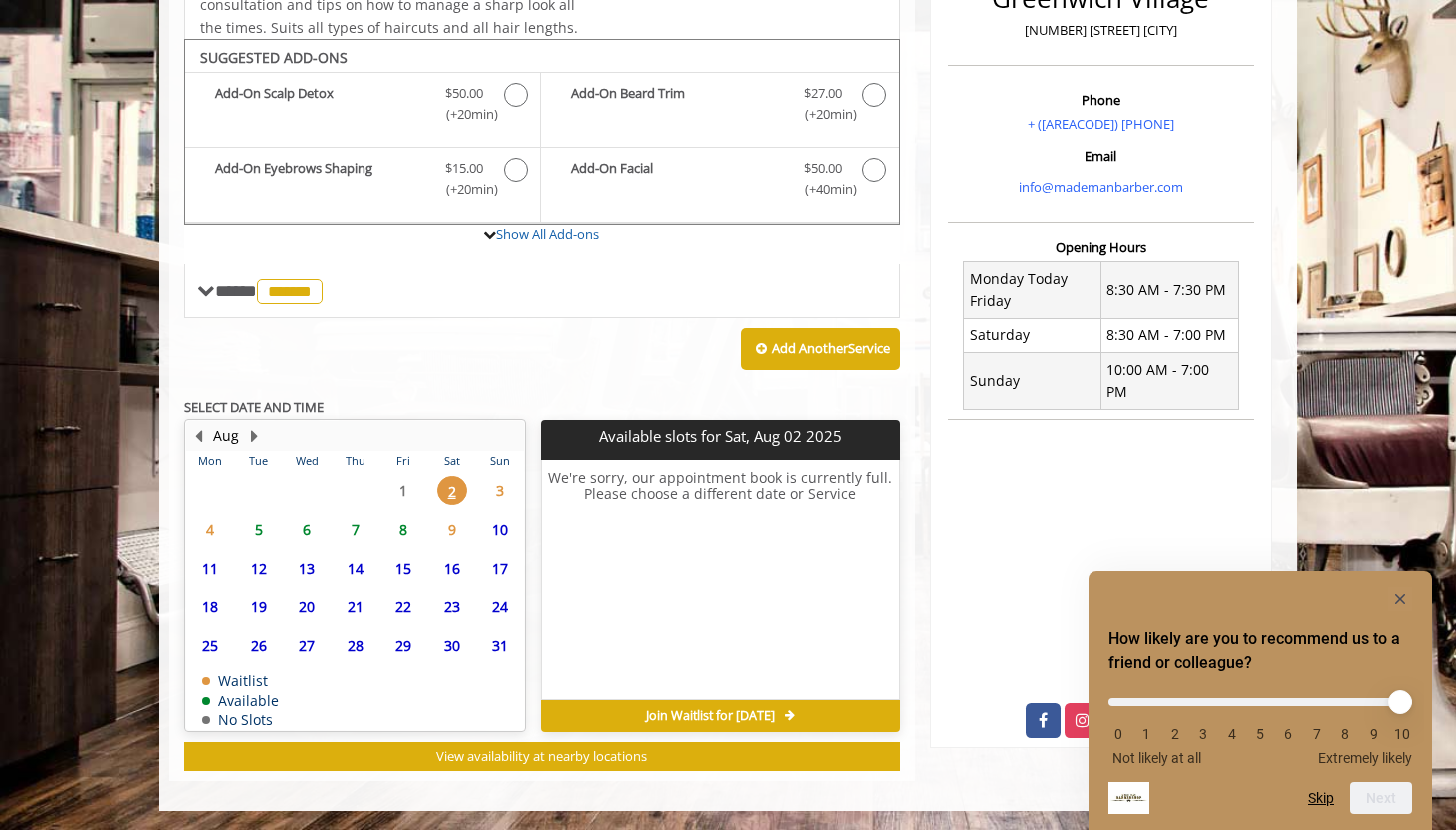 click on "3" 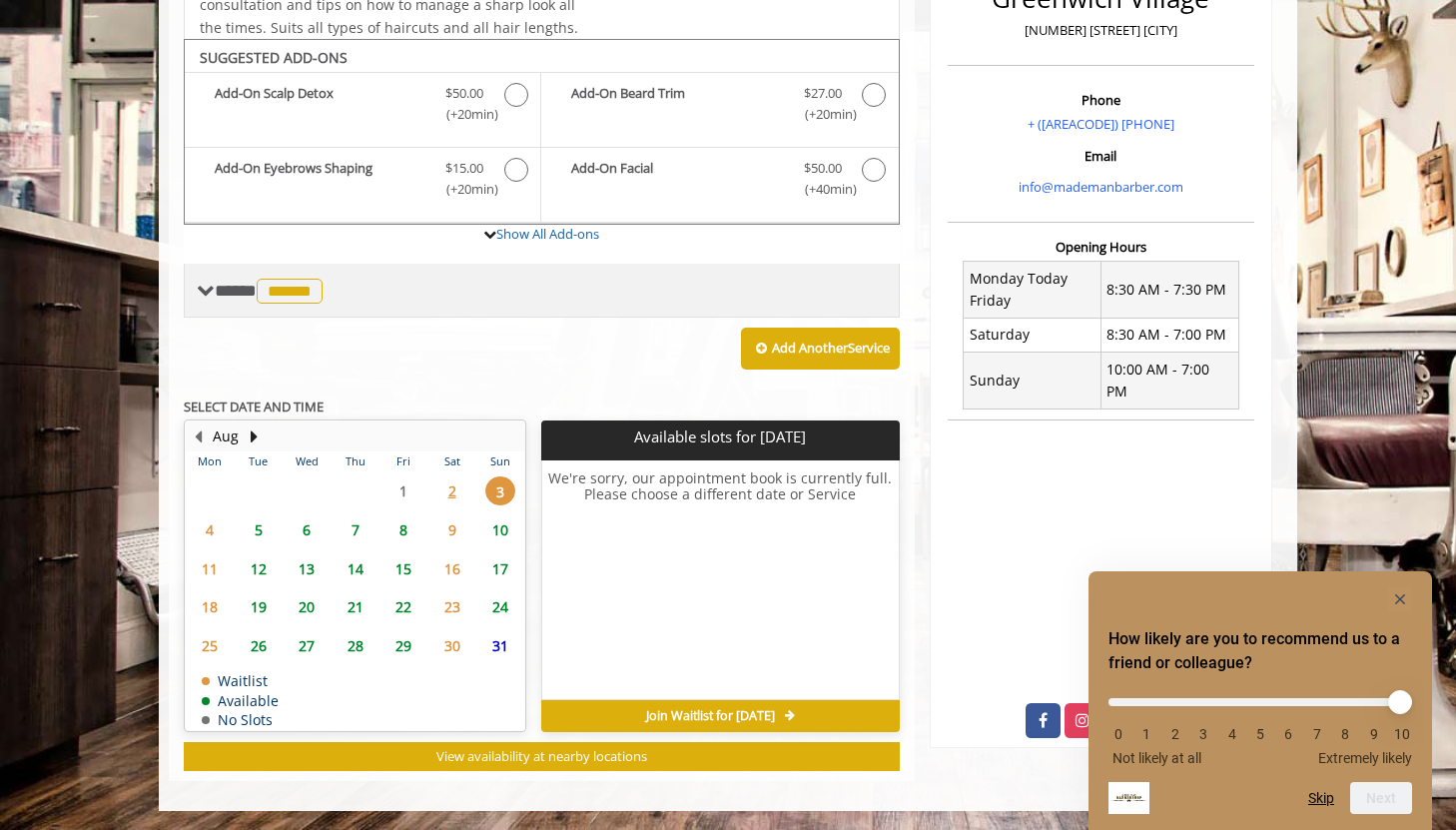 click on "**** ******    ********" at bounding box center [271, 291] 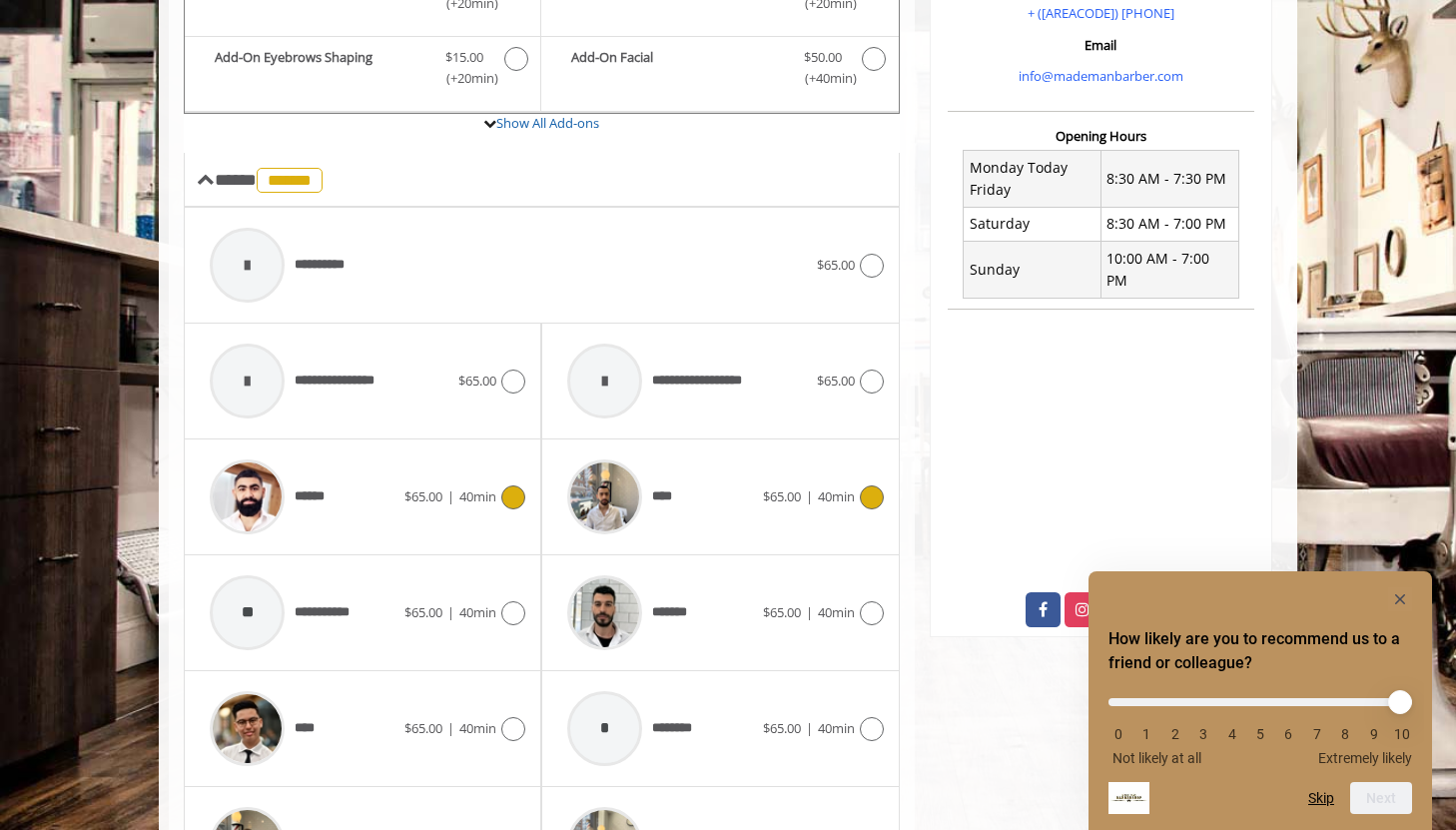 click at bounding box center (604, 496) 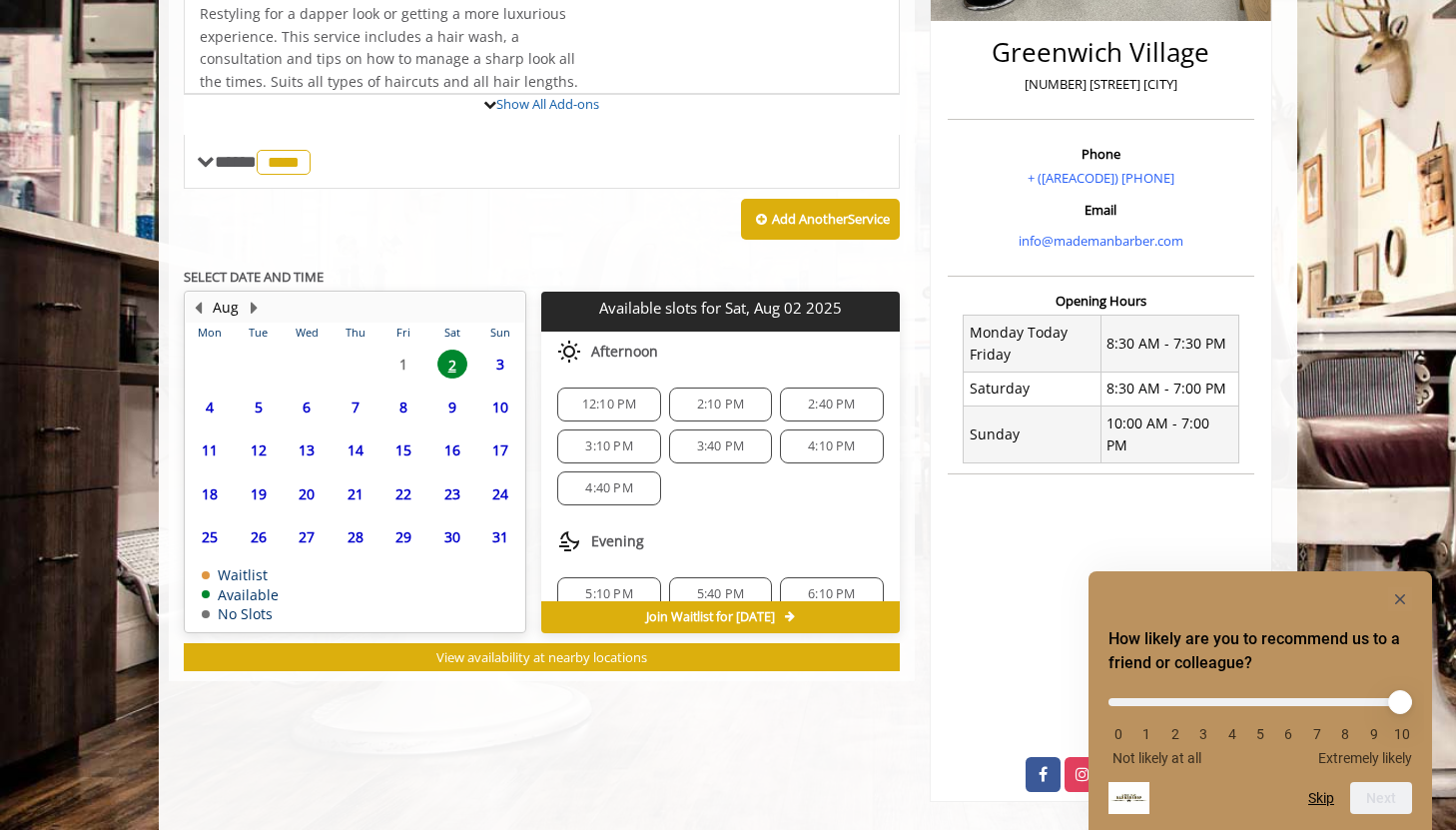 scroll, scrollTop: 584, scrollLeft: 0, axis: vertical 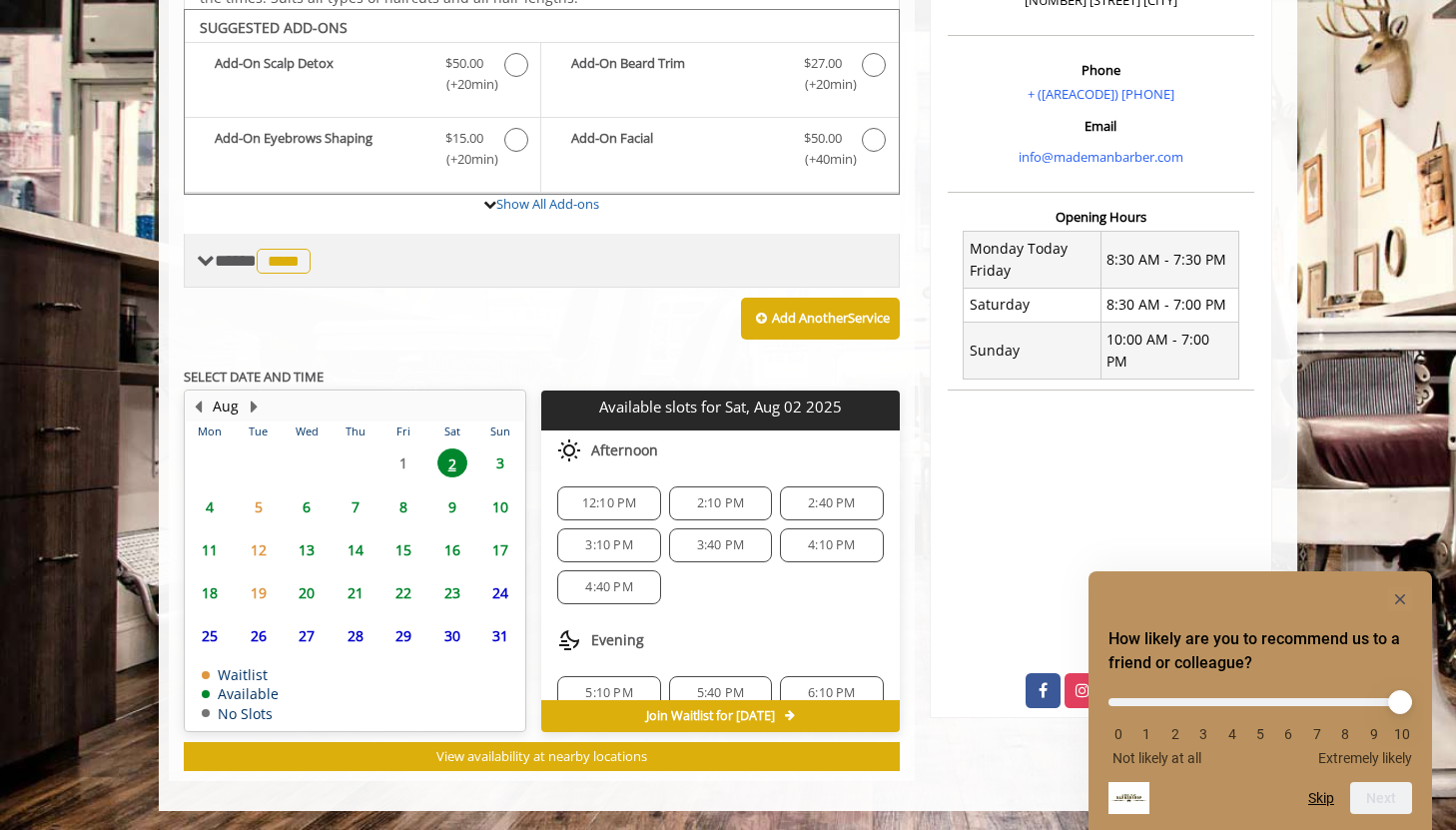 click on "****" at bounding box center (284, 261) 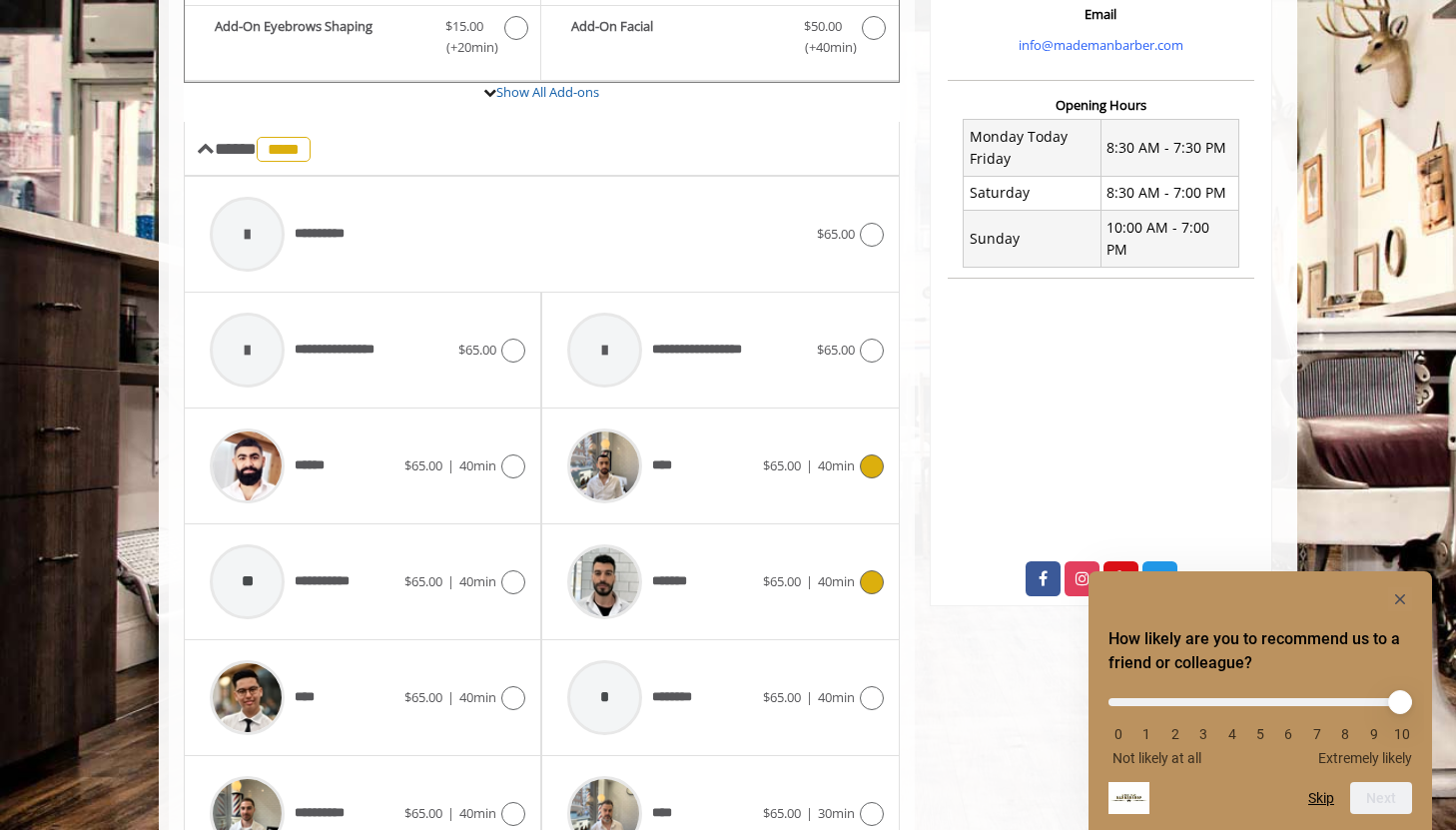 click at bounding box center [604, 581] 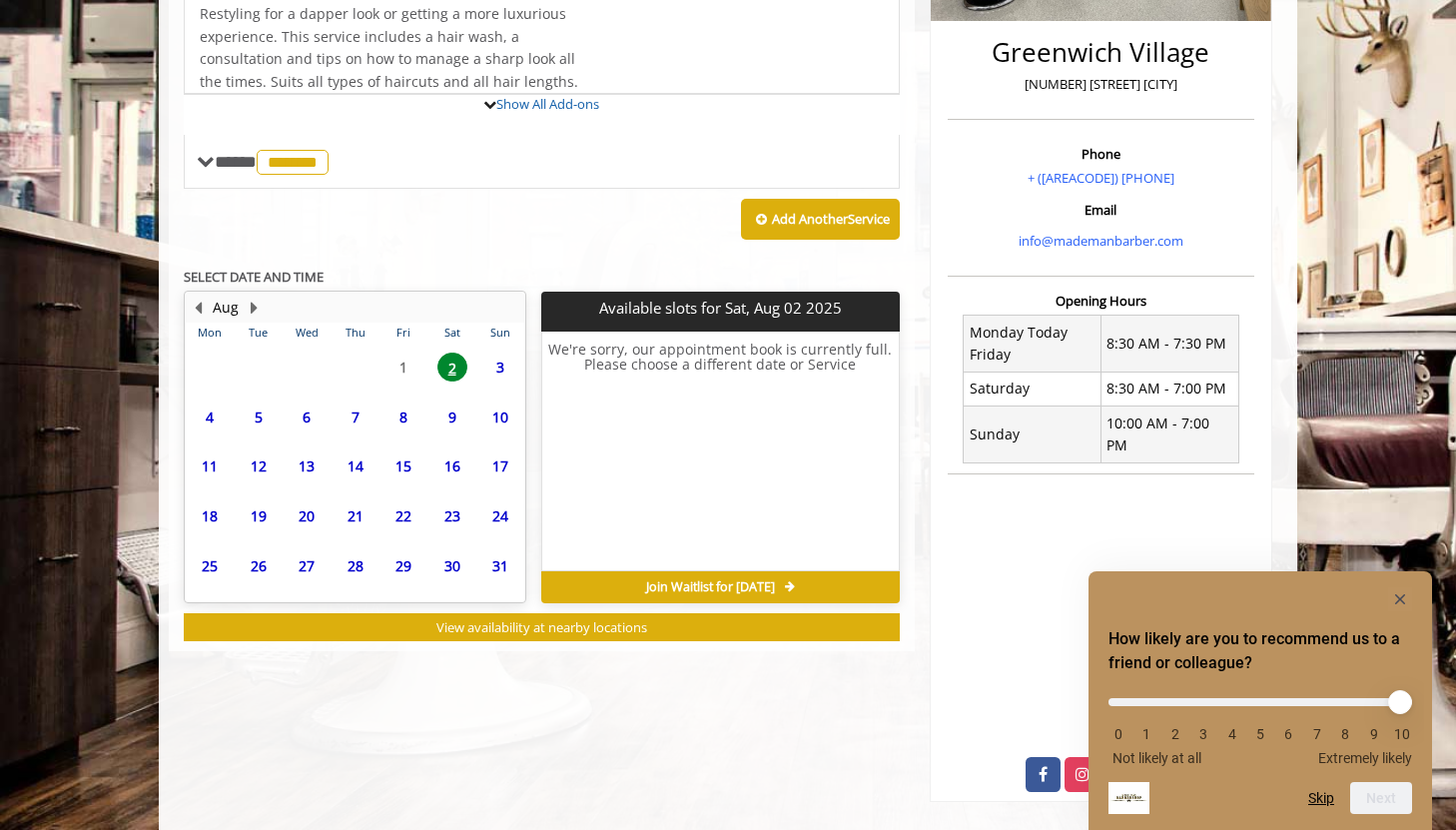scroll, scrollTop: 554, scrollLeft: 0, axis: vertical 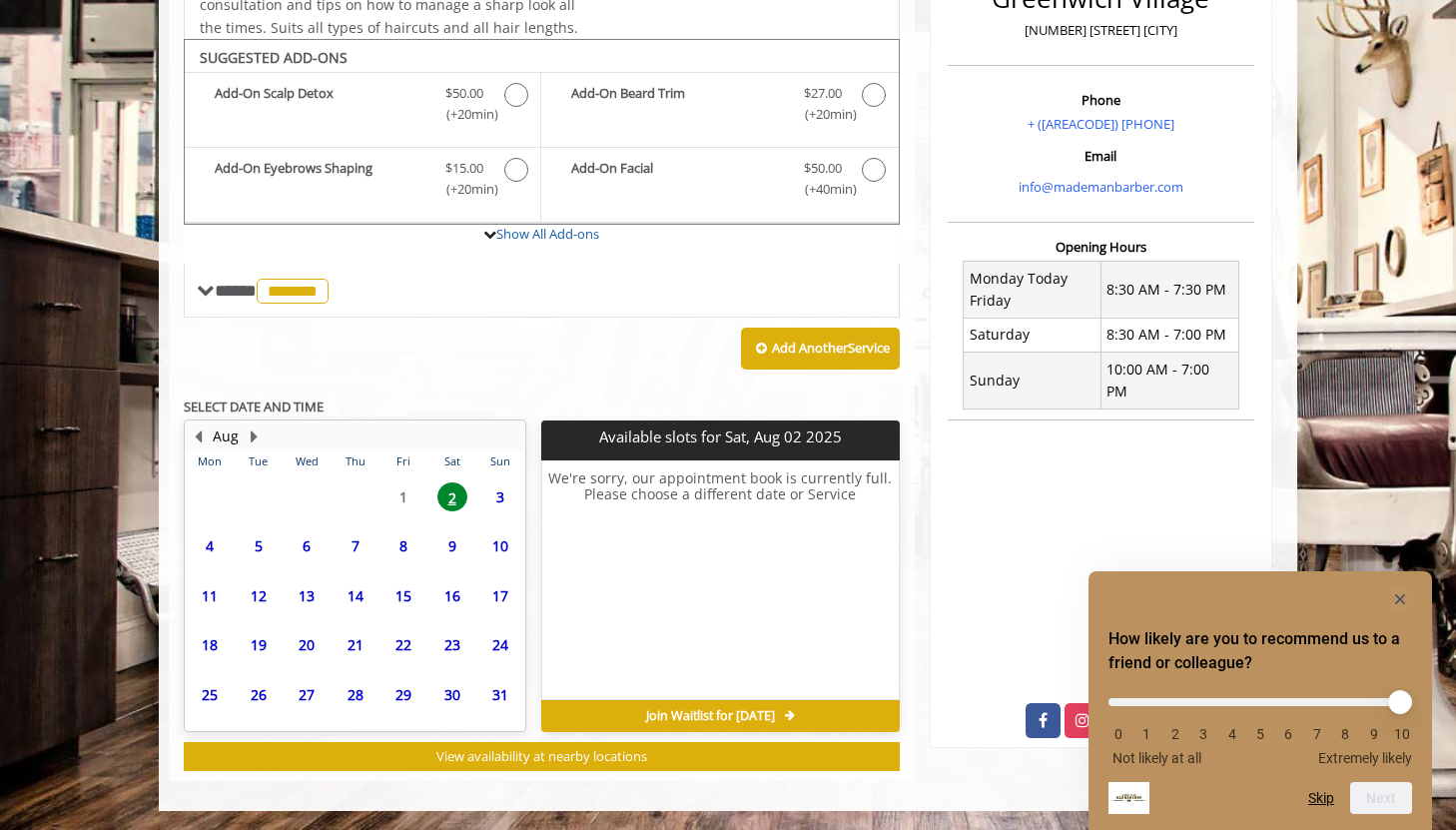 click on "3" 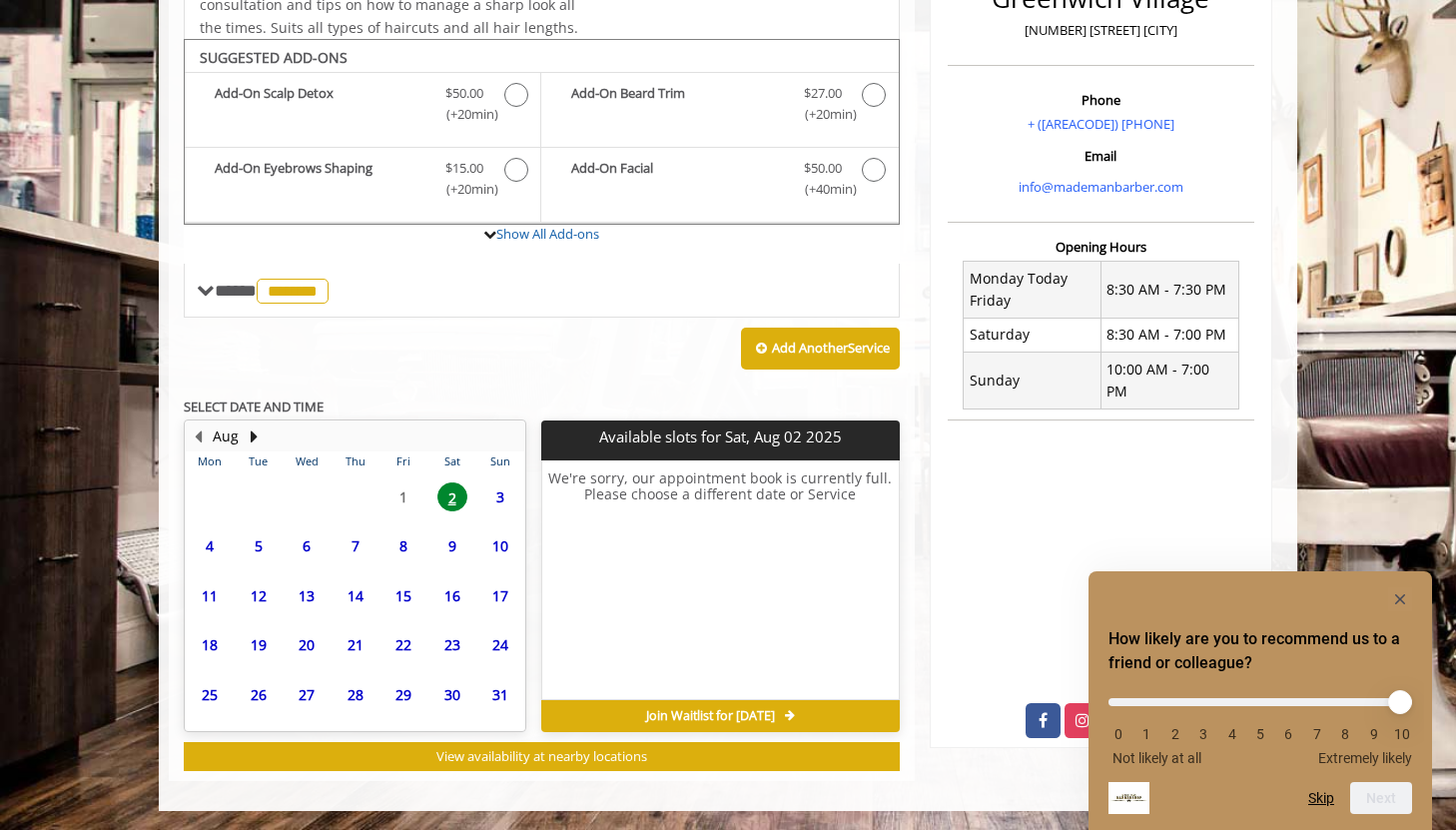 click on "5" 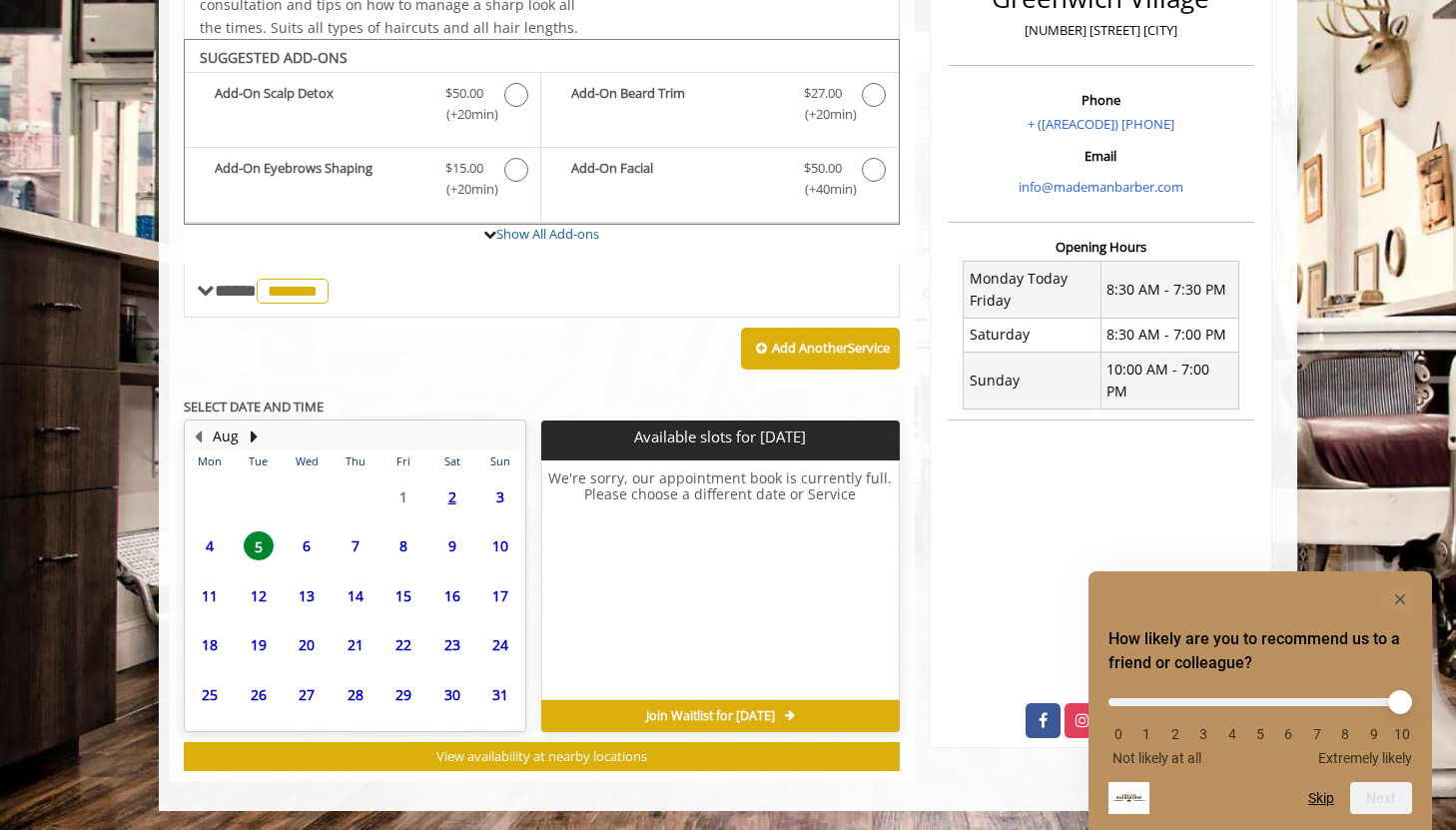 click on "6" 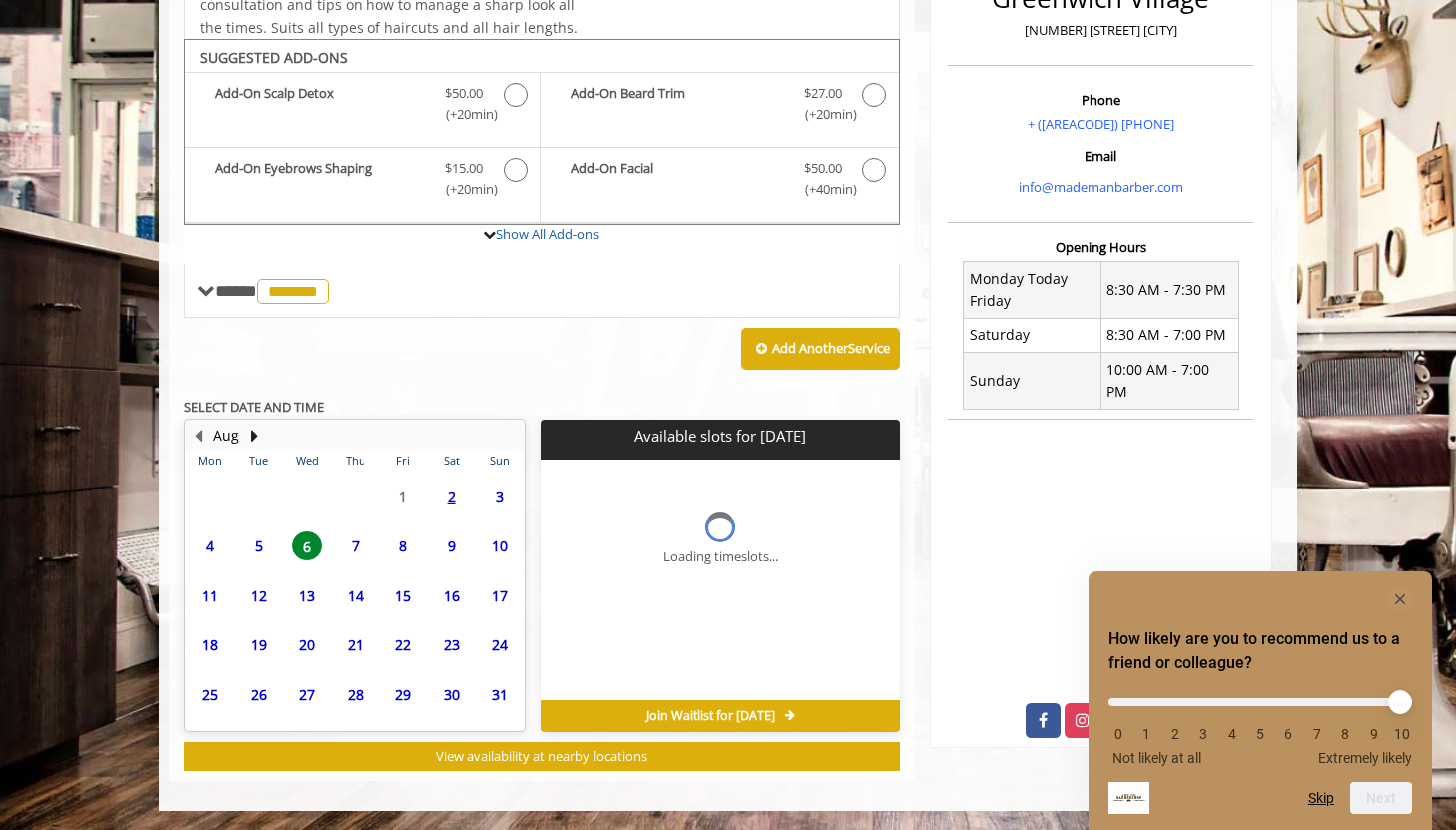 click on "6" 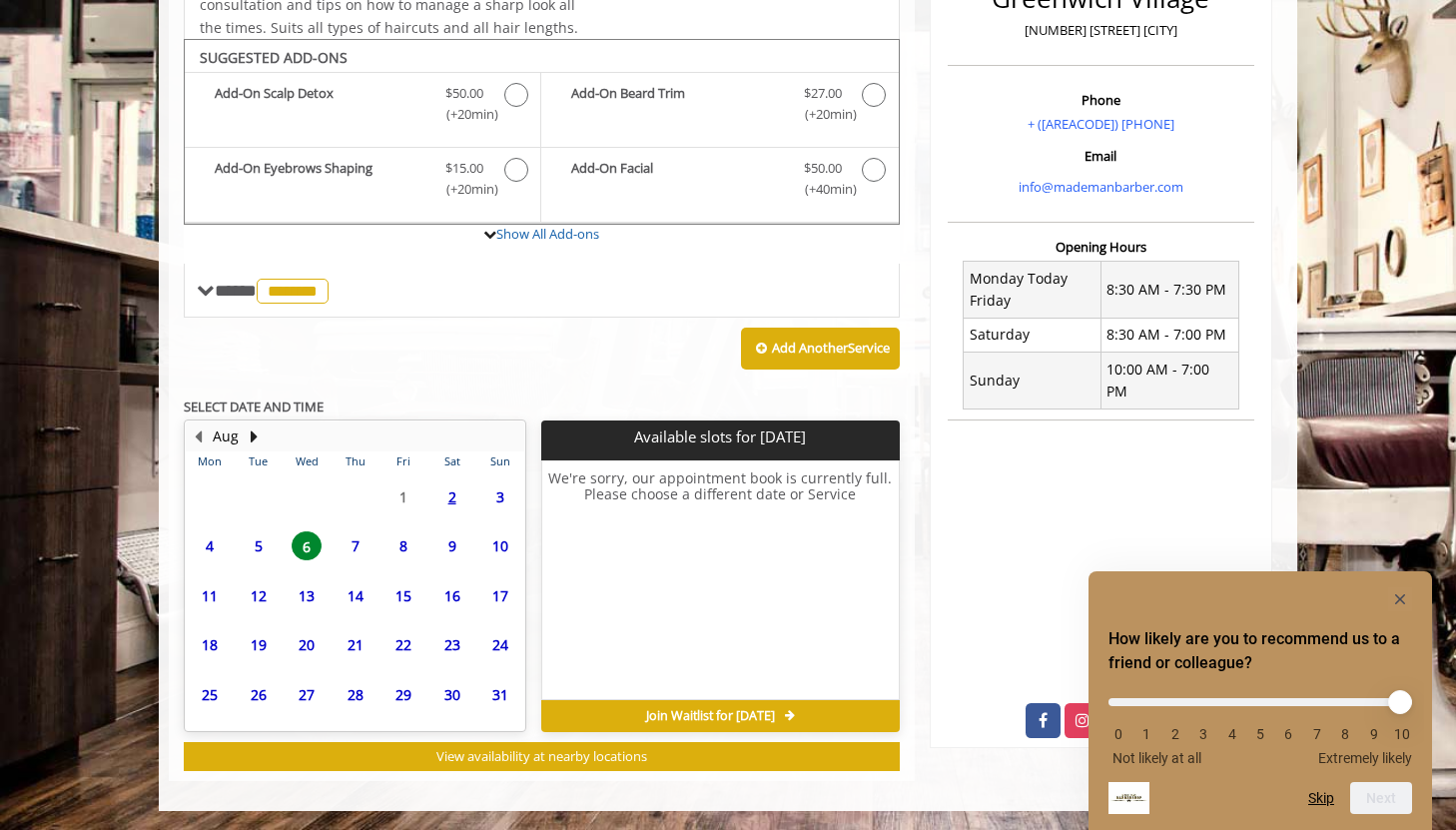 click on "7" 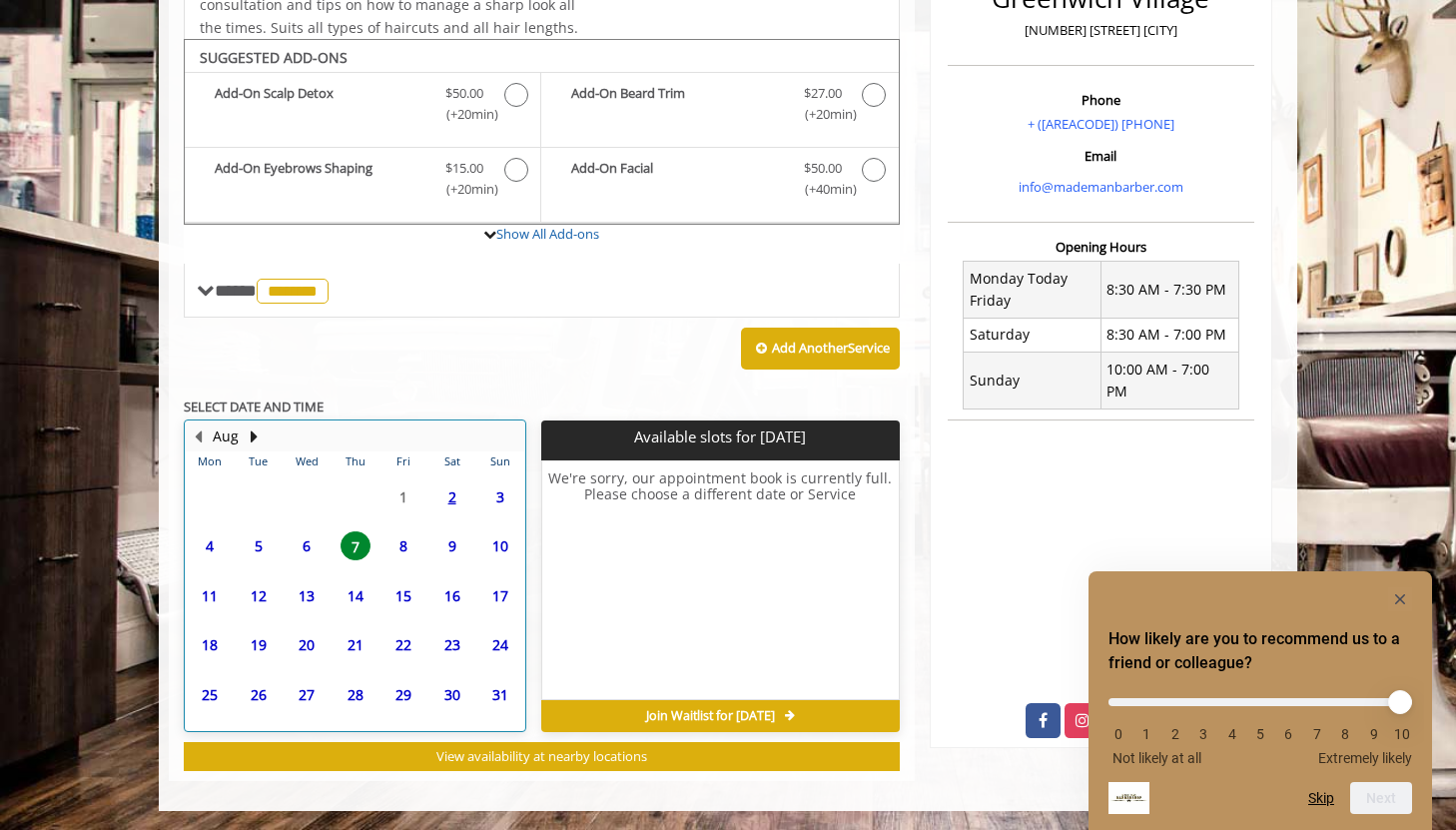 click on "21" 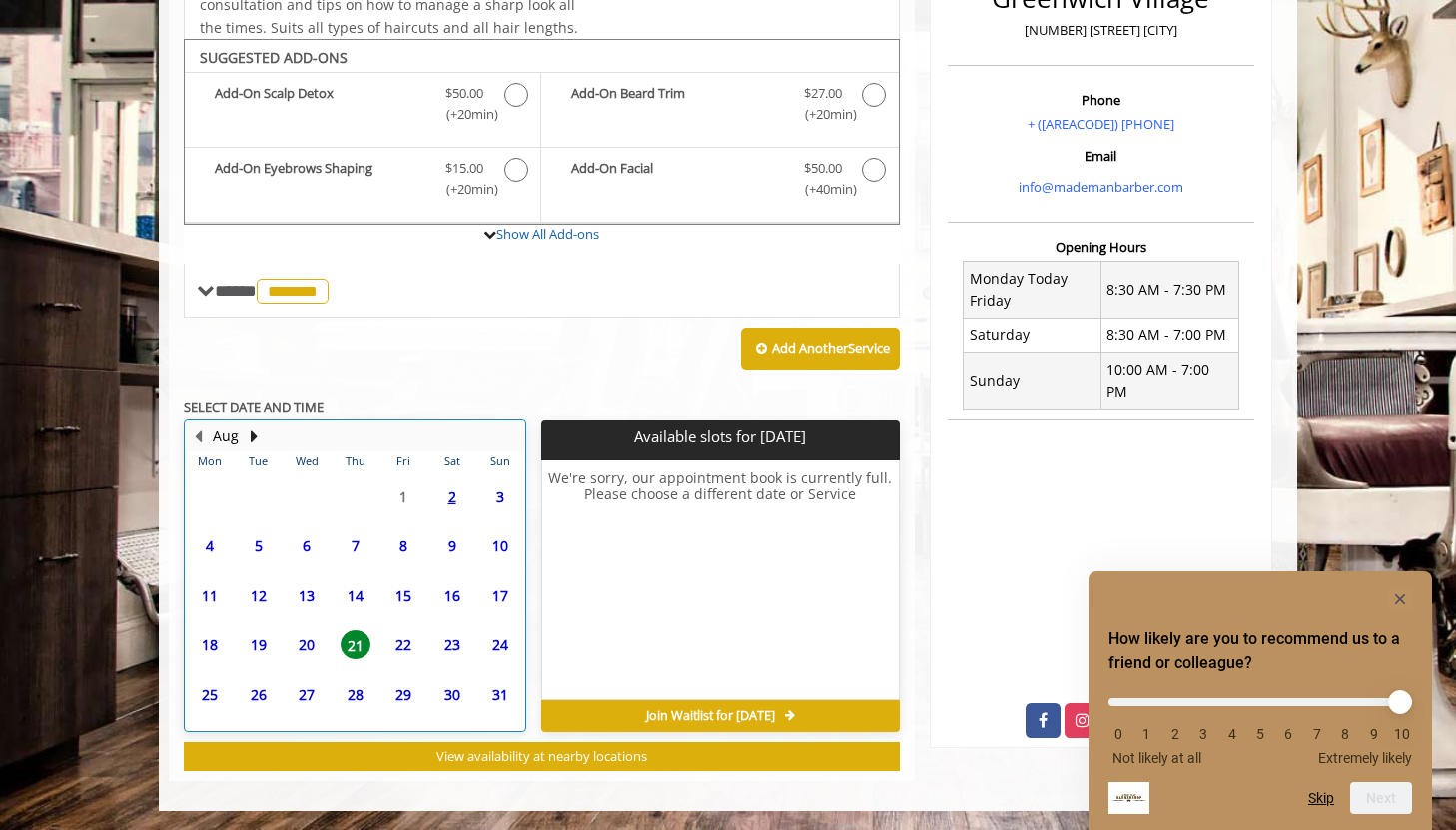 click on "21" 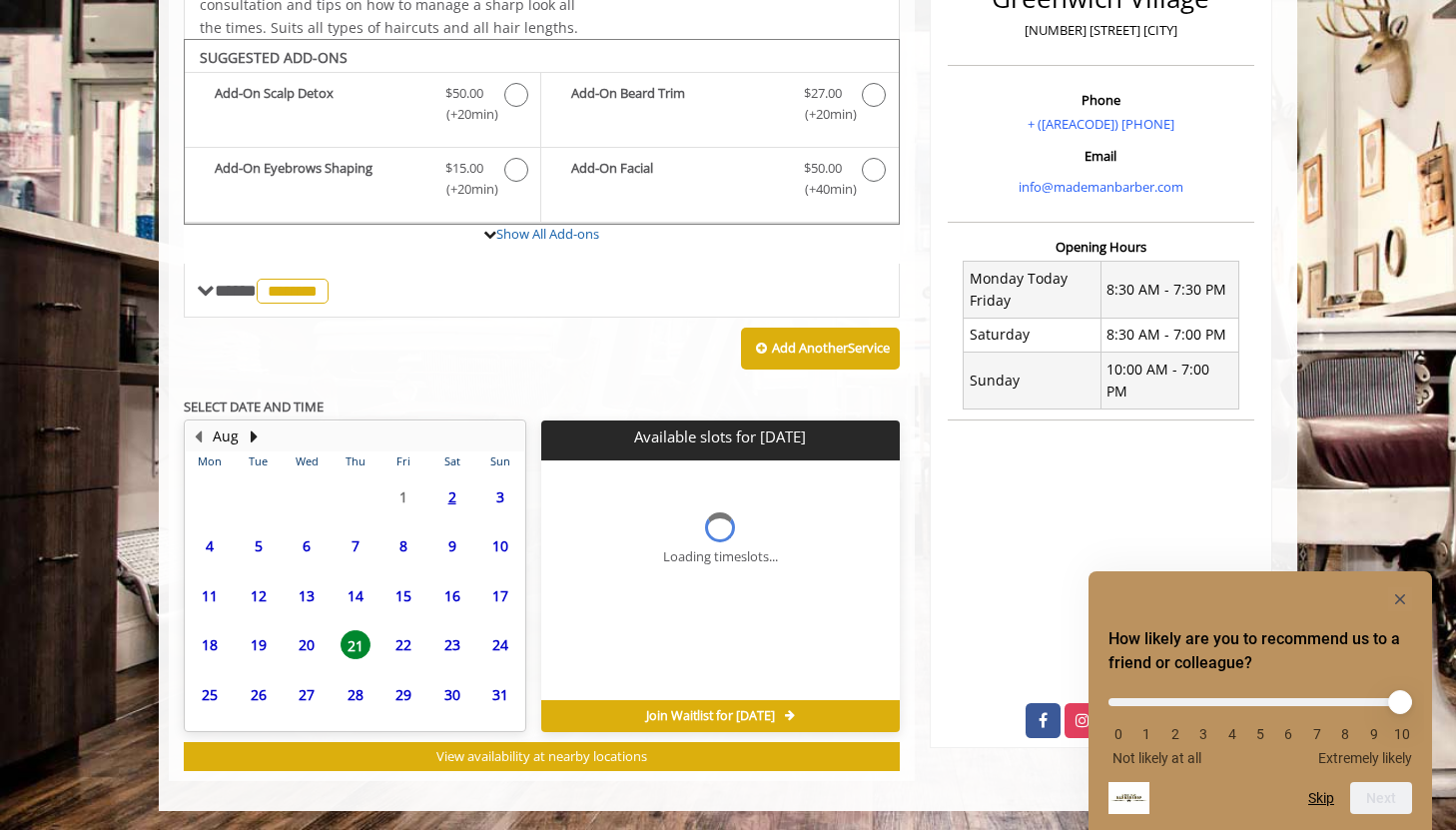 click on "28" 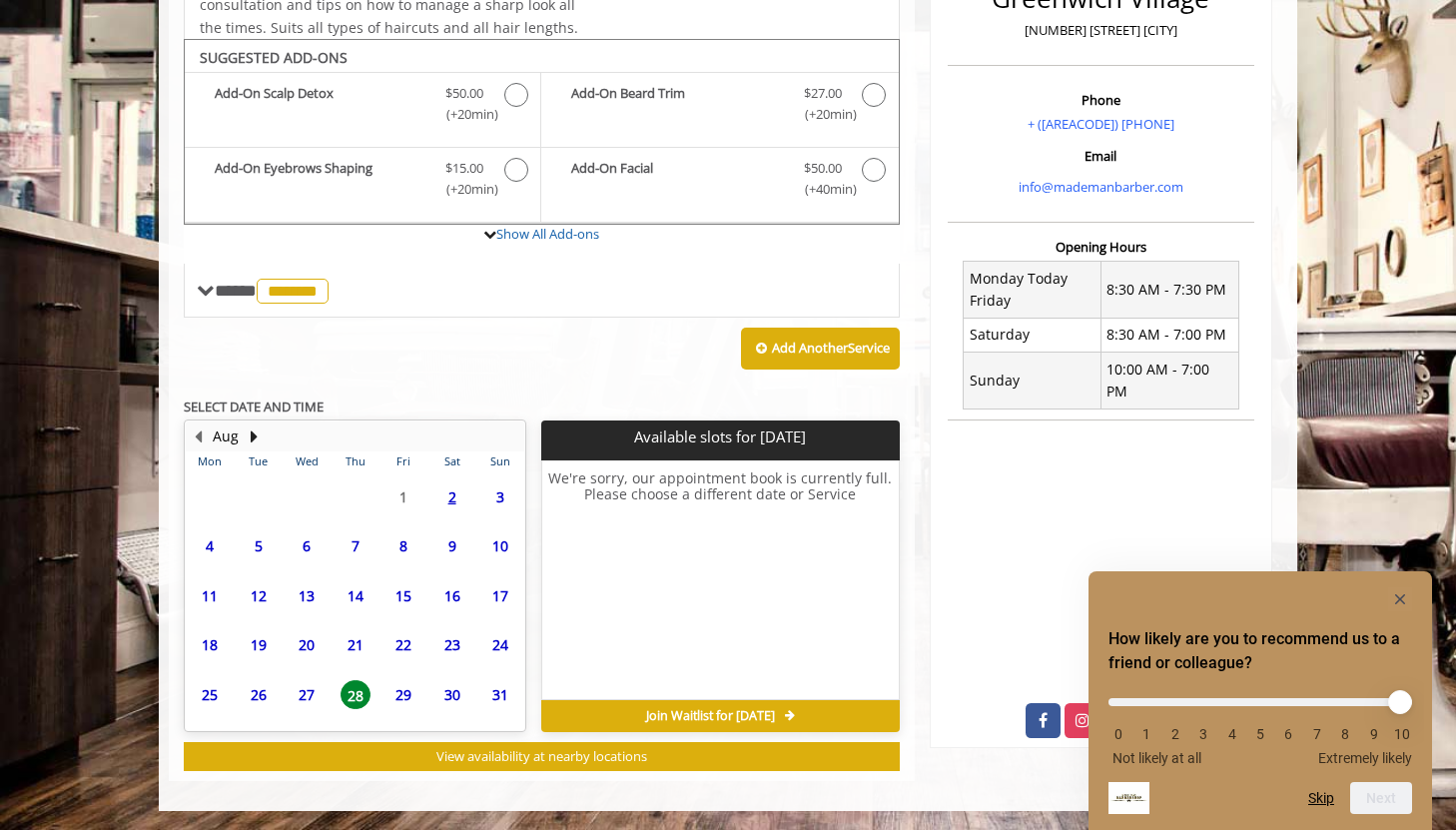 click on "29" 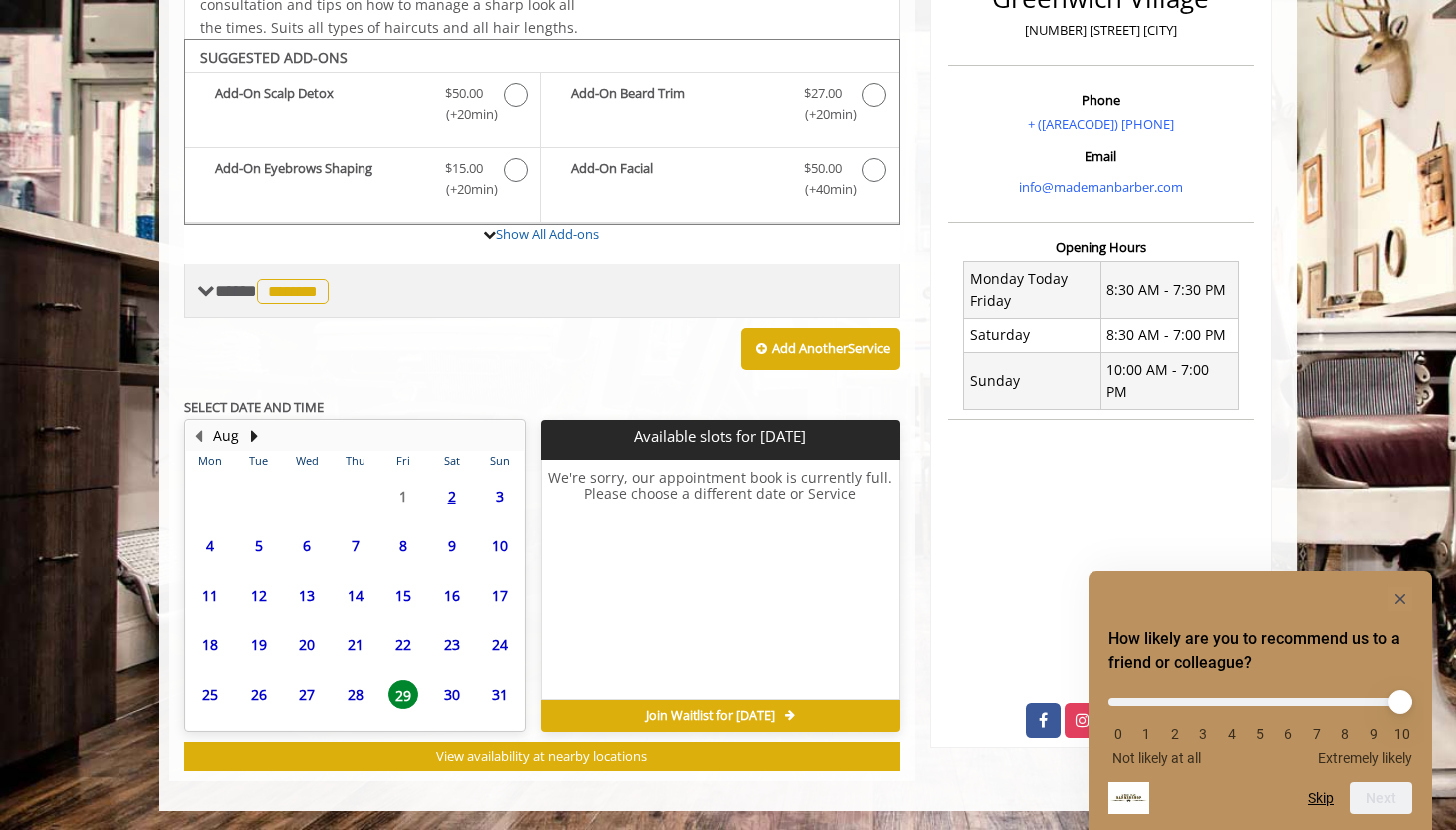 click on "*******" at bounding box center (293, 291) 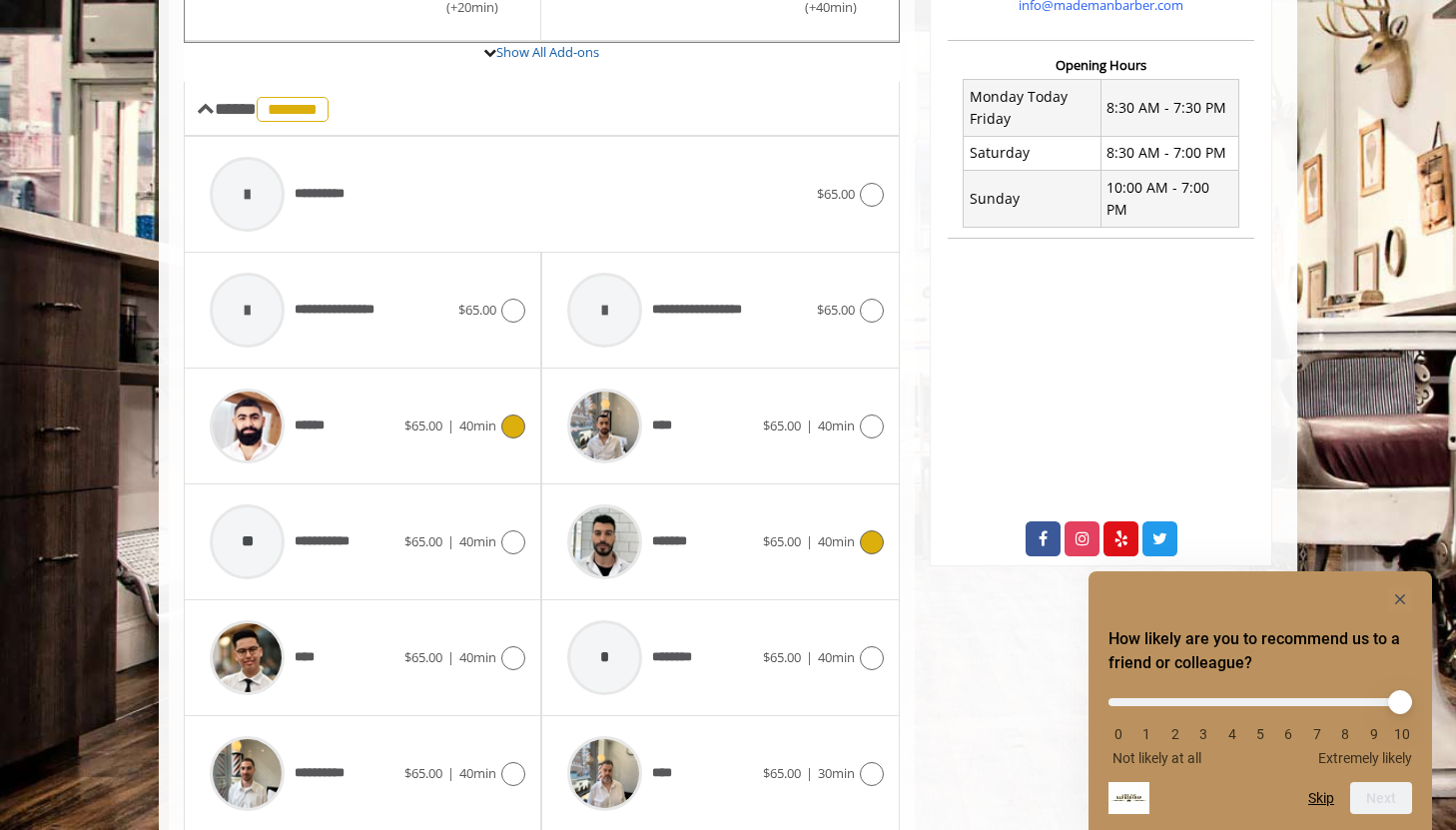 scroll, scrollTop: 829, scrollLeft: 0, axis: vertical 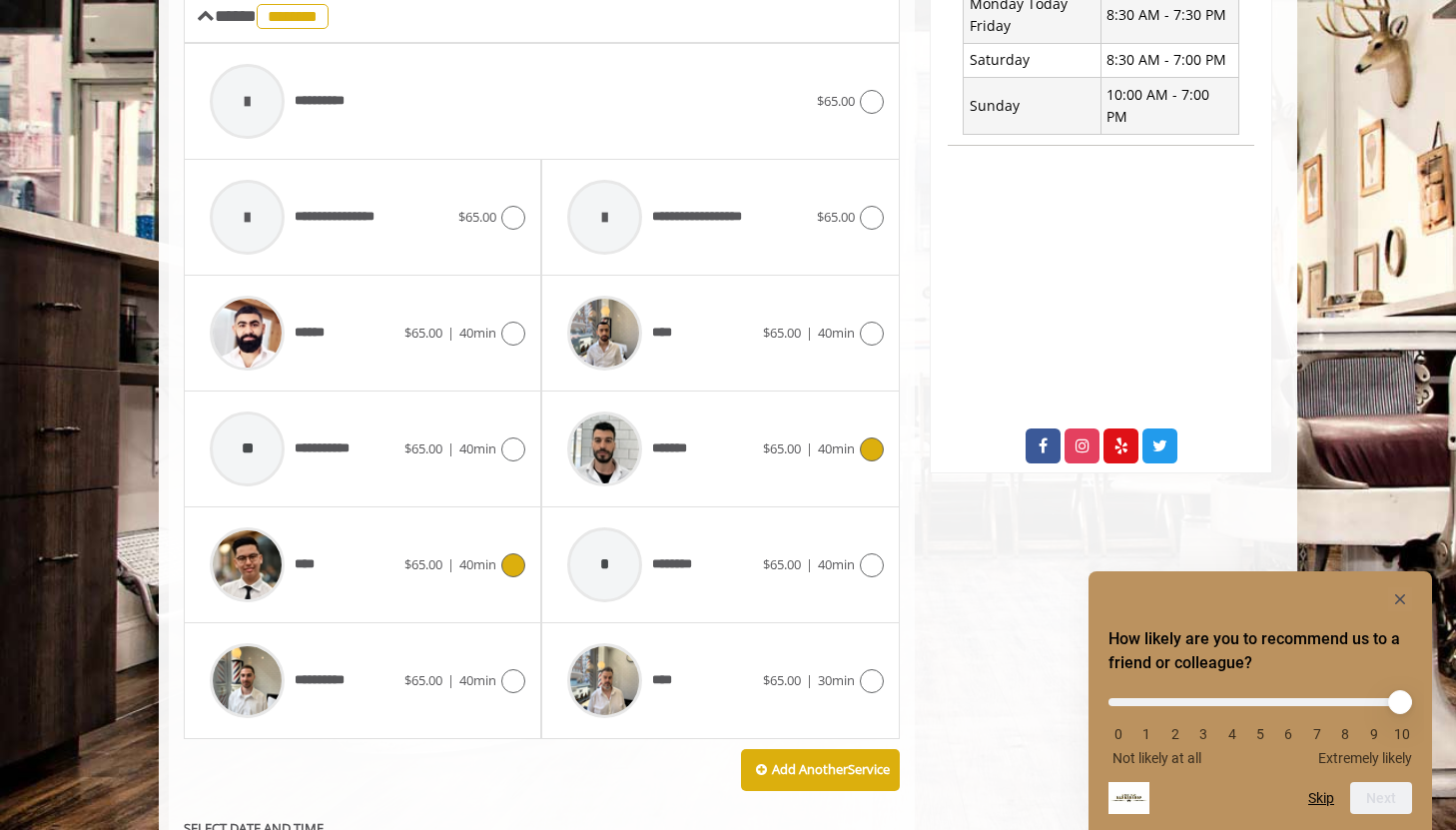 click on "****" at bounding box center (302, 564) 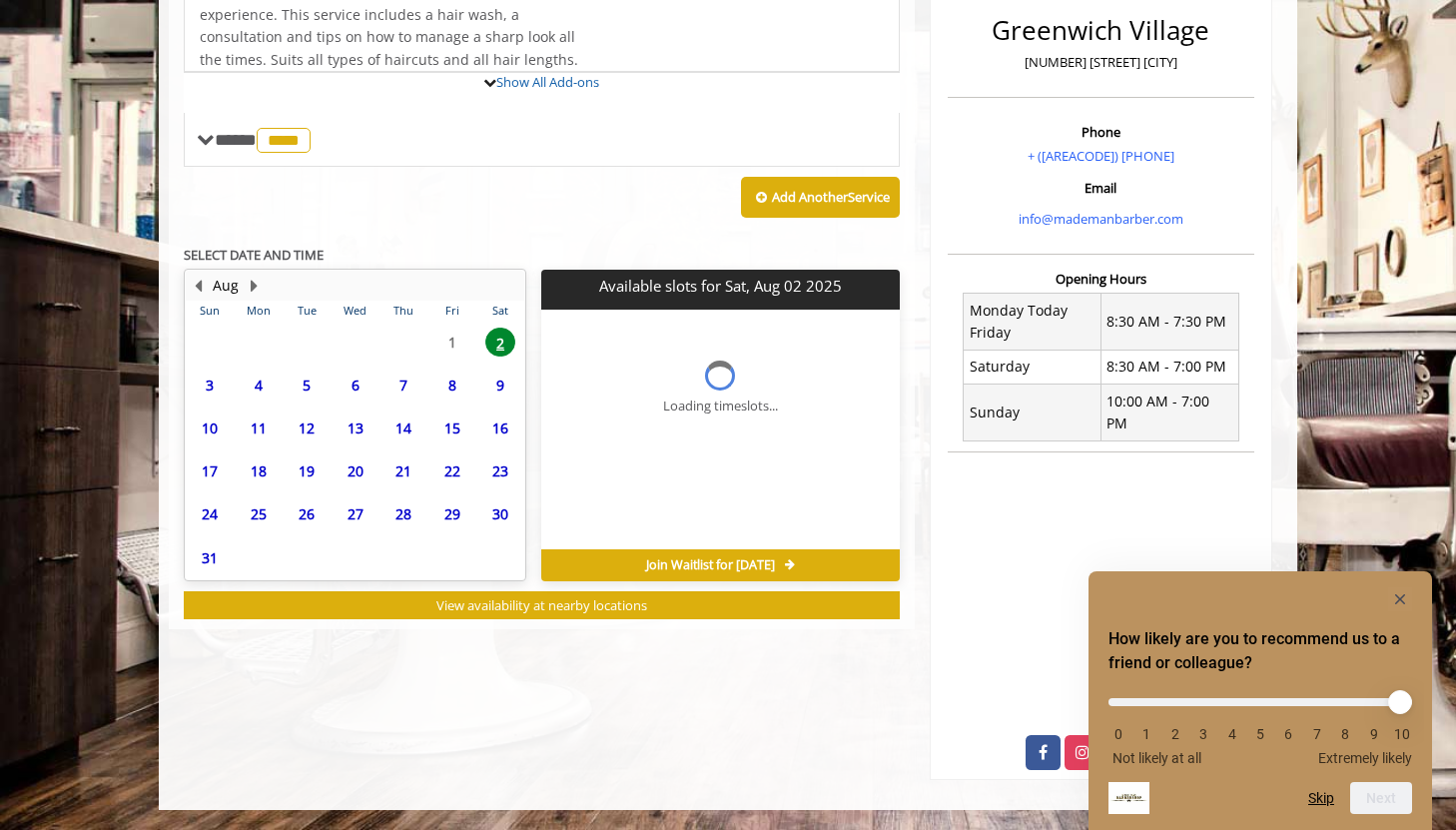 scroll, scrollTop: 0, scrollLeft: 0, axis: both 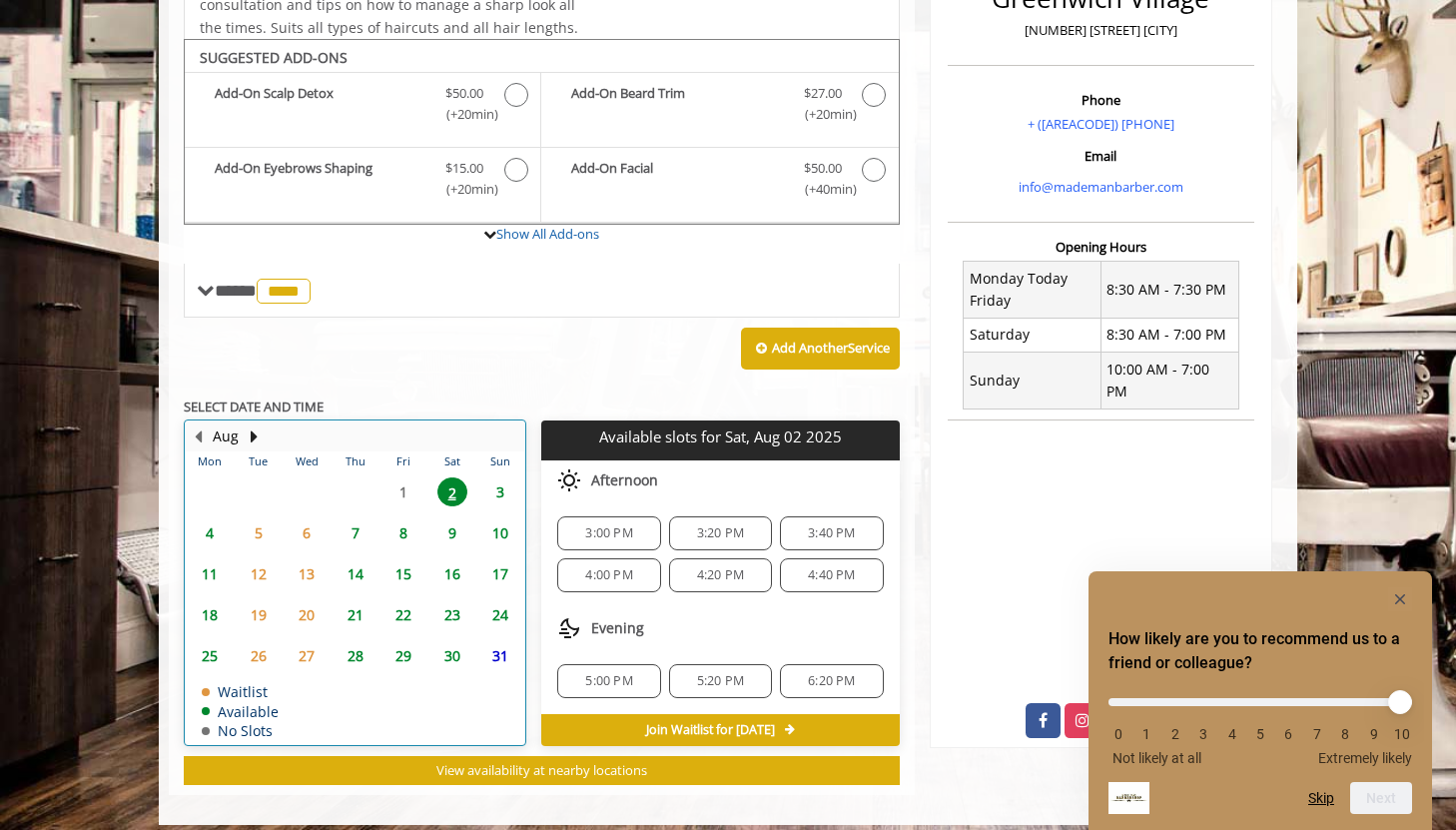 click on "10" 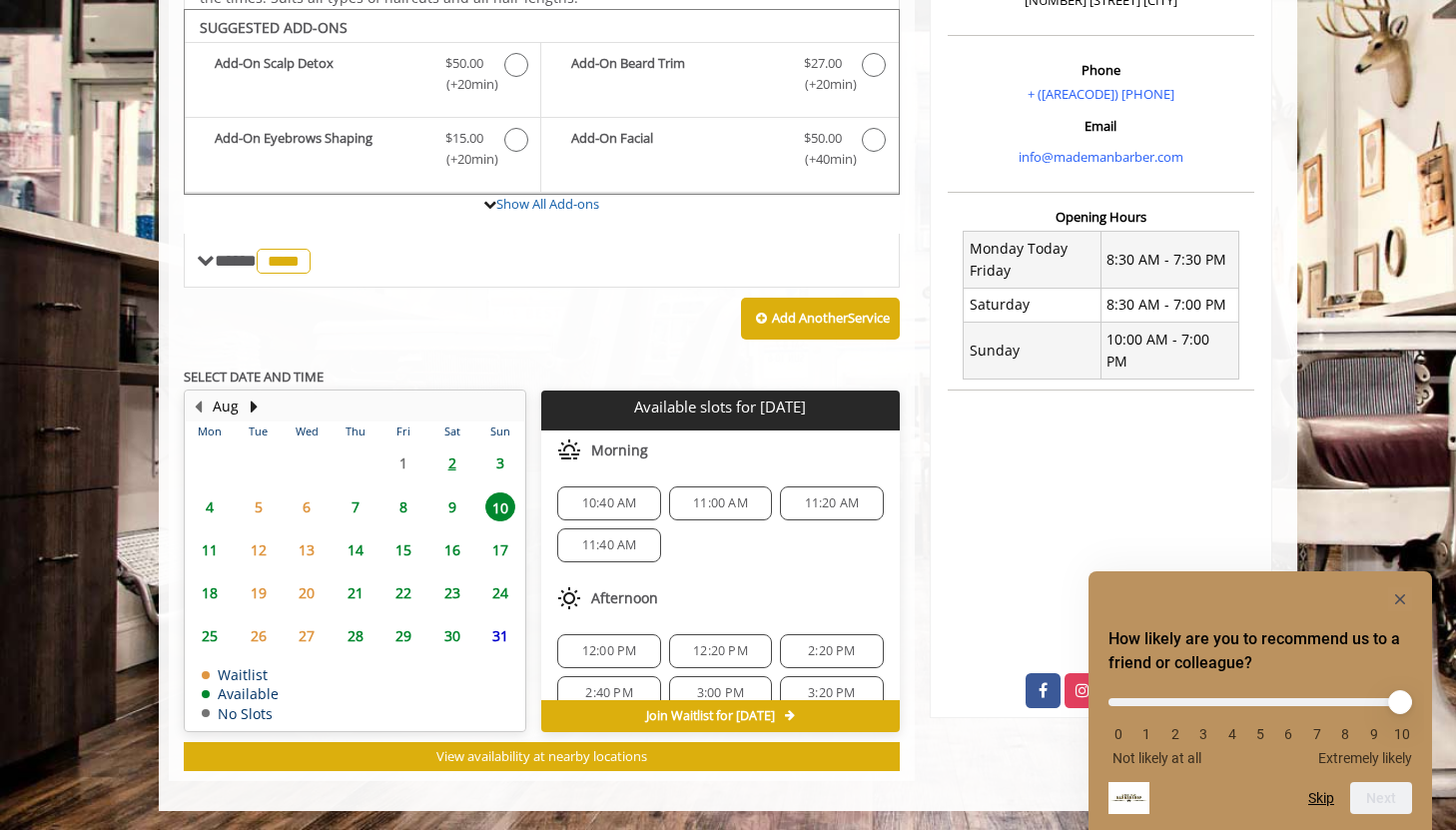 click on "3" 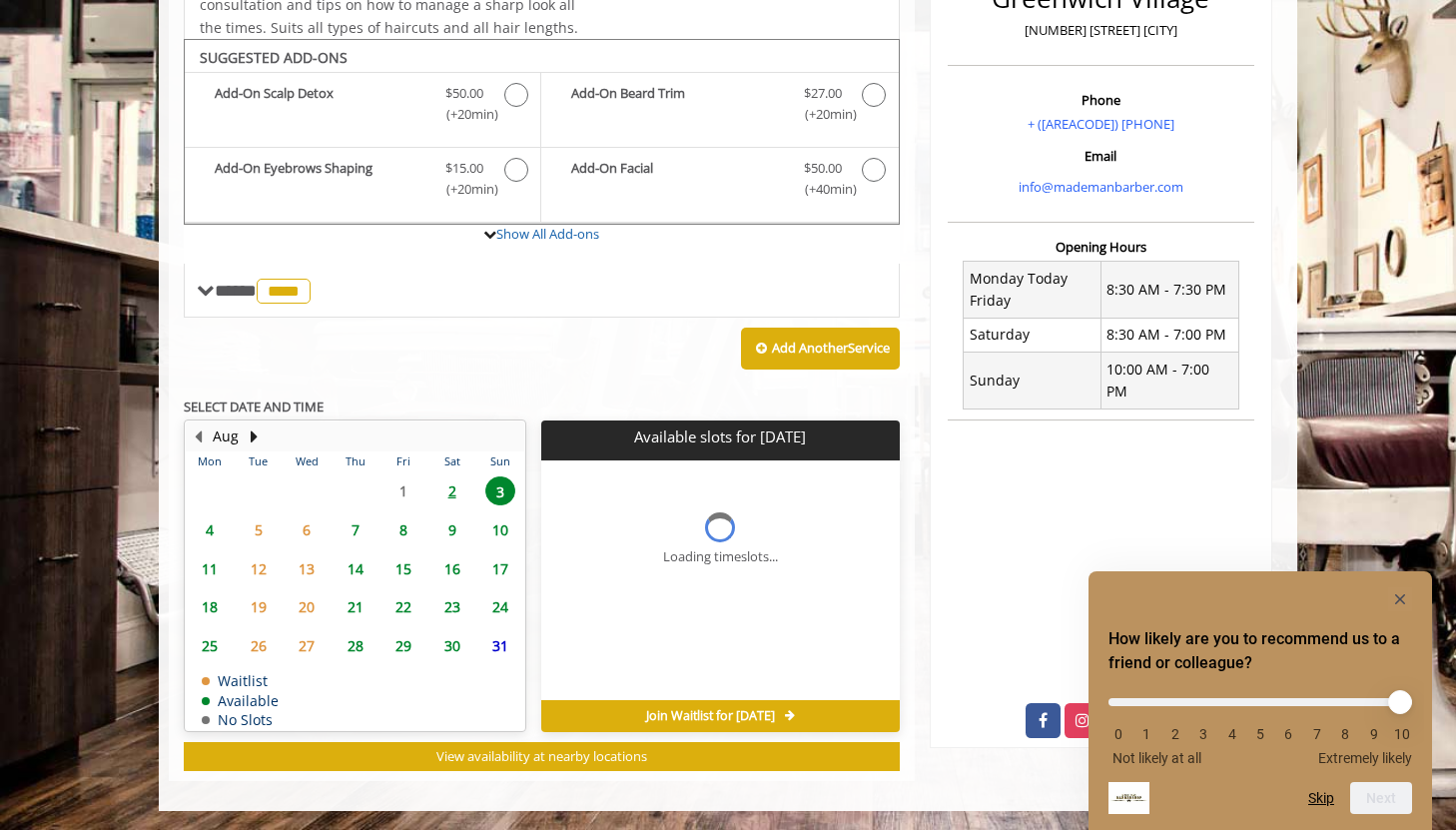 scroll, scrollTop: 568, scrollLeft: 0, axis: vertical 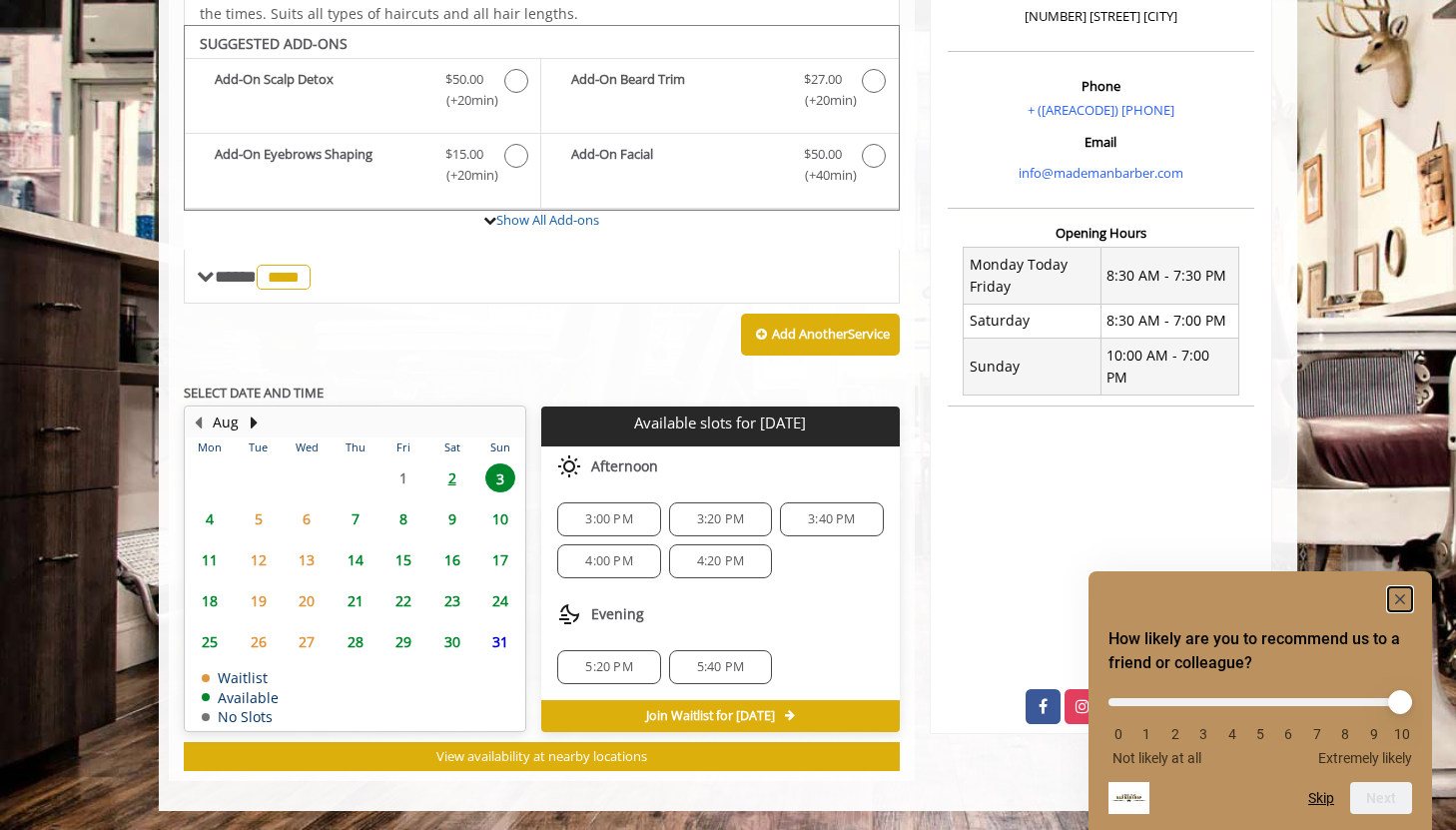 click 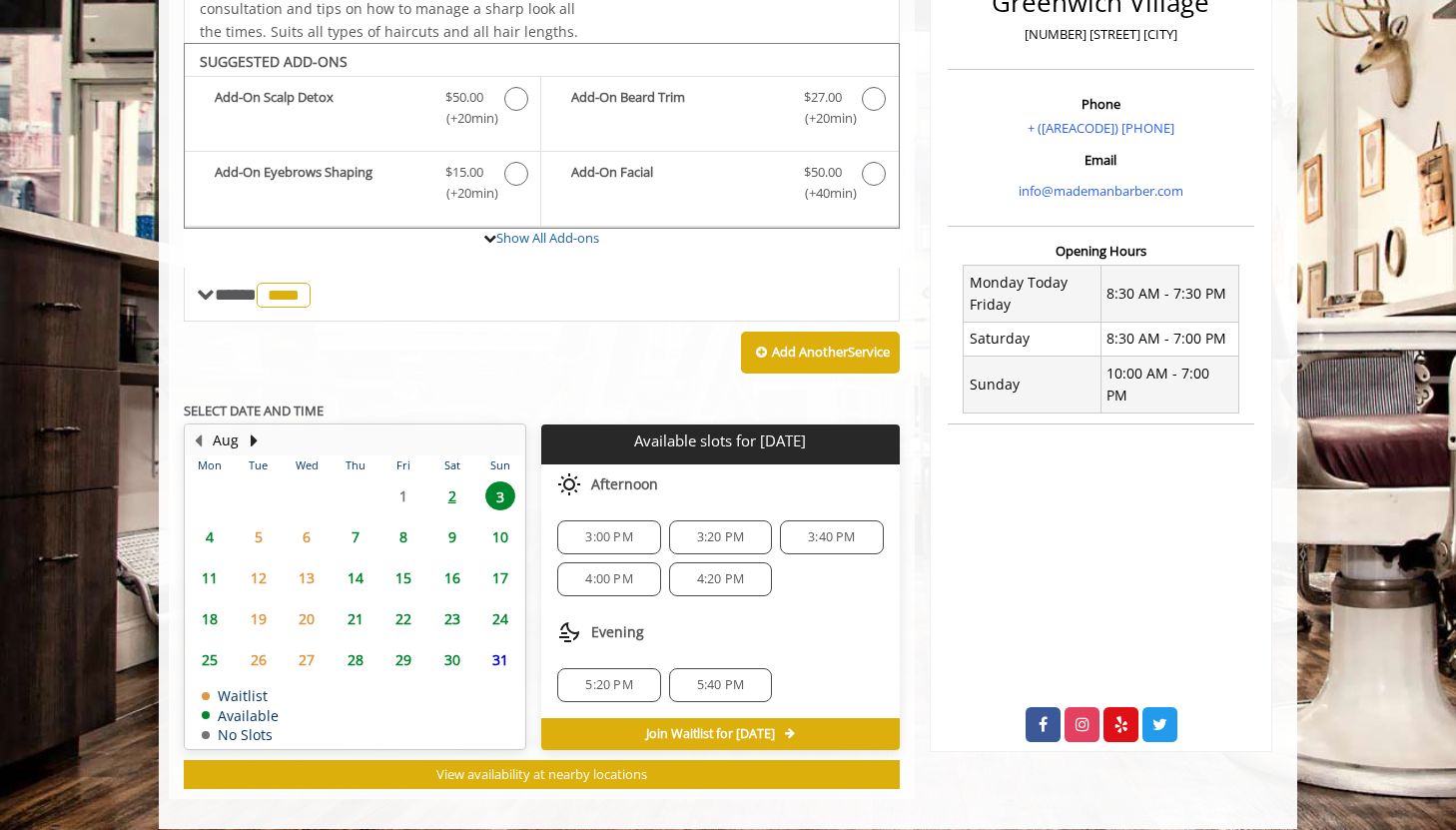 scroll, scrollTop: 568, scrollLeft: 0, axis: vertical 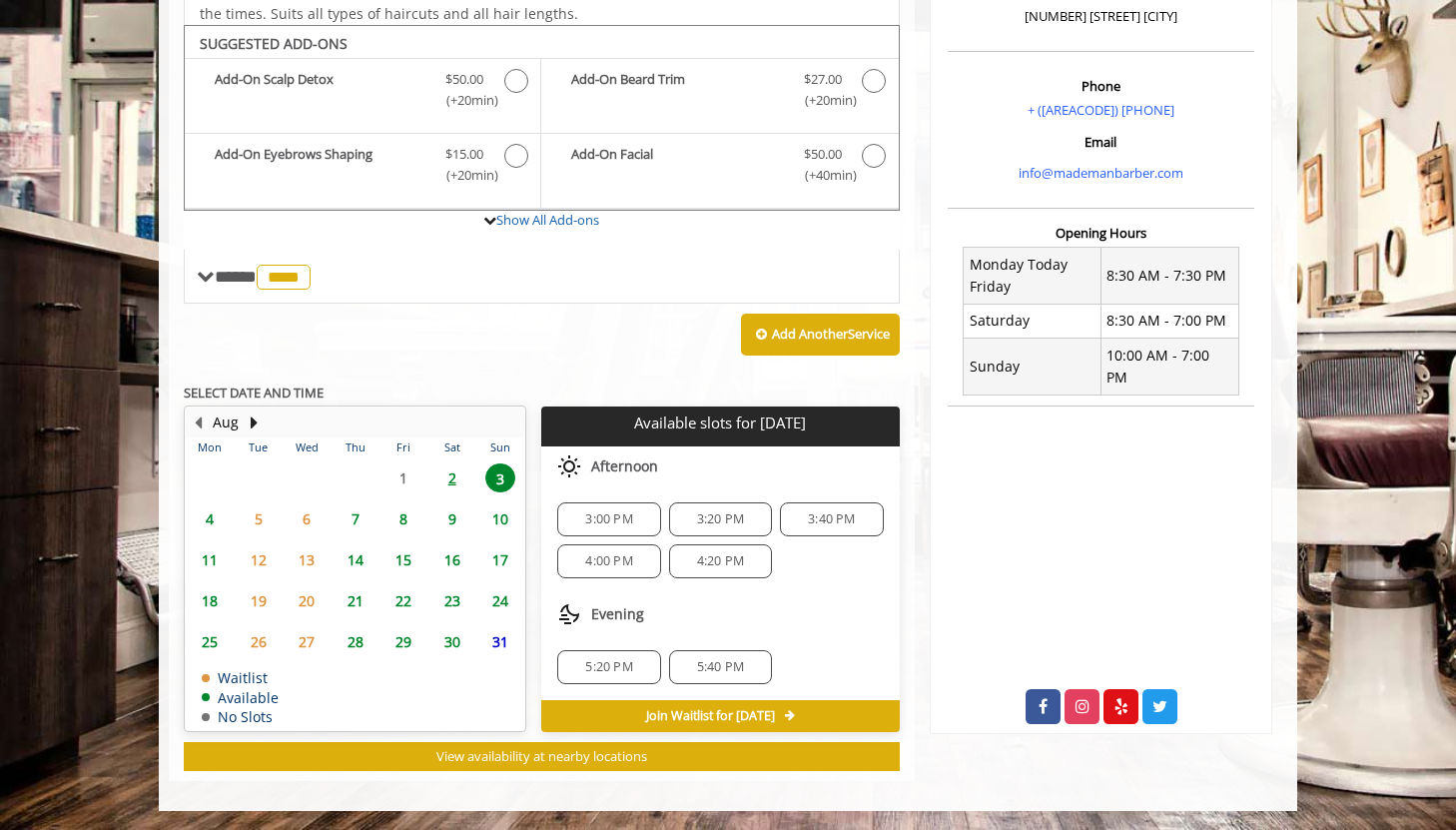 click on "6" 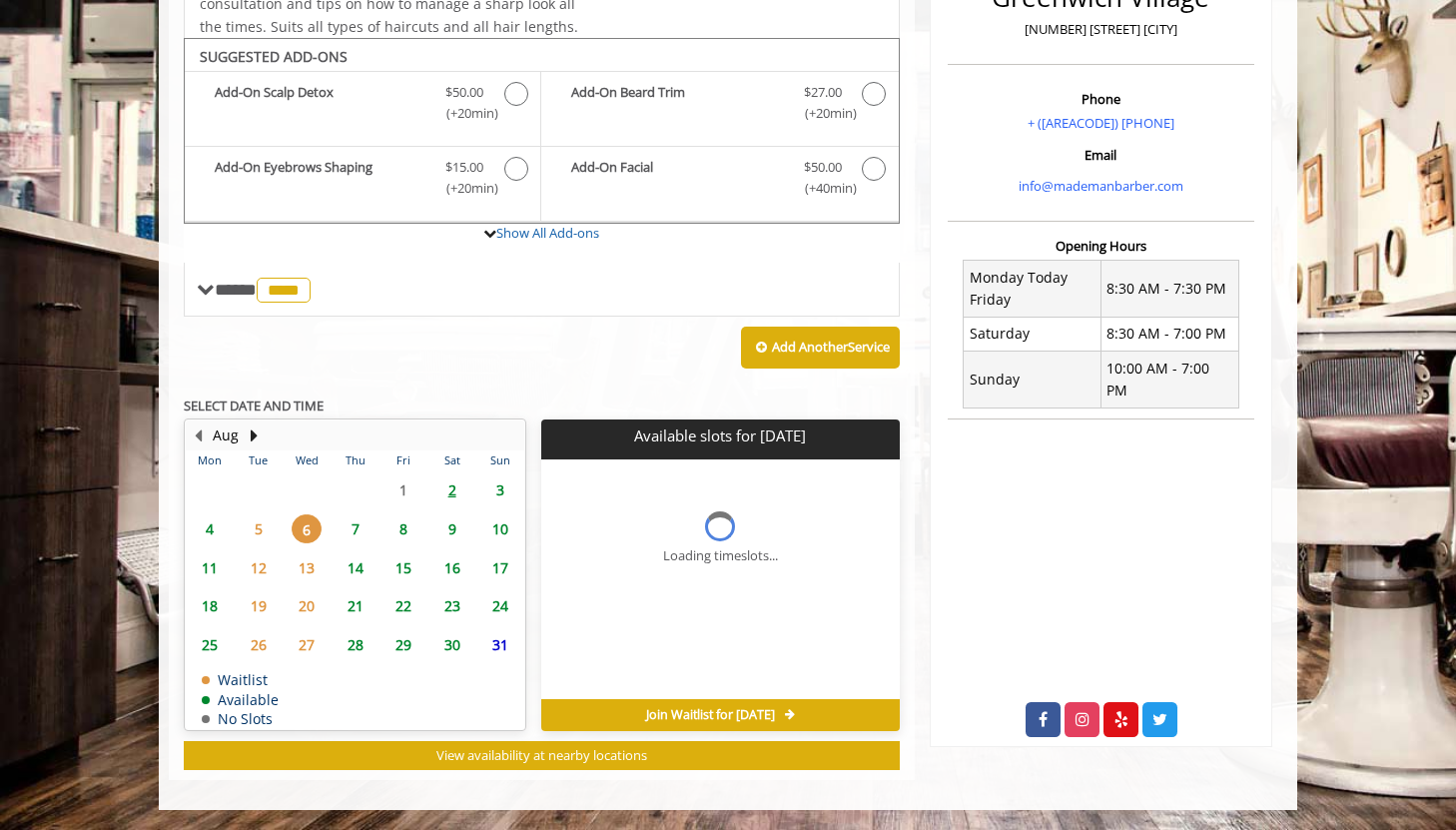scroll, scrollTop: 554, scrollLeft: 0, axis: vertical 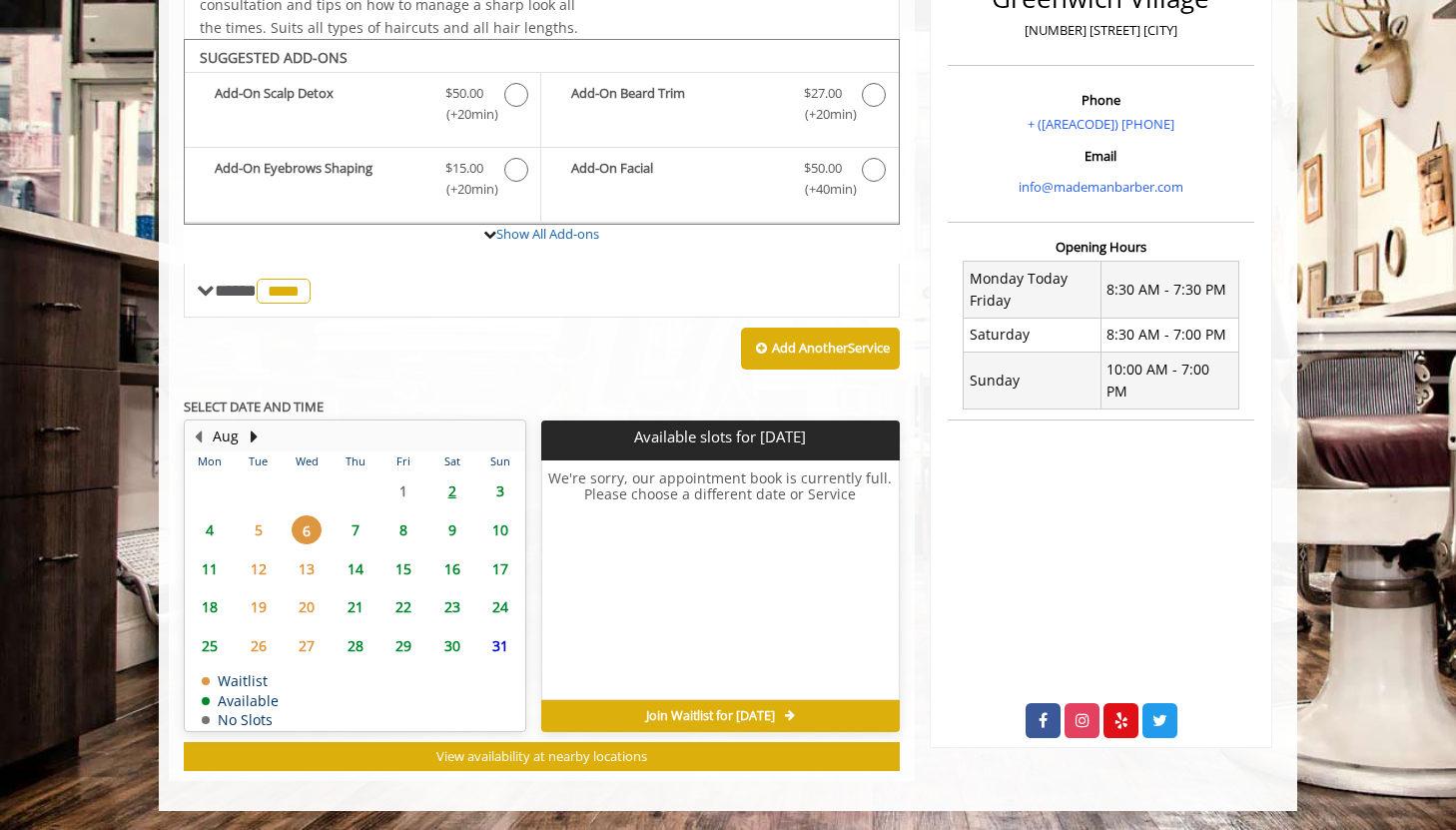 click on "5" 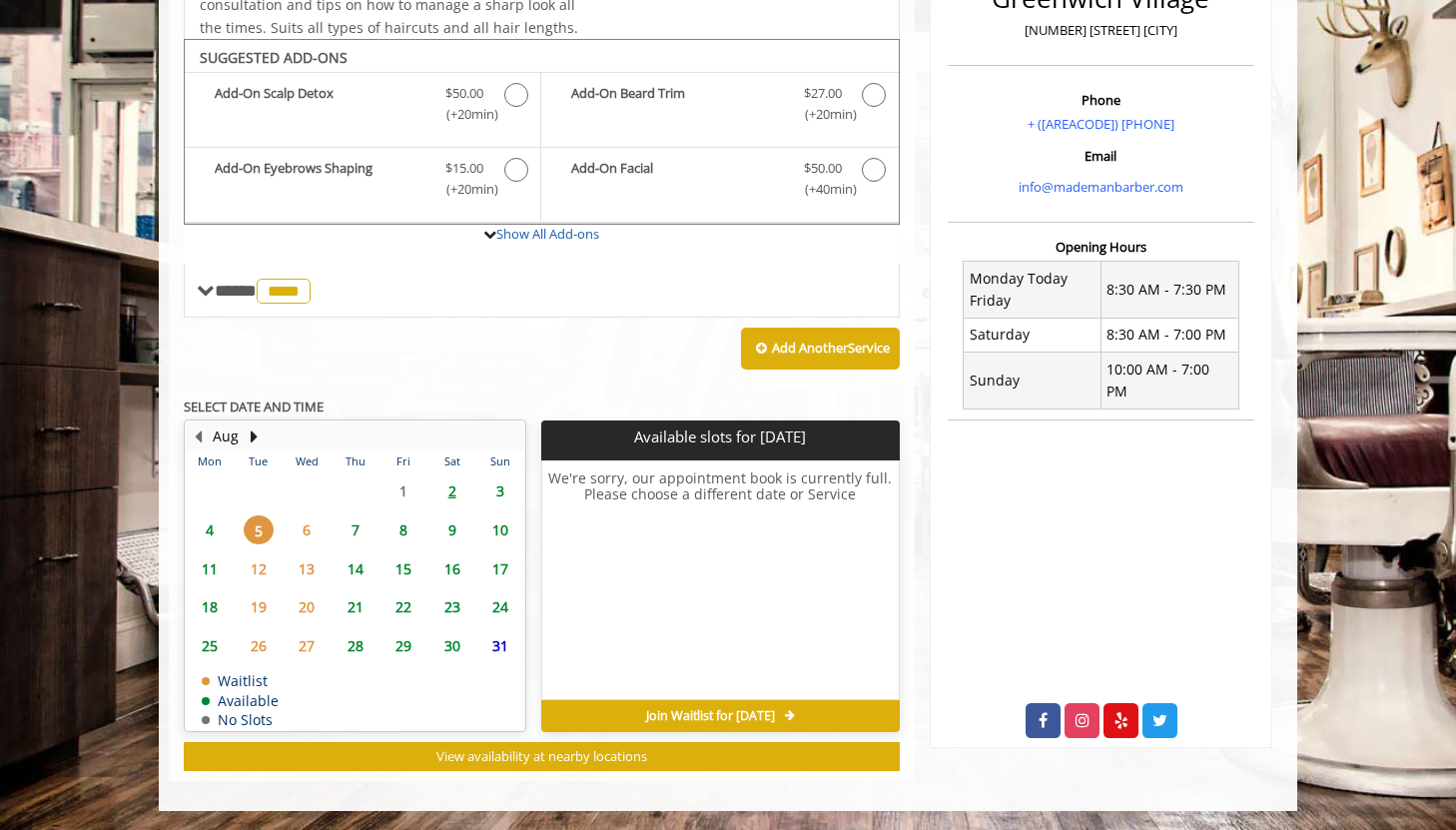 click on "2" 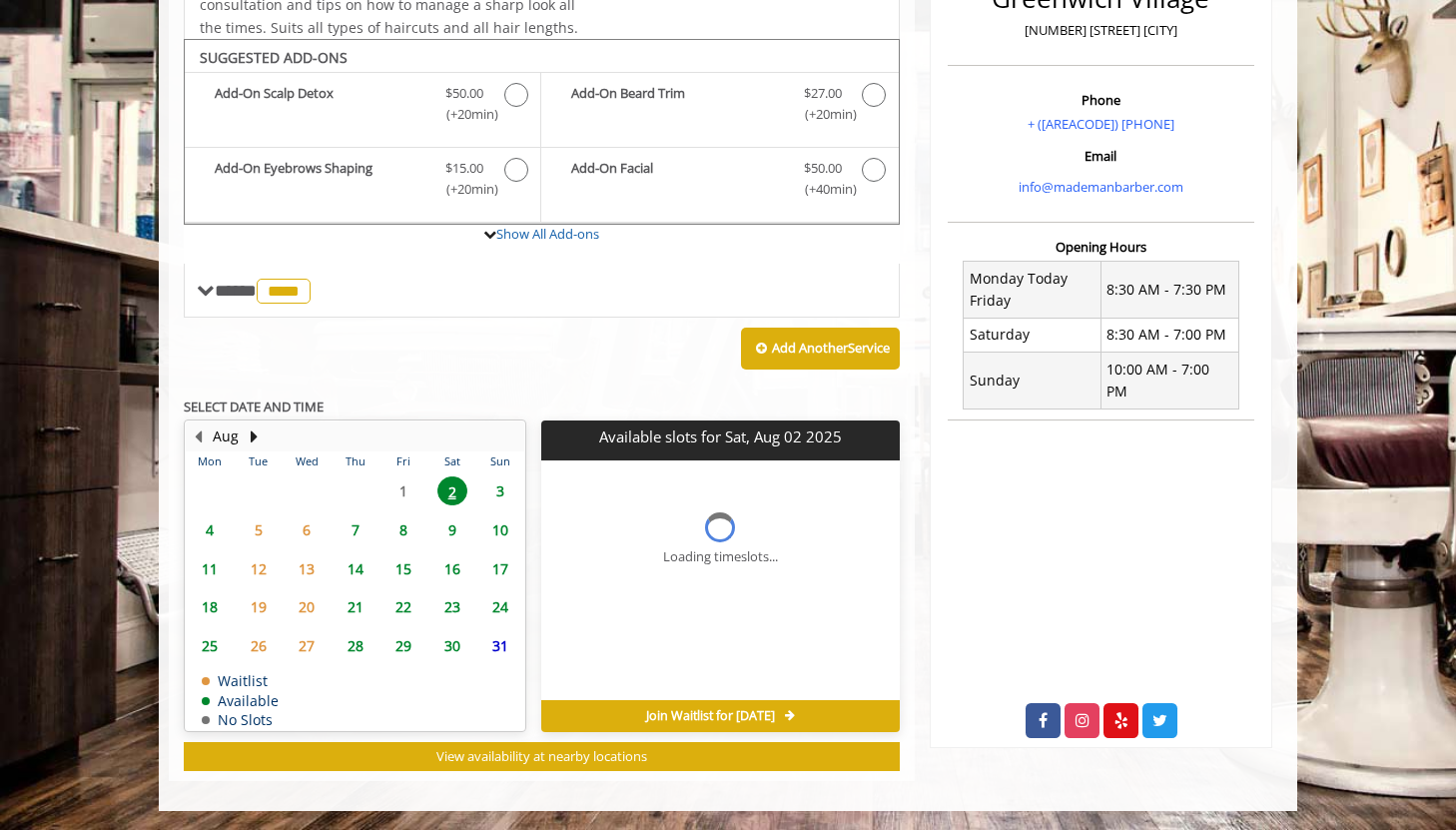 scroll, scrollTop: 568, scrollLeft: 0, axis: vertical 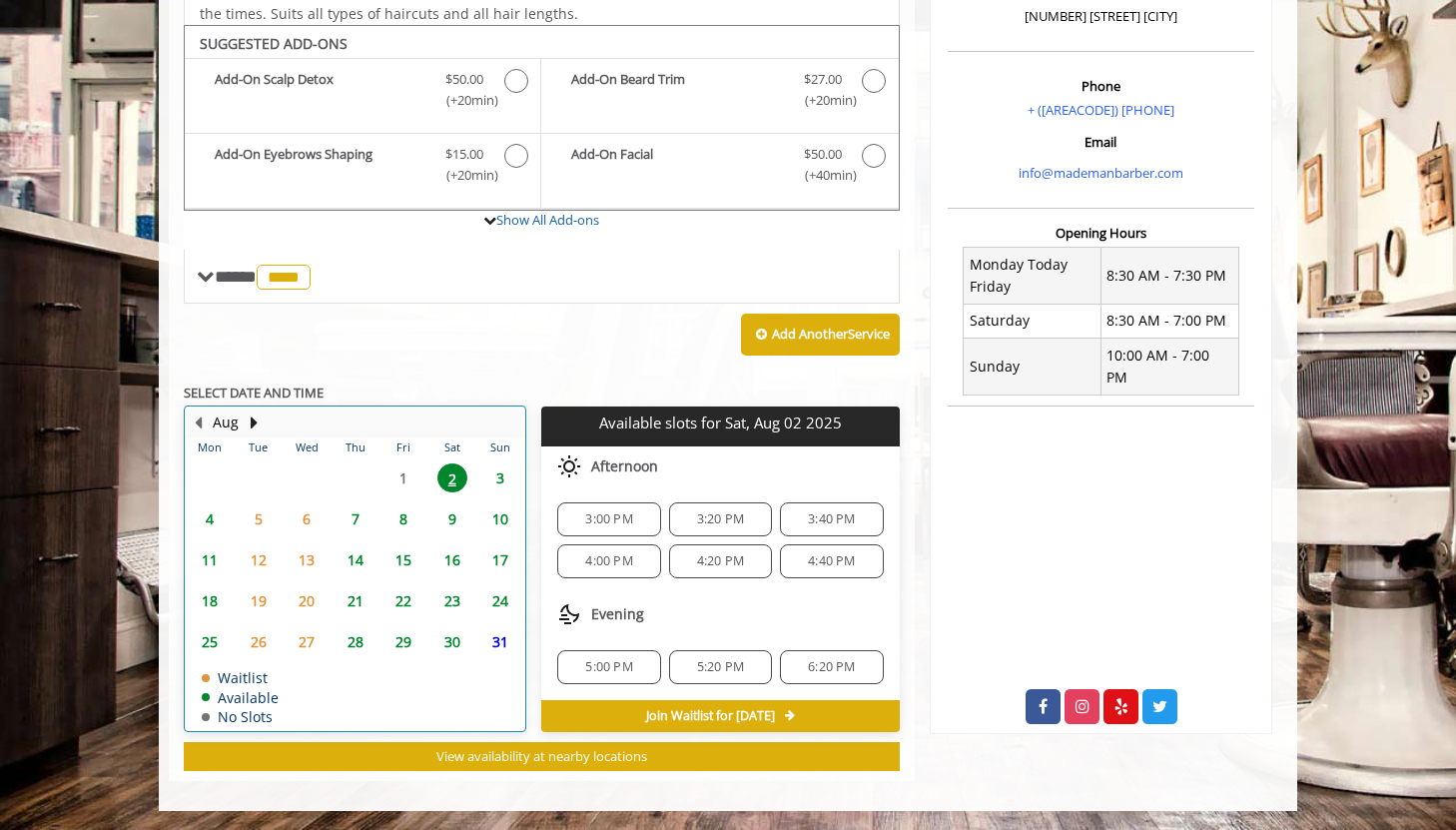 click on "Mon Tue Wed Thu Fri Sat Sun 28 29 30 31 1 2 3 4 5 6 7 8 9 10 11 12 13 14 15 16 17 18 19 20 21 22 23 24 25 26 27 28 29 30 31 1 2 3 4 5 6 7  Waitlist    Available   No Slots" 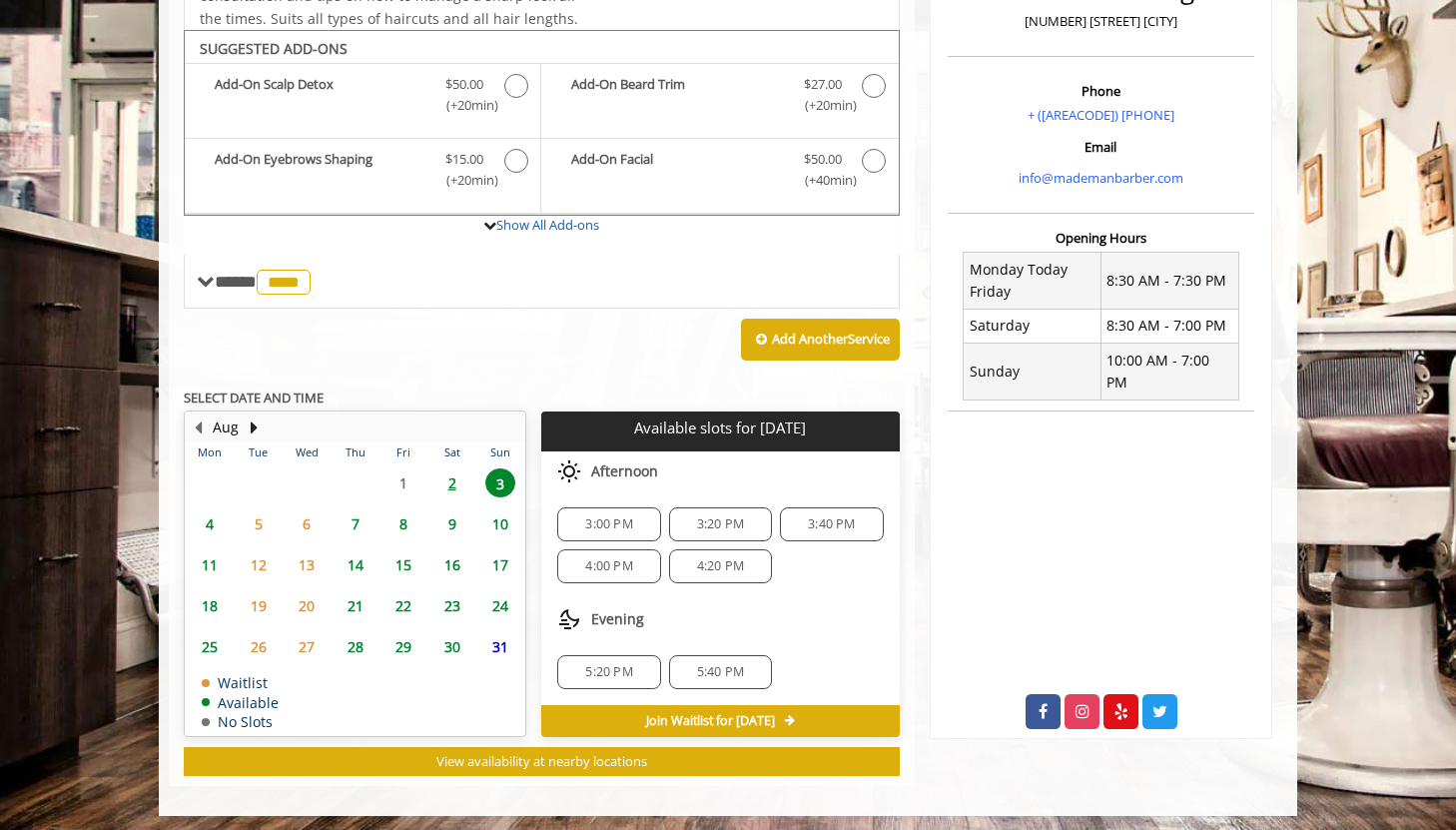 scroll, scrollTop: 568, scrollLeft: 0, axis: vertical 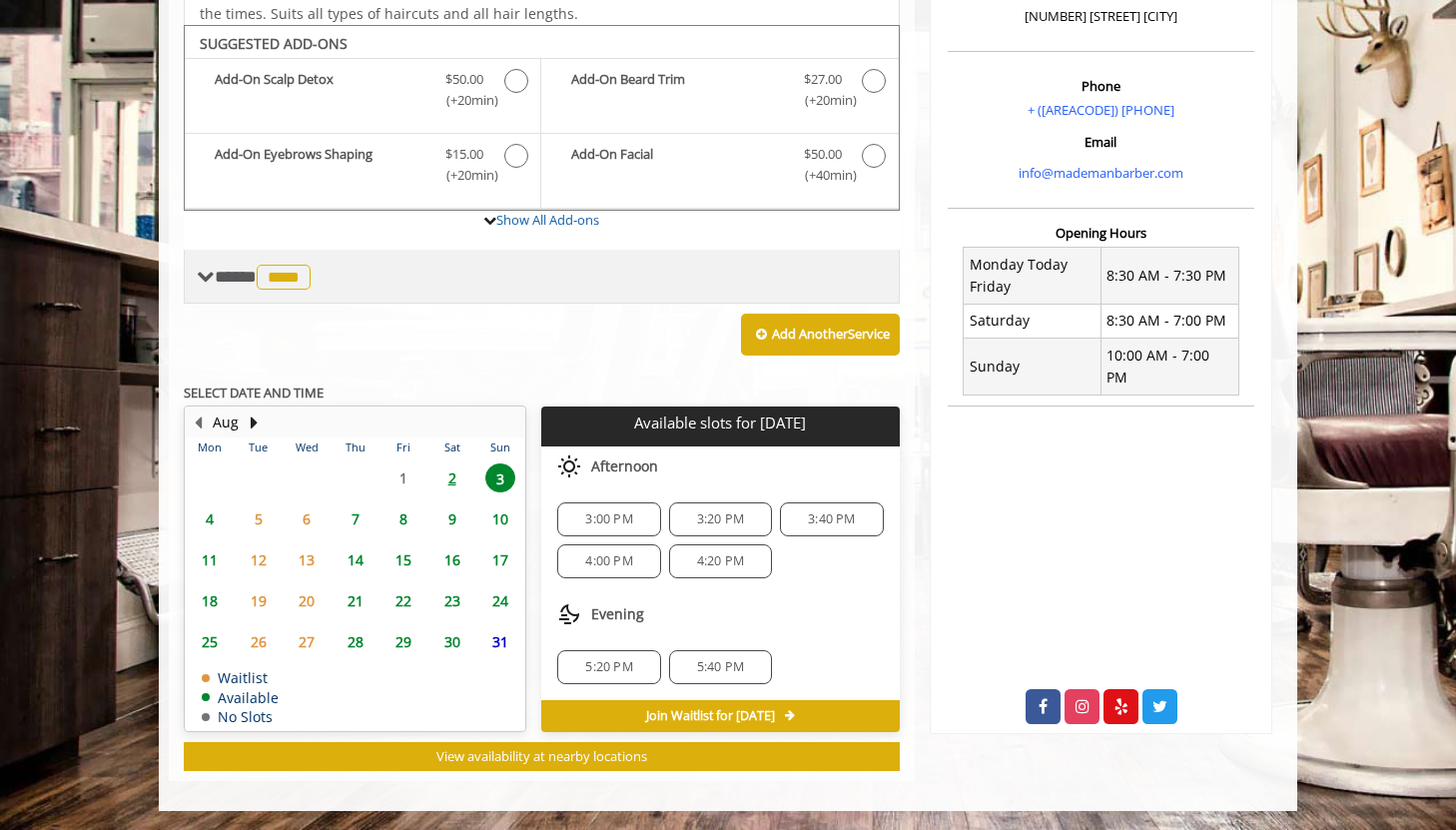 click on "**** ****    ********" at bounding box center [256, 276] 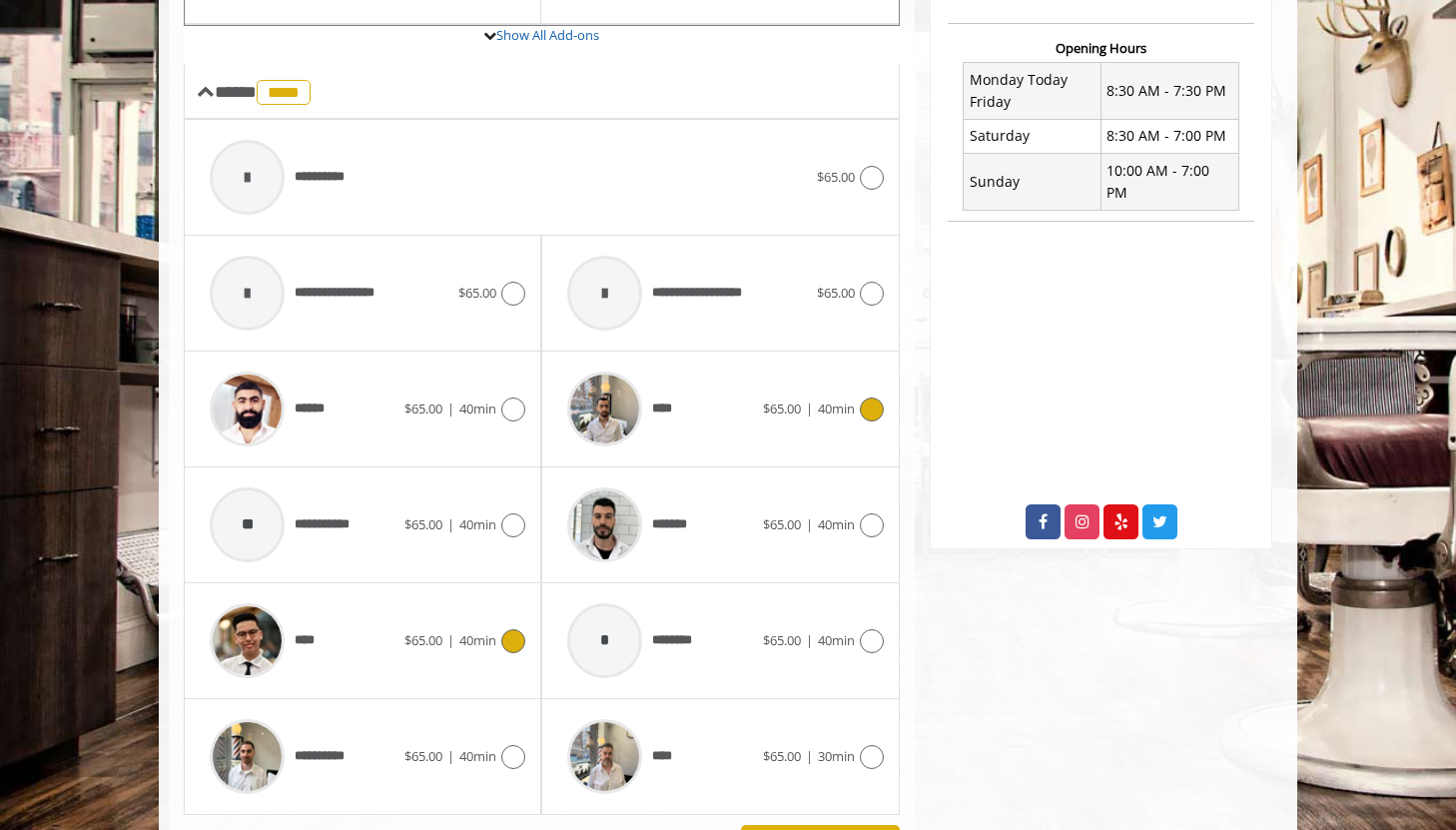 scroll, scrollTop: 772, scrollLeft: 0, axis: vertical 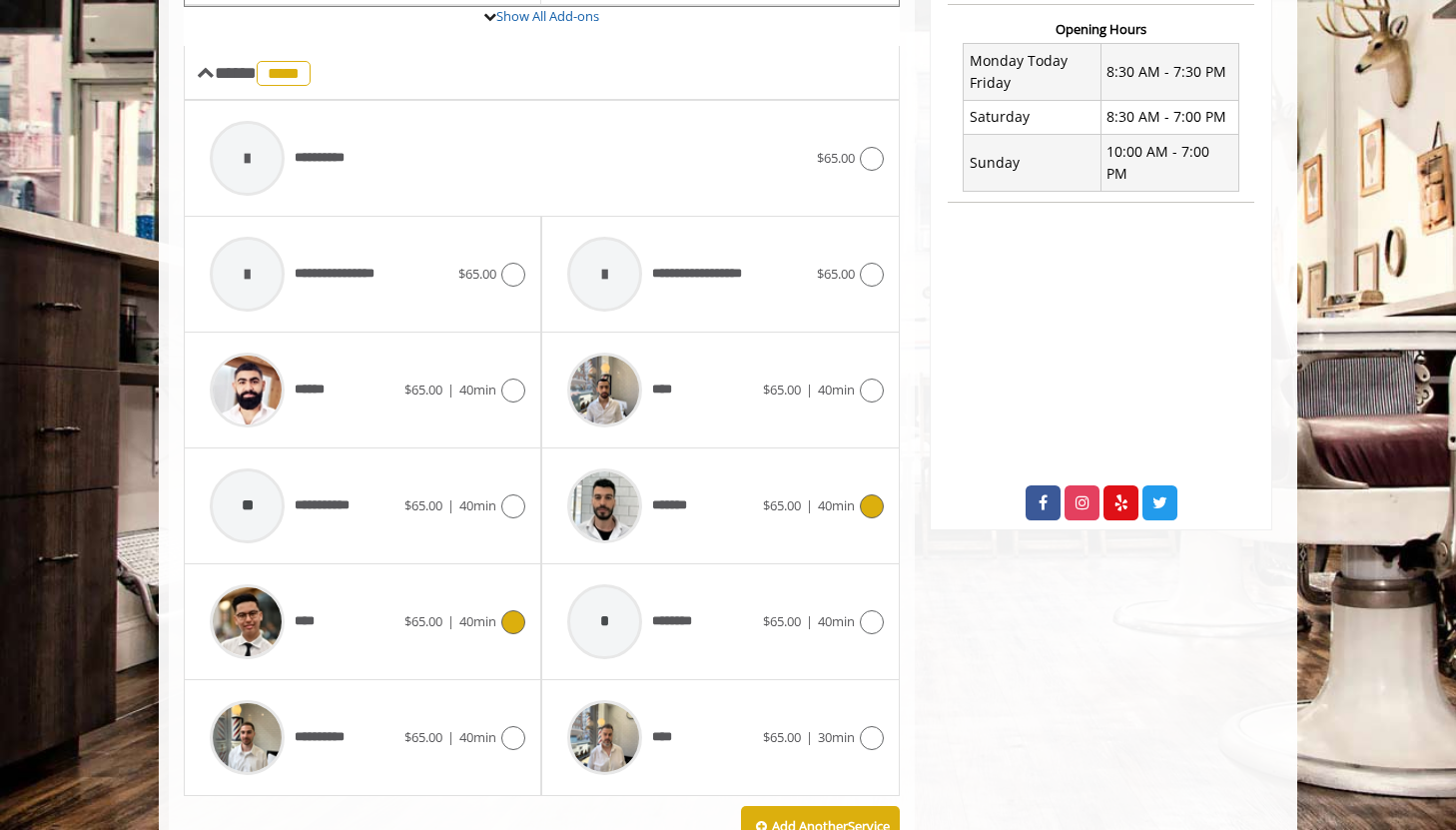 click on "*******" at bounding box center [659, 505] 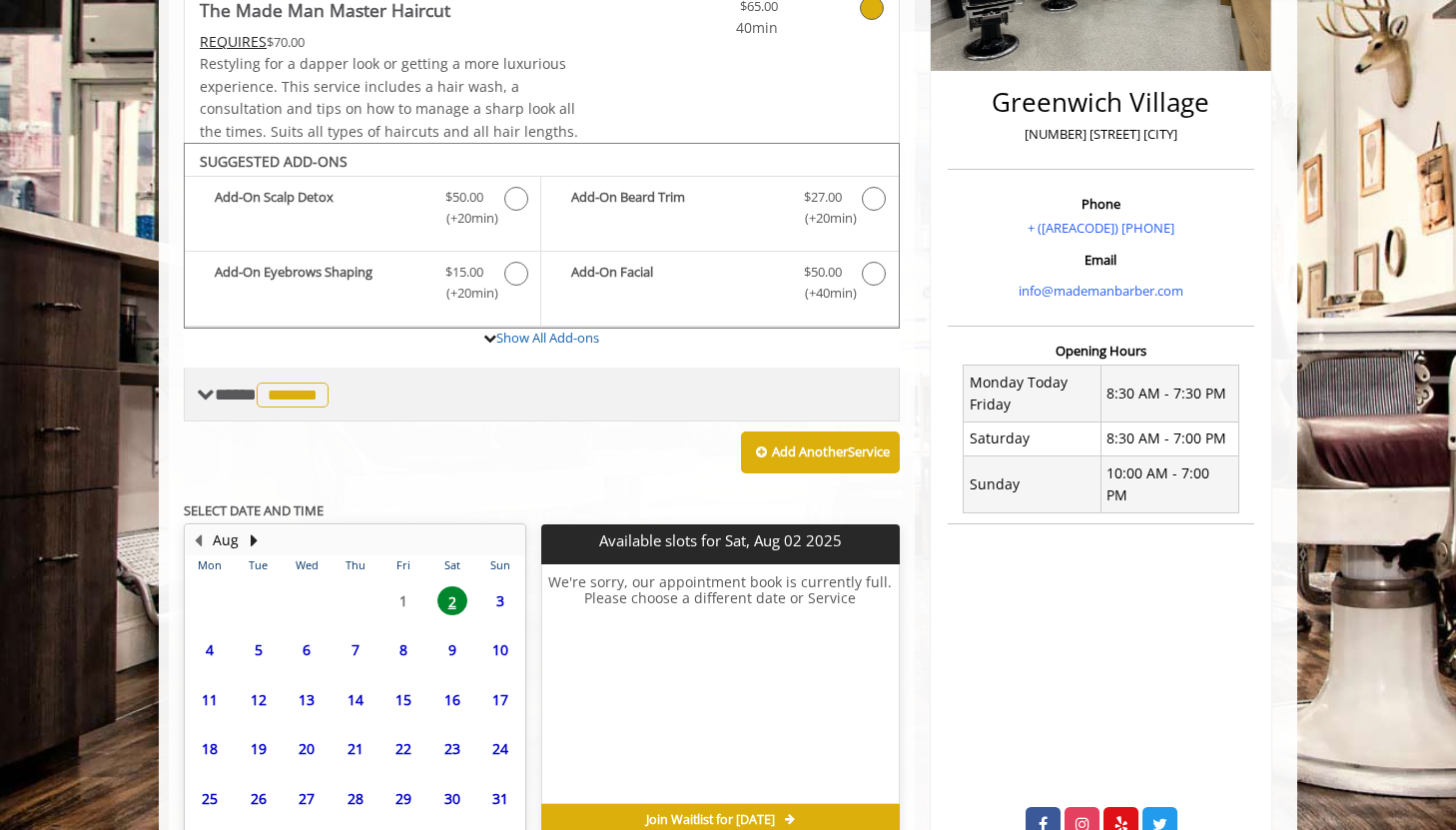 scroll, scrollTop: 554, scrollLeft: 0, axis: vertical 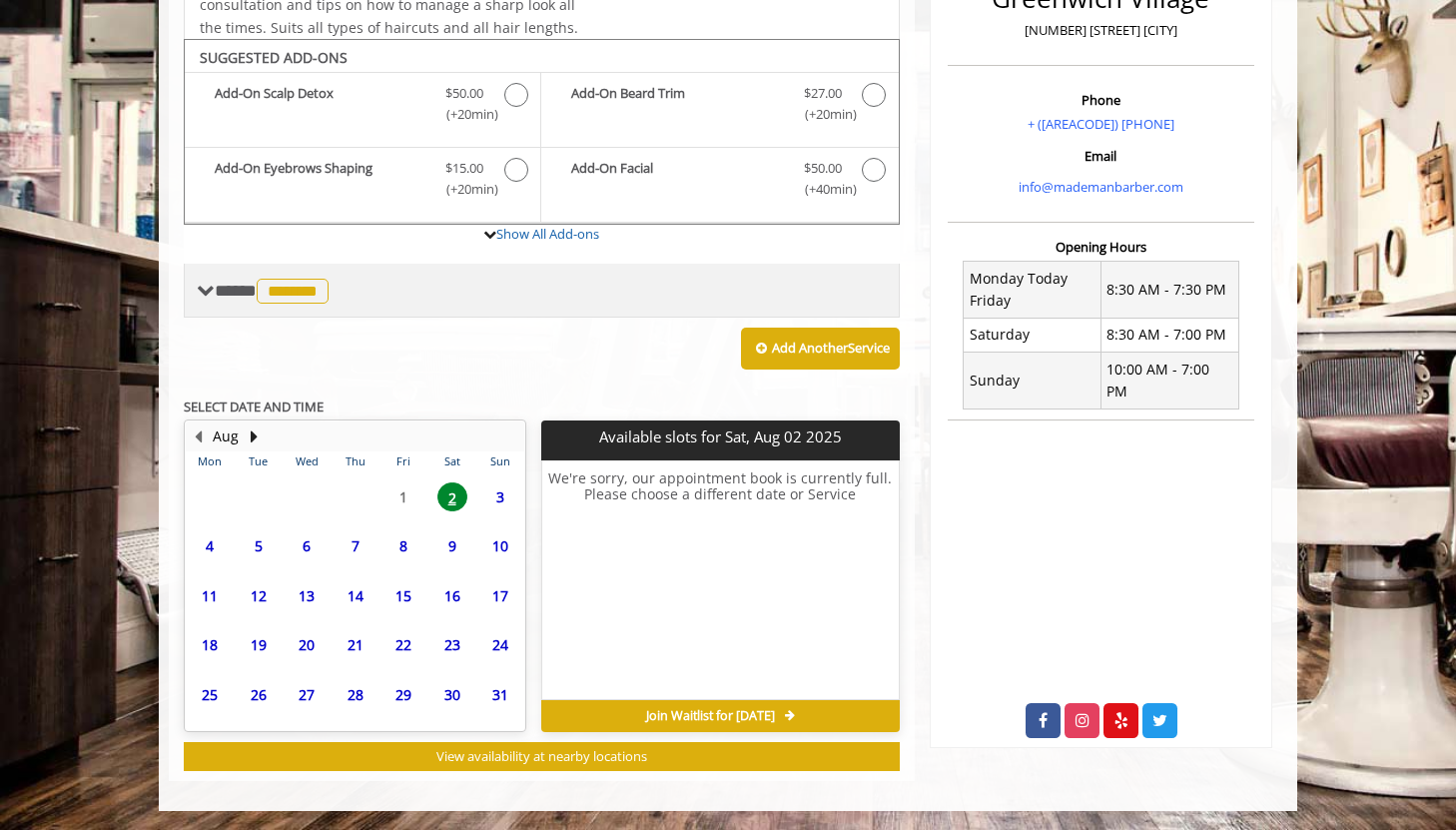 click on "**** *******    ********" at bounding box center (265, 290) 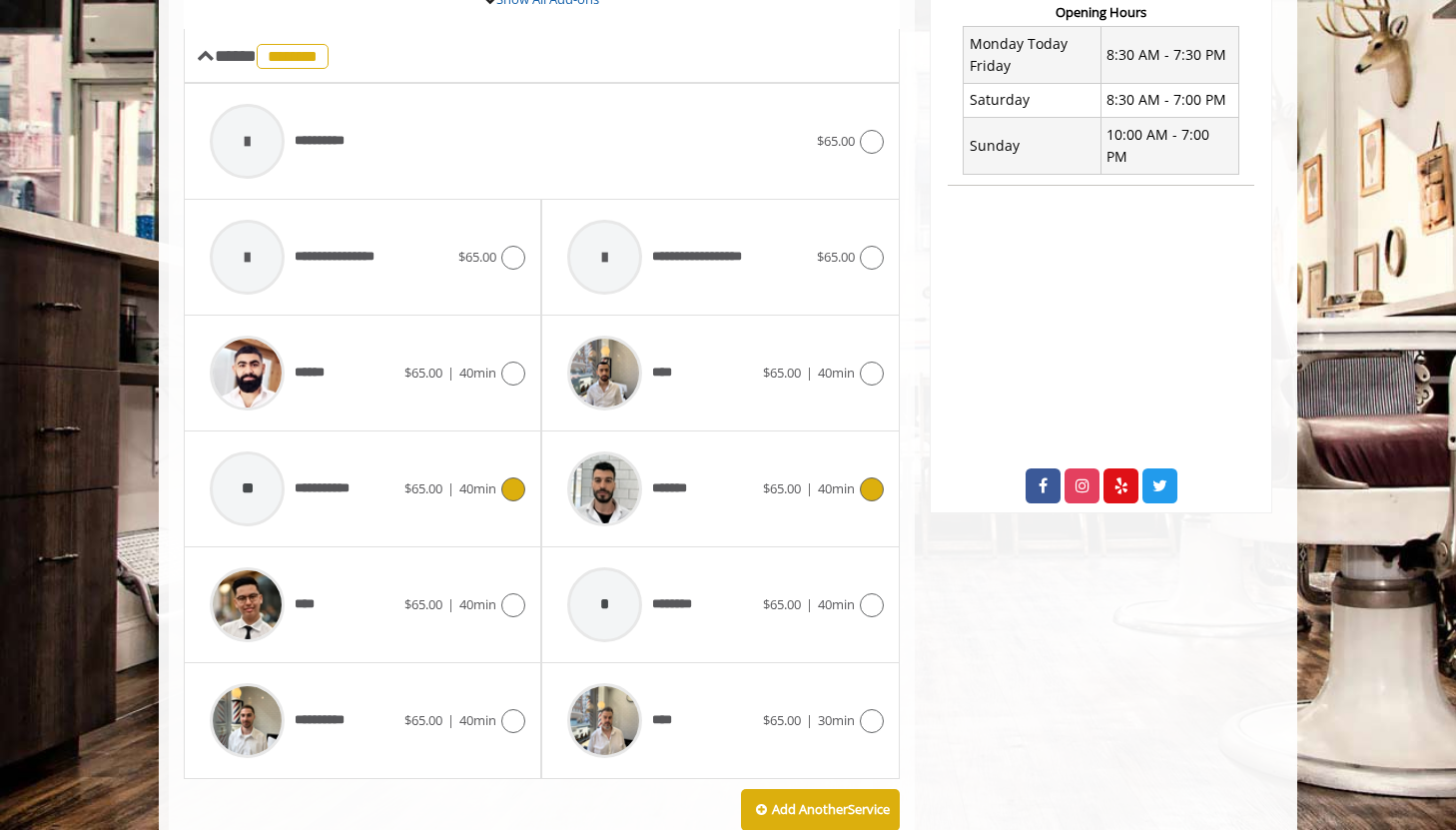 scroll, scrollTop: 819, scrollLeft: 0, axis: vertical 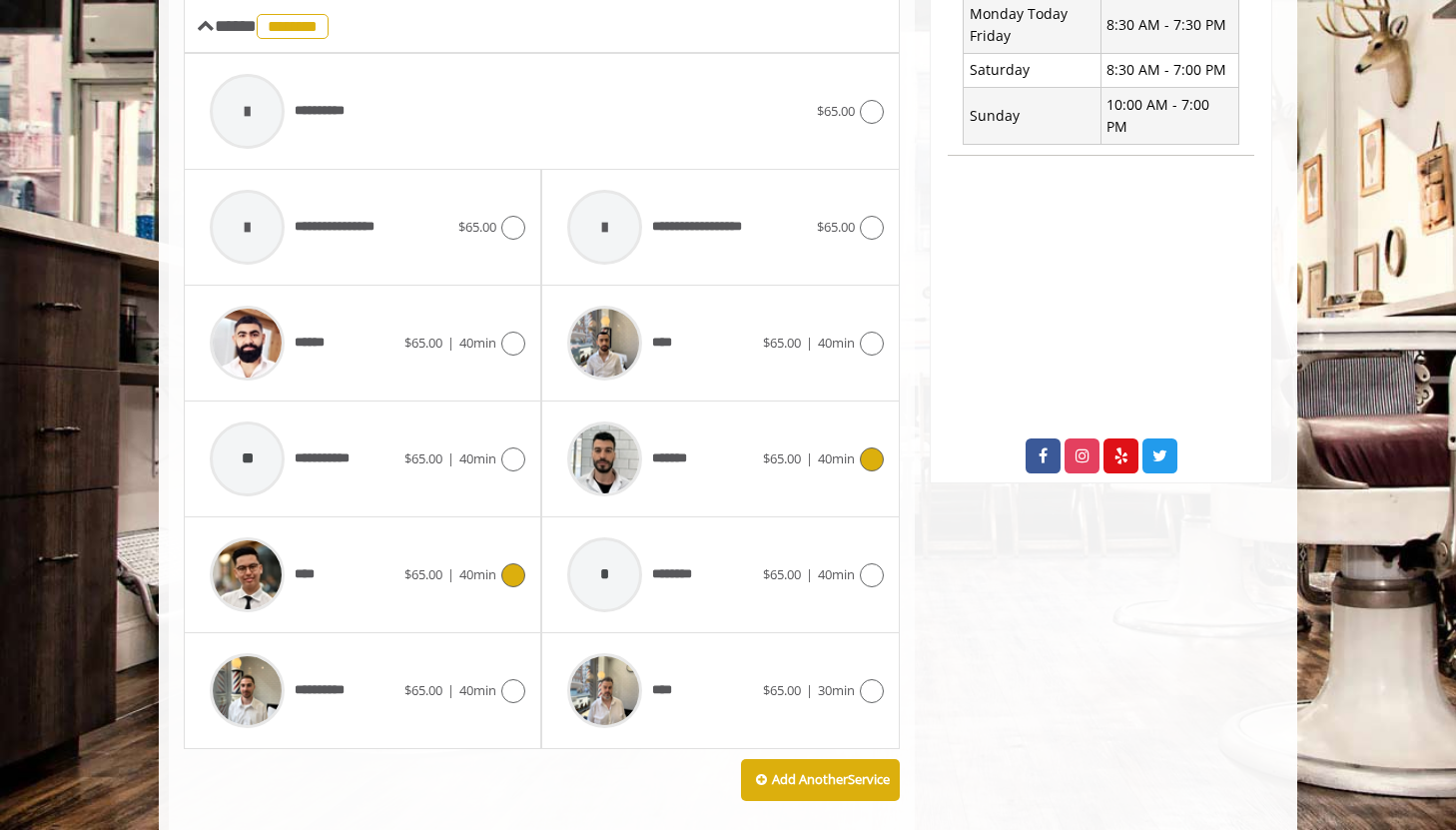 click on "****" at bounding box center (302, 574) 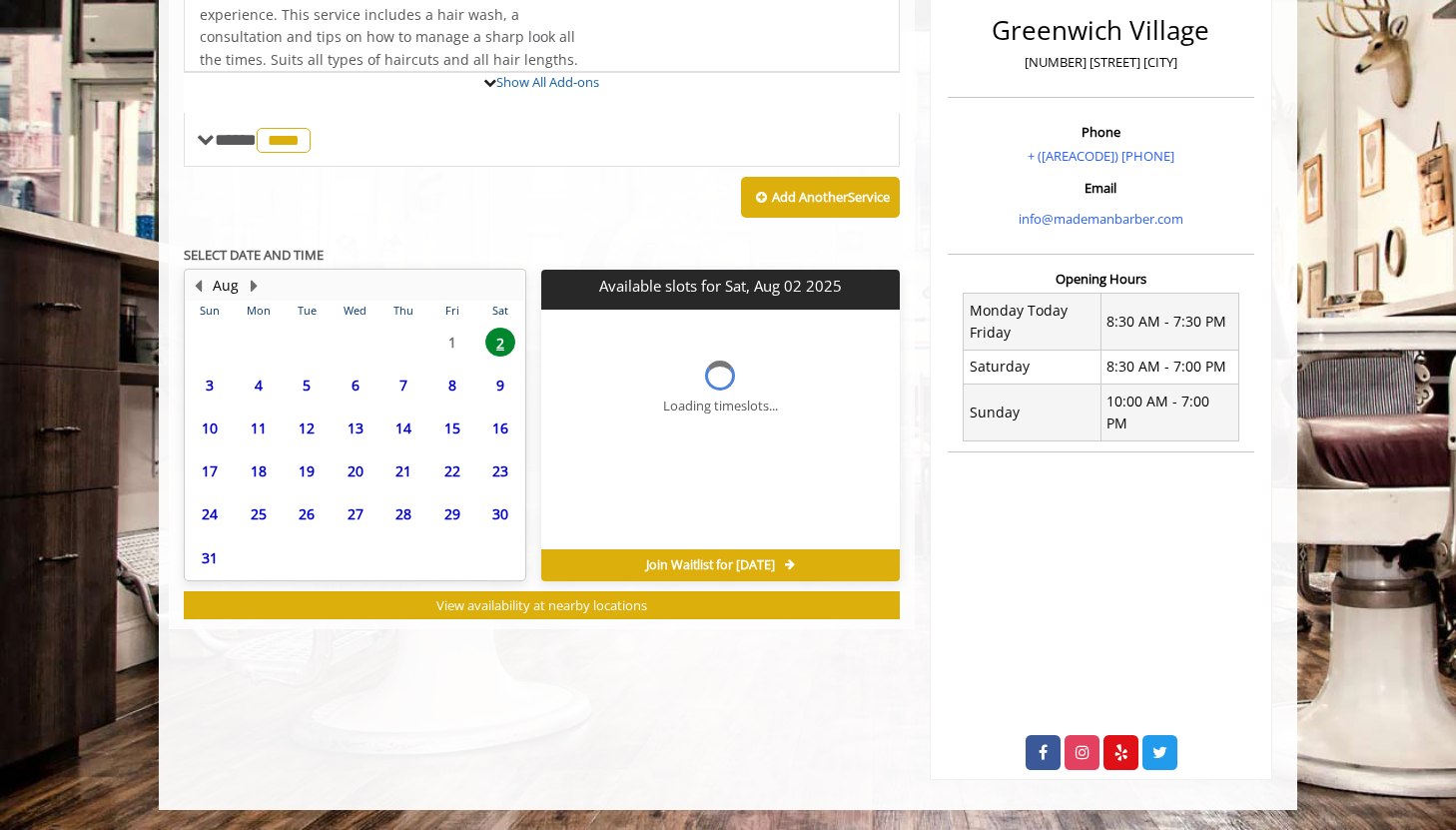 scroll, scrollTop: 0, scrollLeft: 0, axis: both 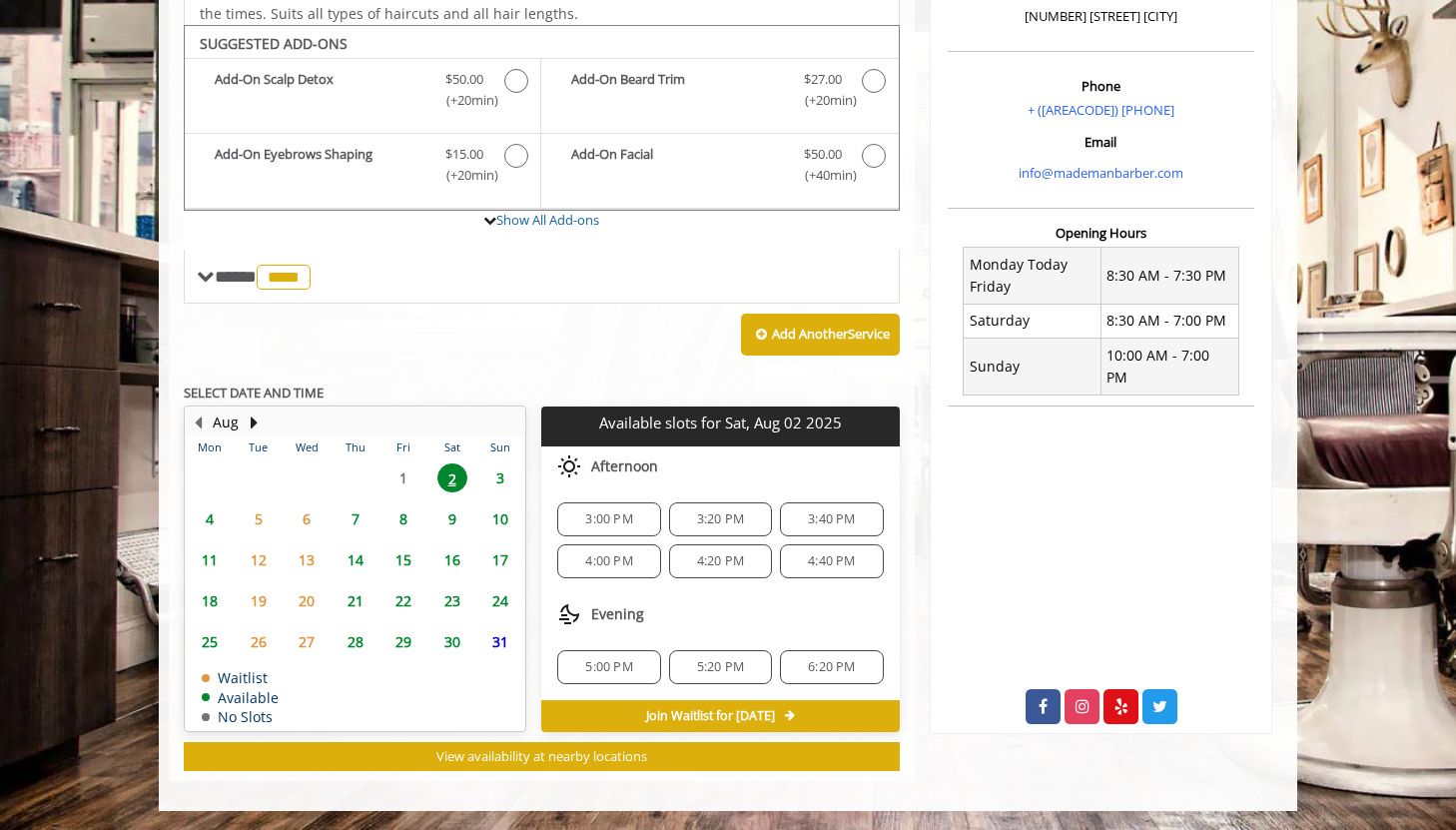click on "3:00 PM" 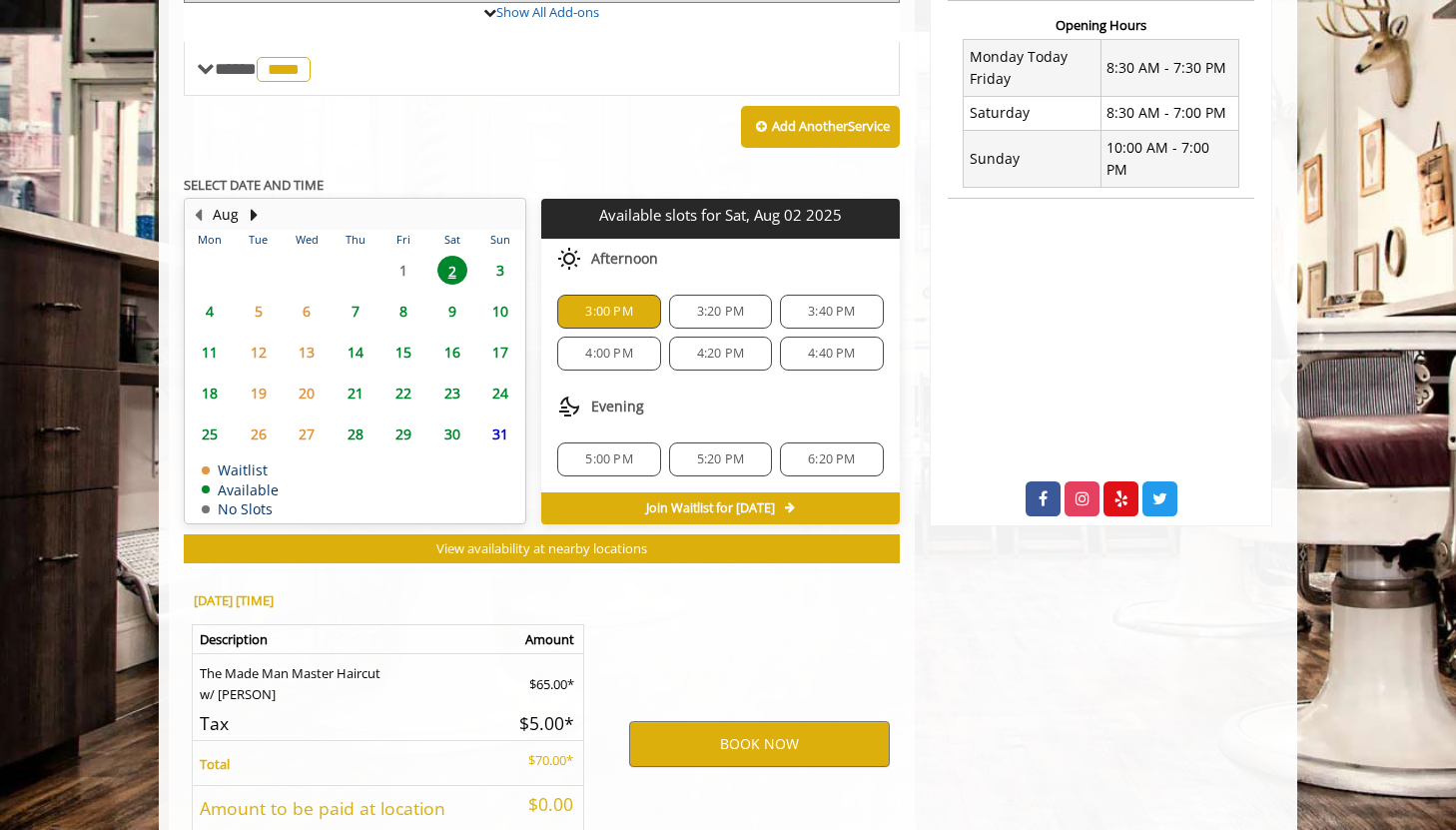 scroll, scrollTop: 929, scrollLeft: 0, axis: vertical 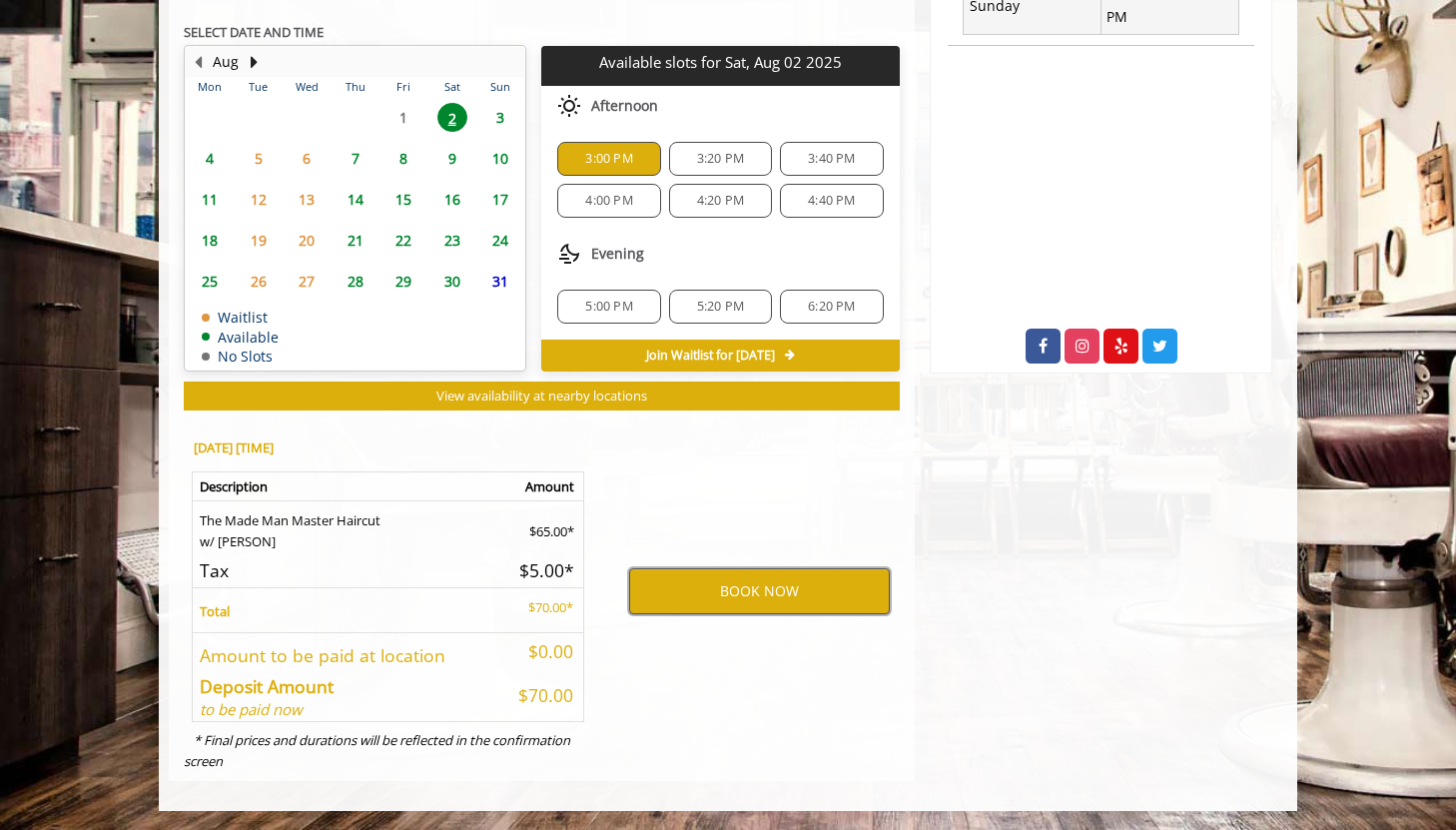 click on "BOOK NOW" at bounding box center [759, 591] 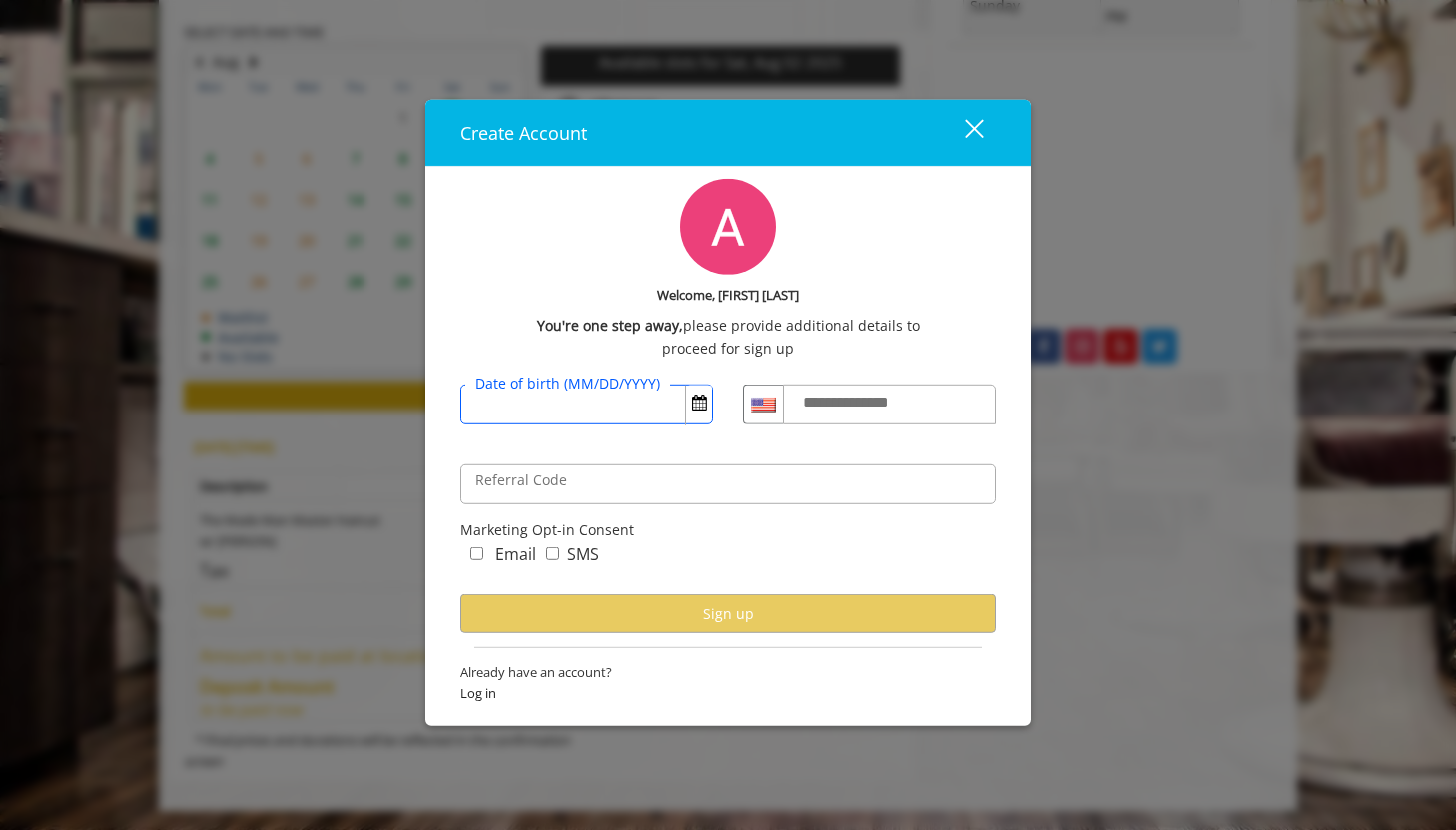 click on "Date of birth (MM/DD/YYYY)" at bounding box center [586, 405] 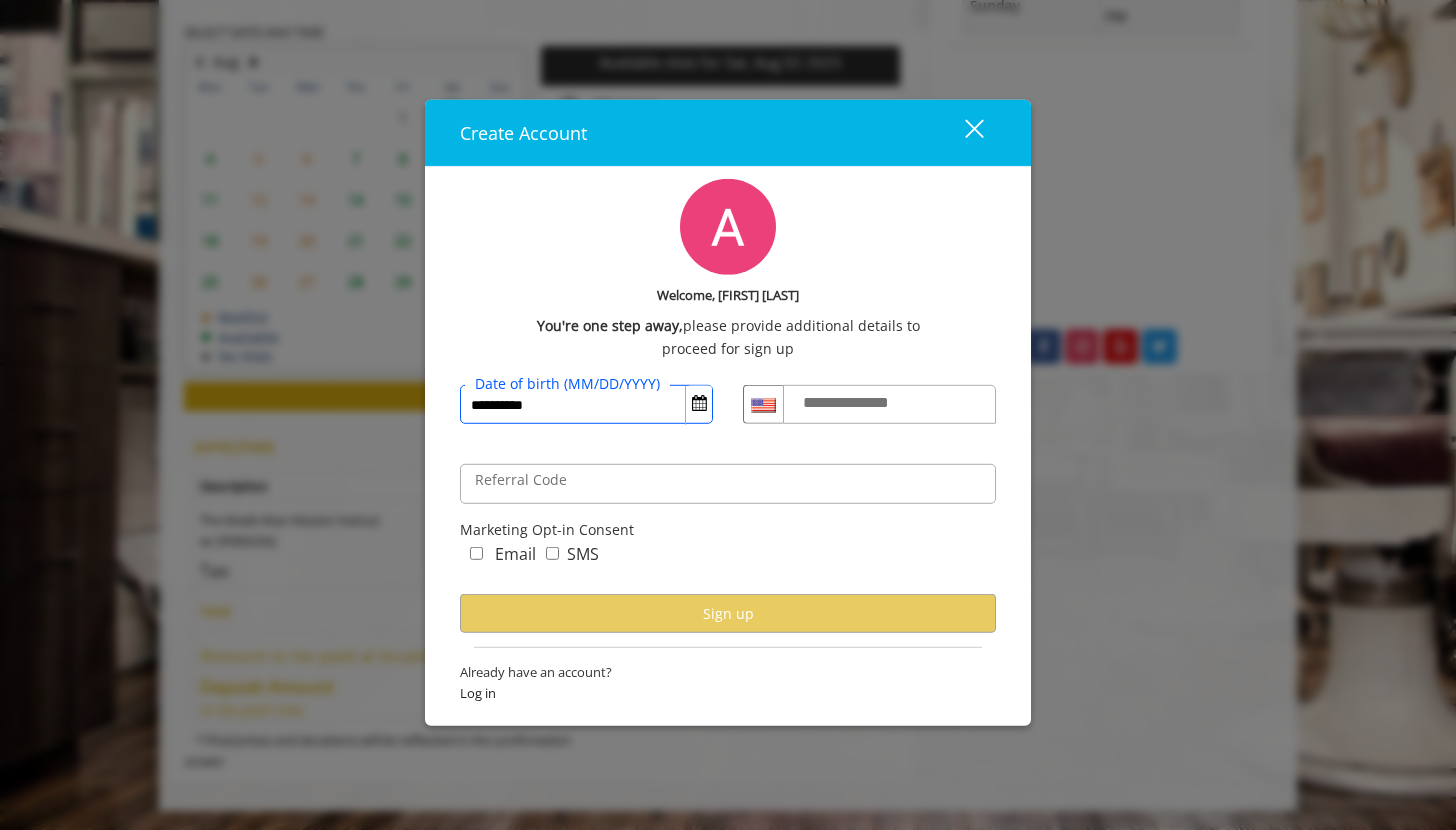 type on "**********" 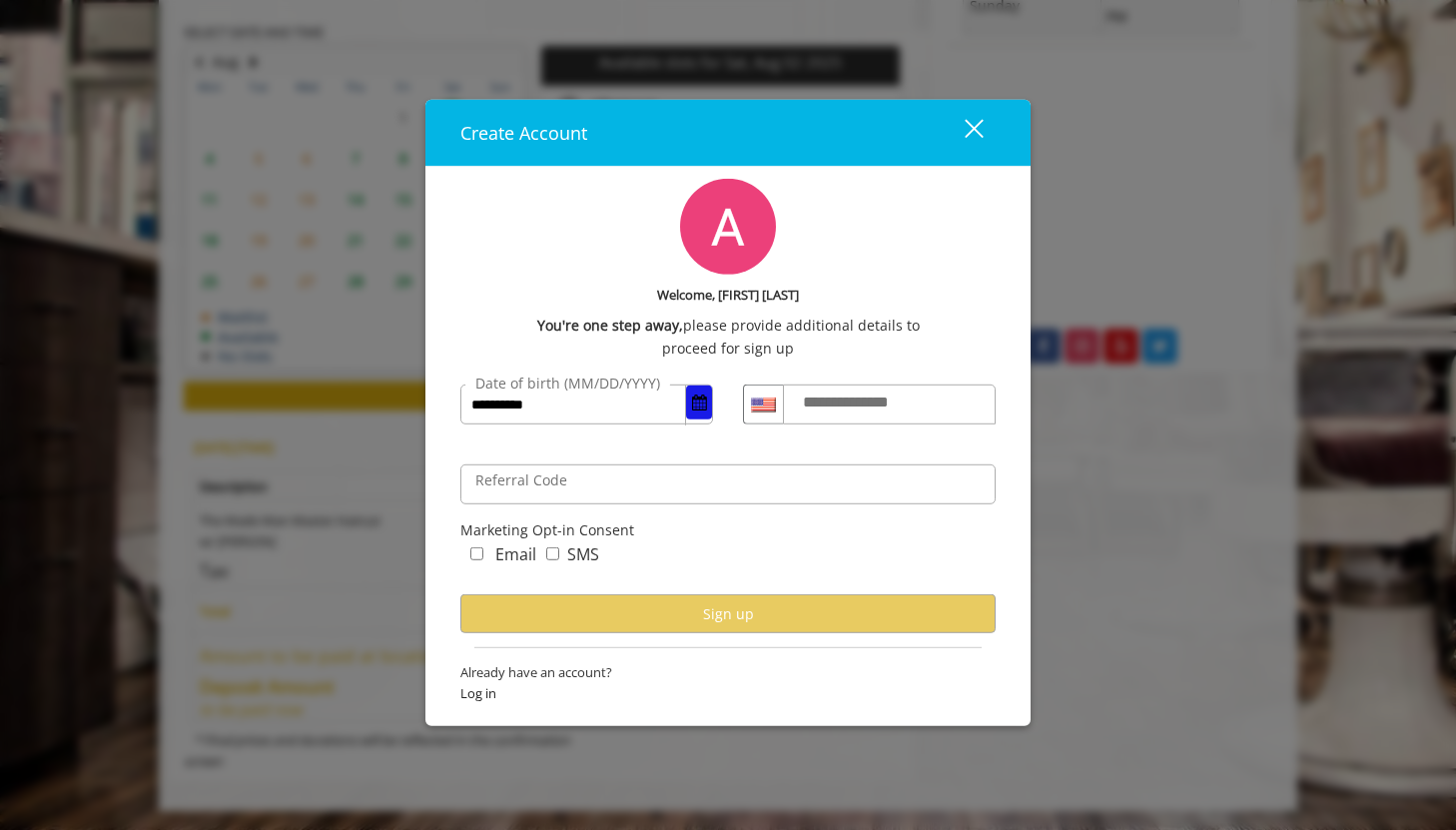 type 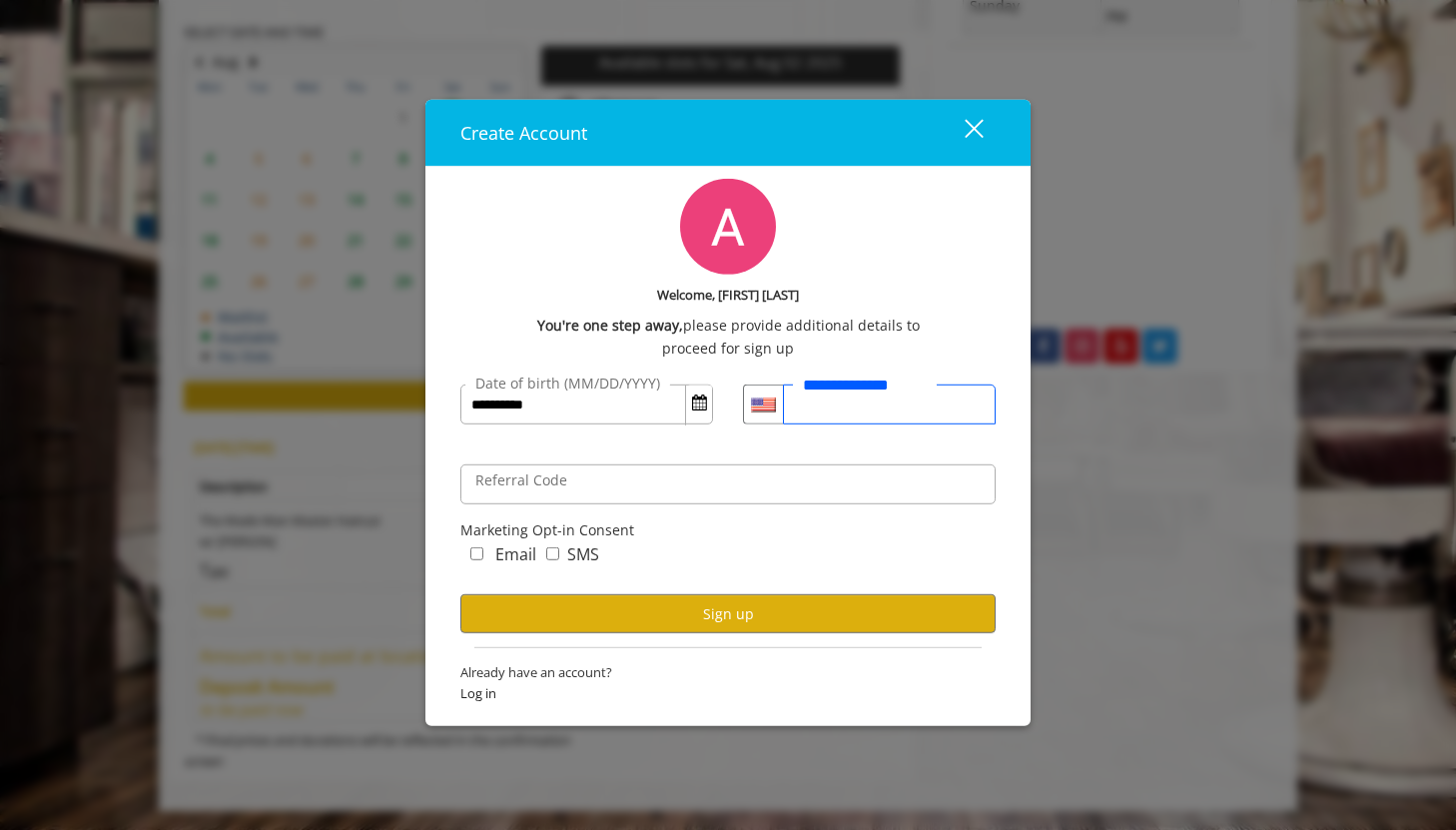 type on "**********" 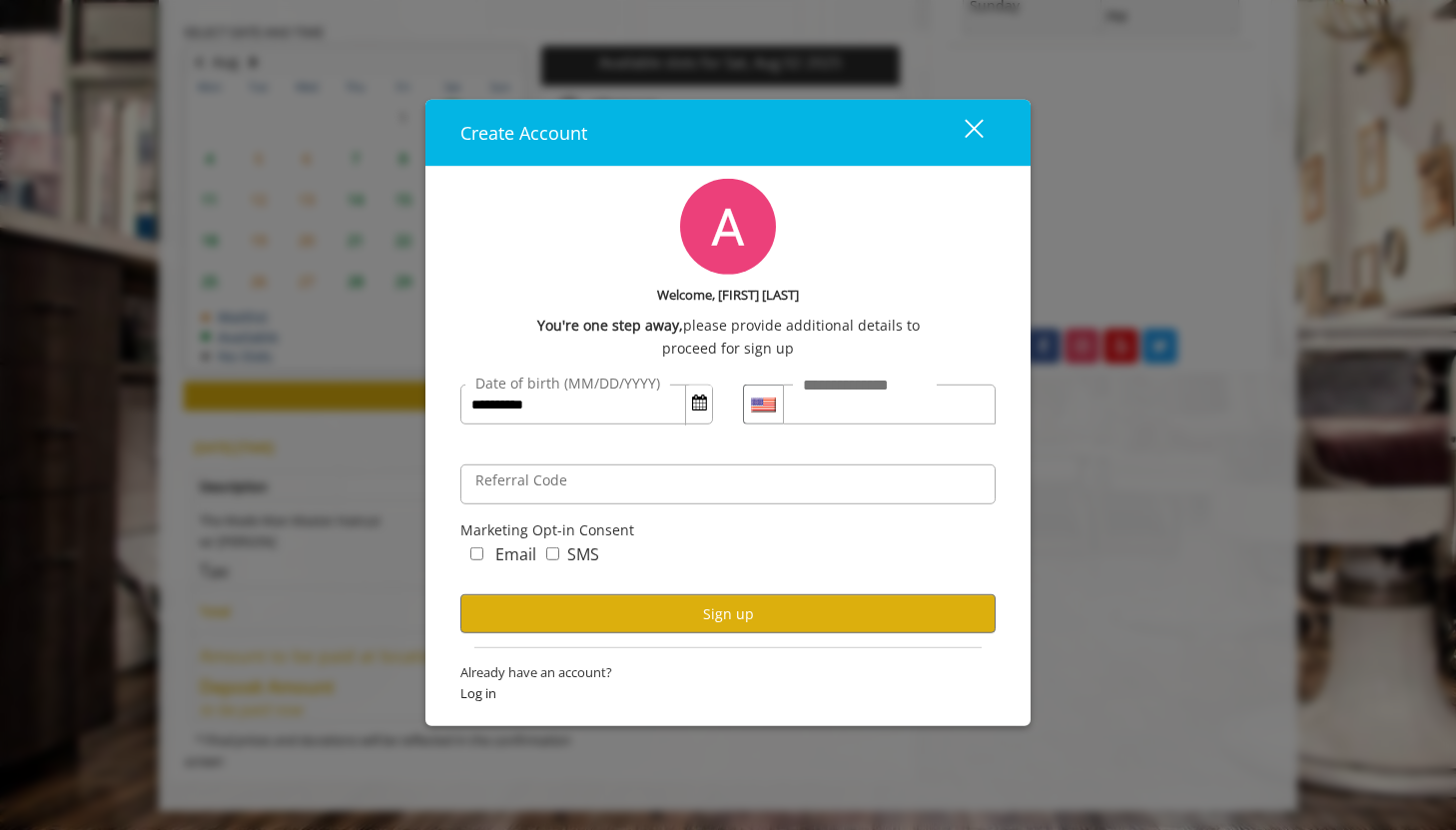 click on "Referral Code" at bounding box center [521, 480] 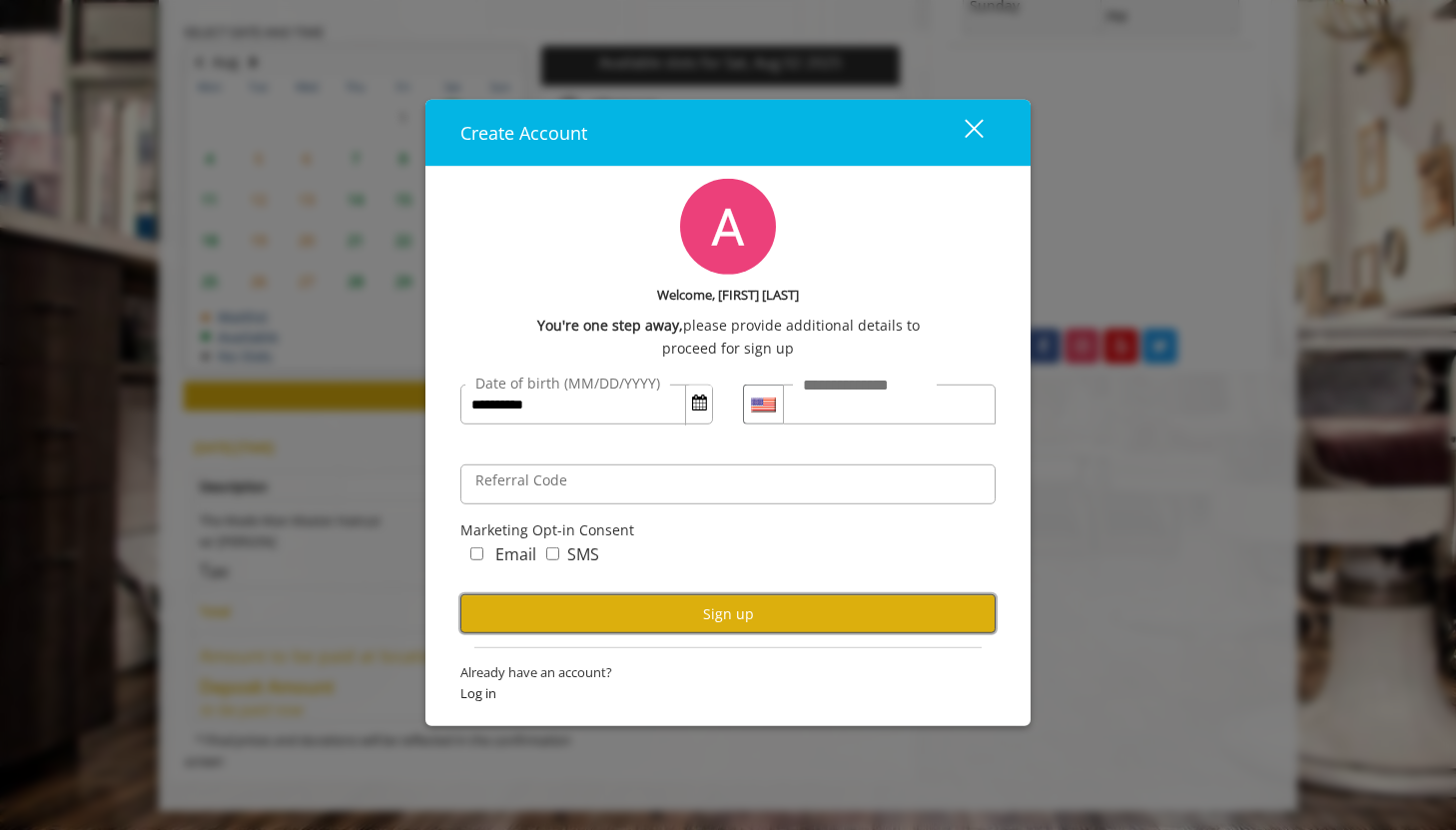click on "Sign up" at bounding box center (728, 613) 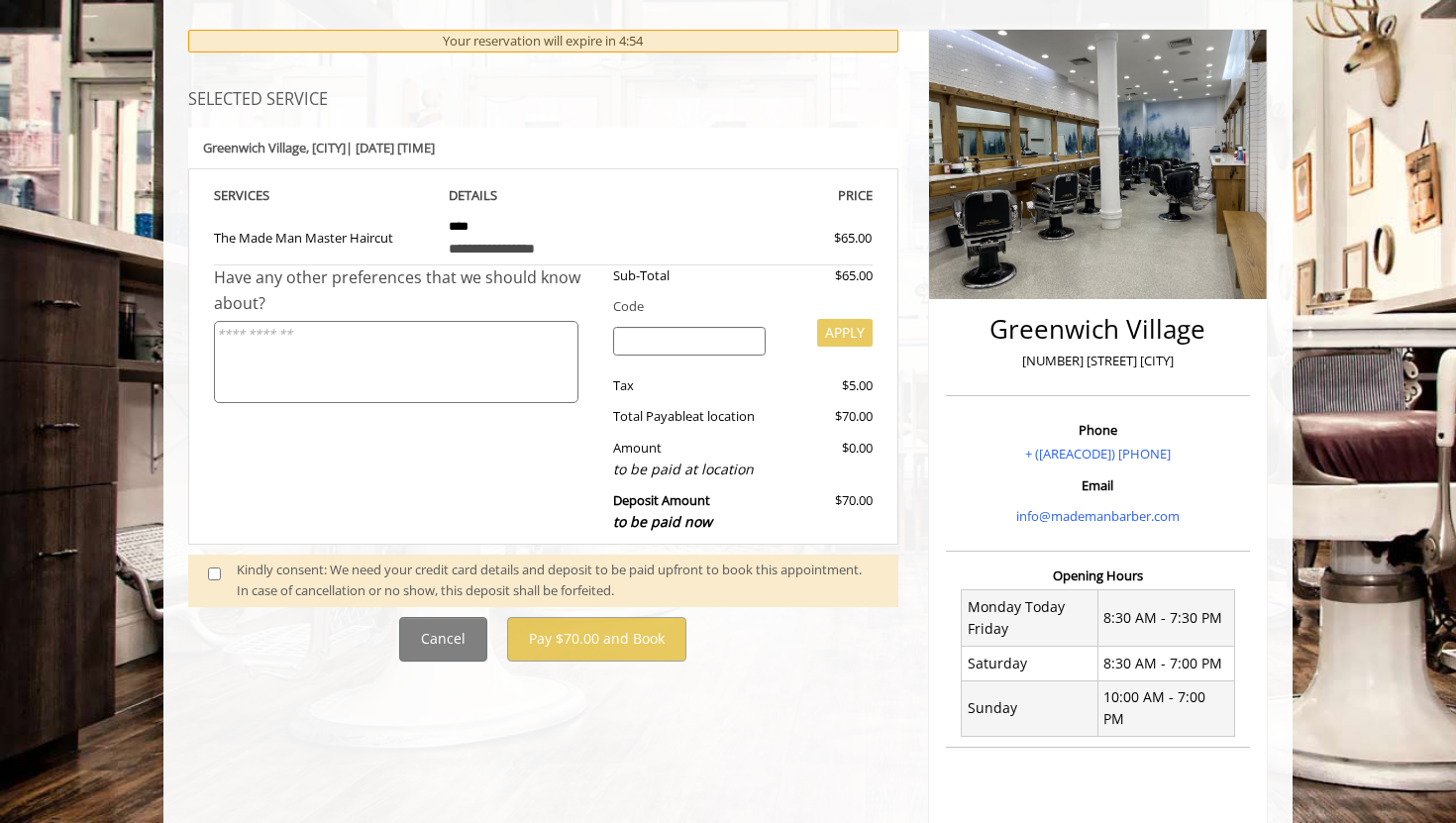 scroll, scrollTop: 234, scrollLeft: 0, axis: vertical 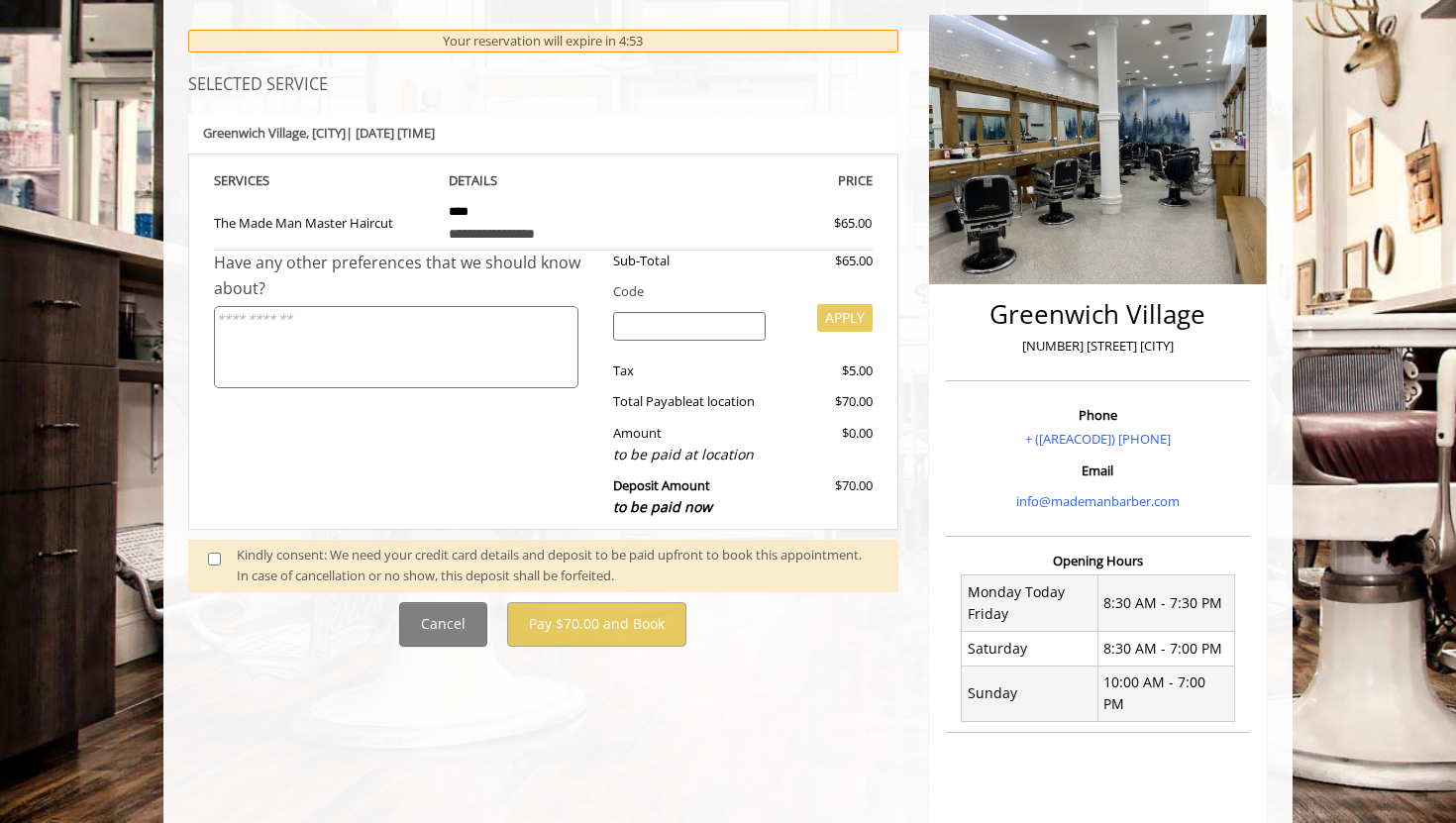 click on "Kindly consent: We need your credit card details and deposit to be paid upfront to book this appointment. In case of cancellation or no show, this deposit shall be forfeited." at bounding box center (558, 566) 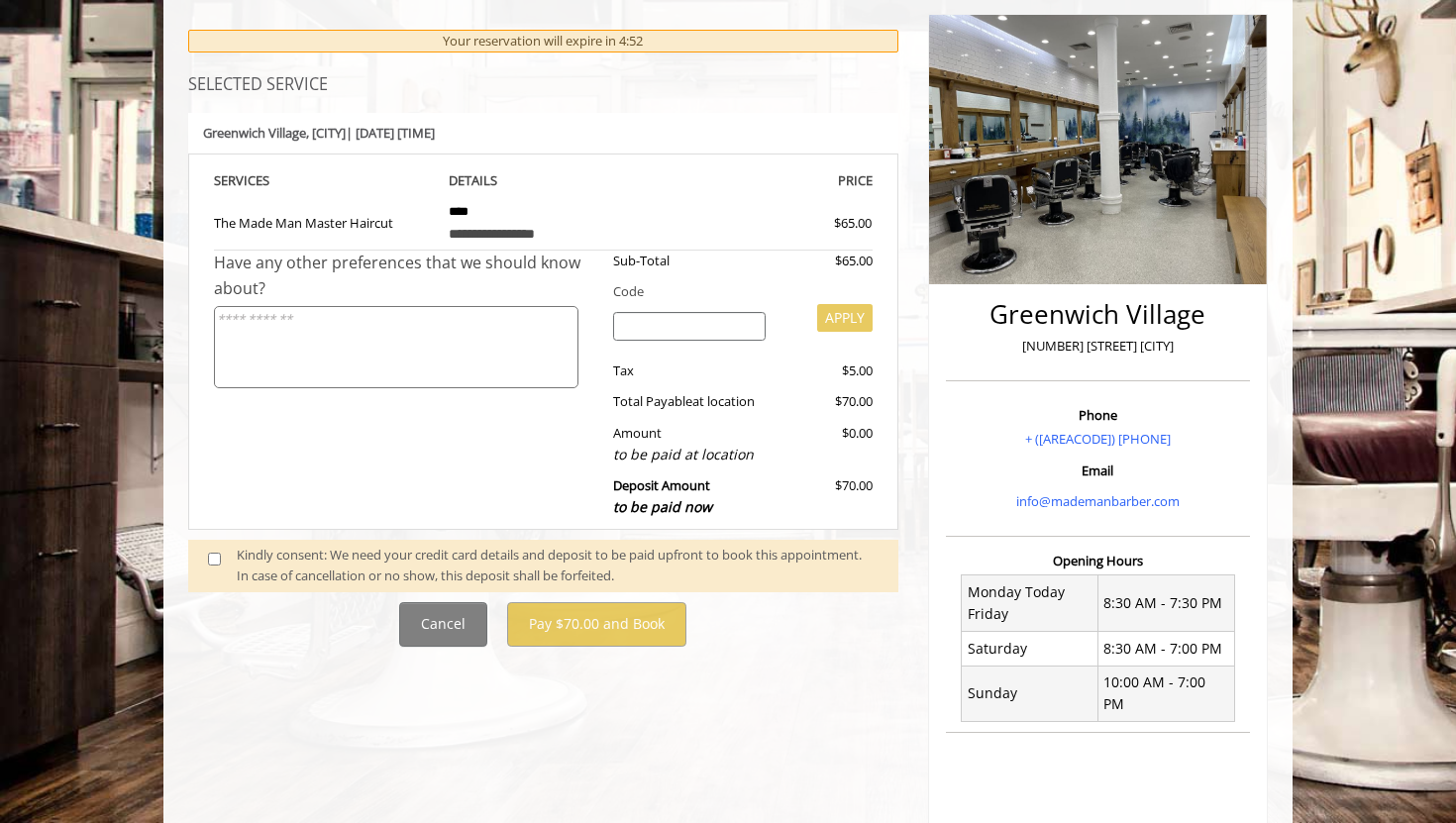 click 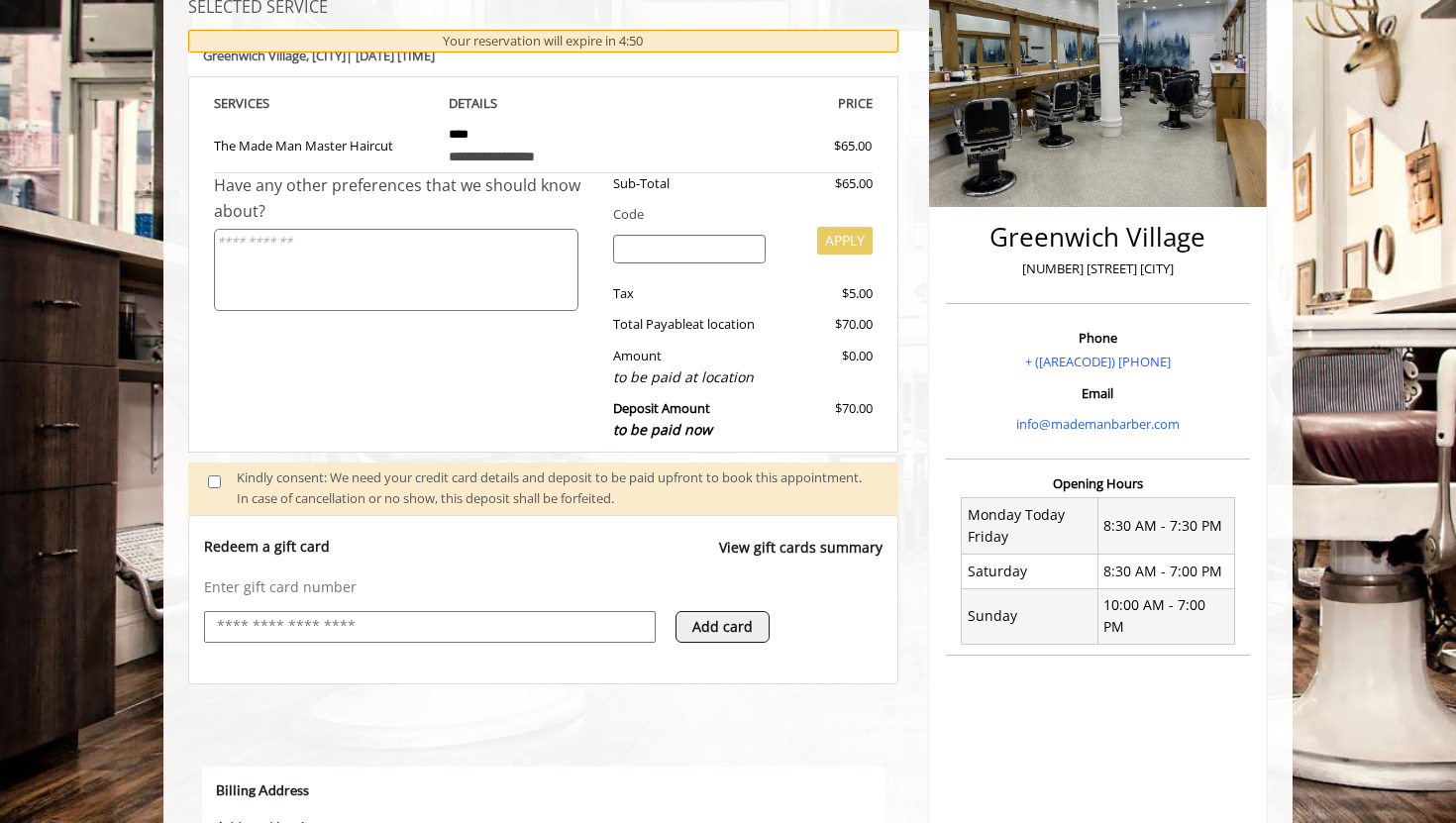 scroll, scrollTop: 0, scrollLeft: 0, axis: both 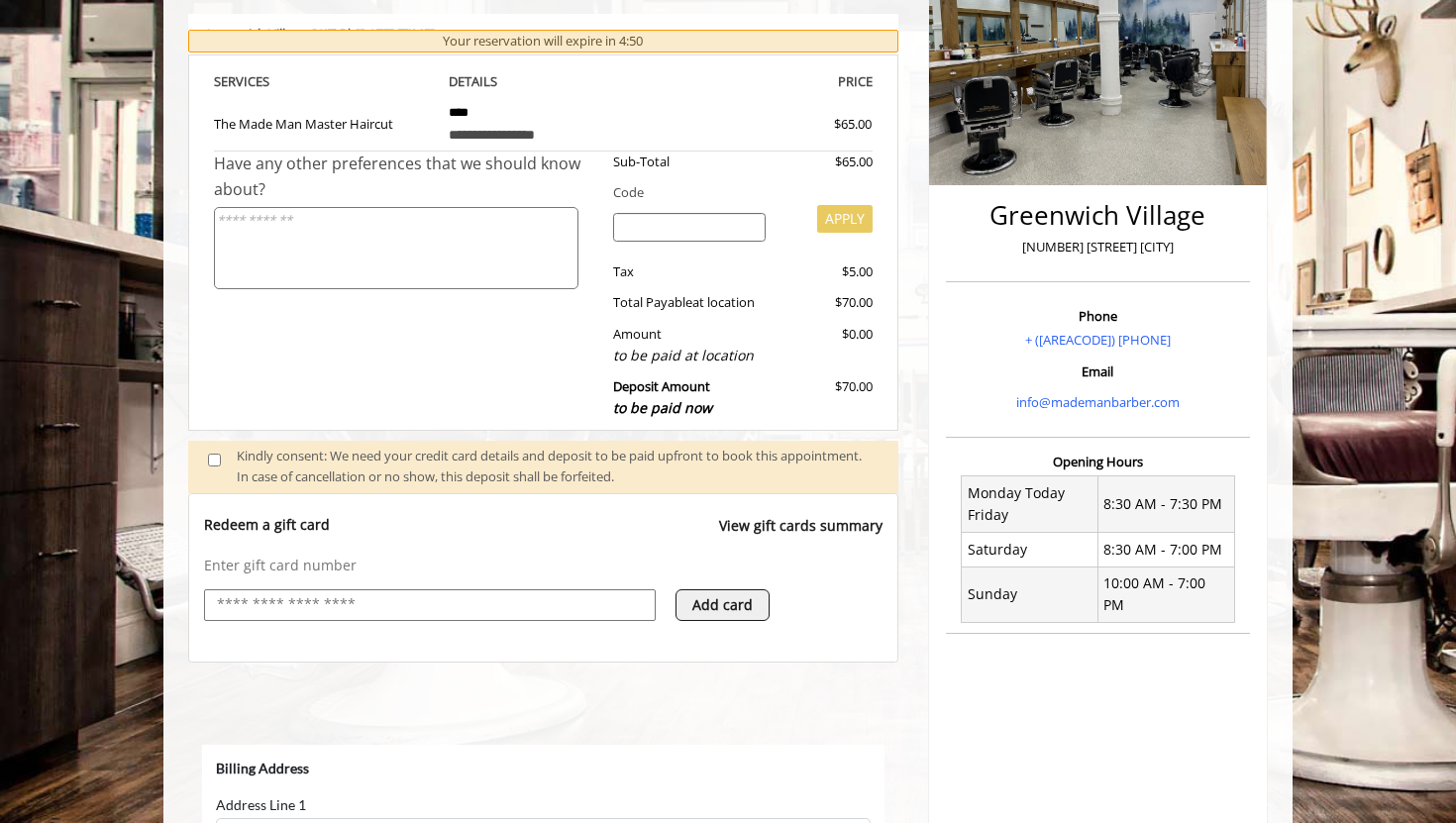 select on "***" 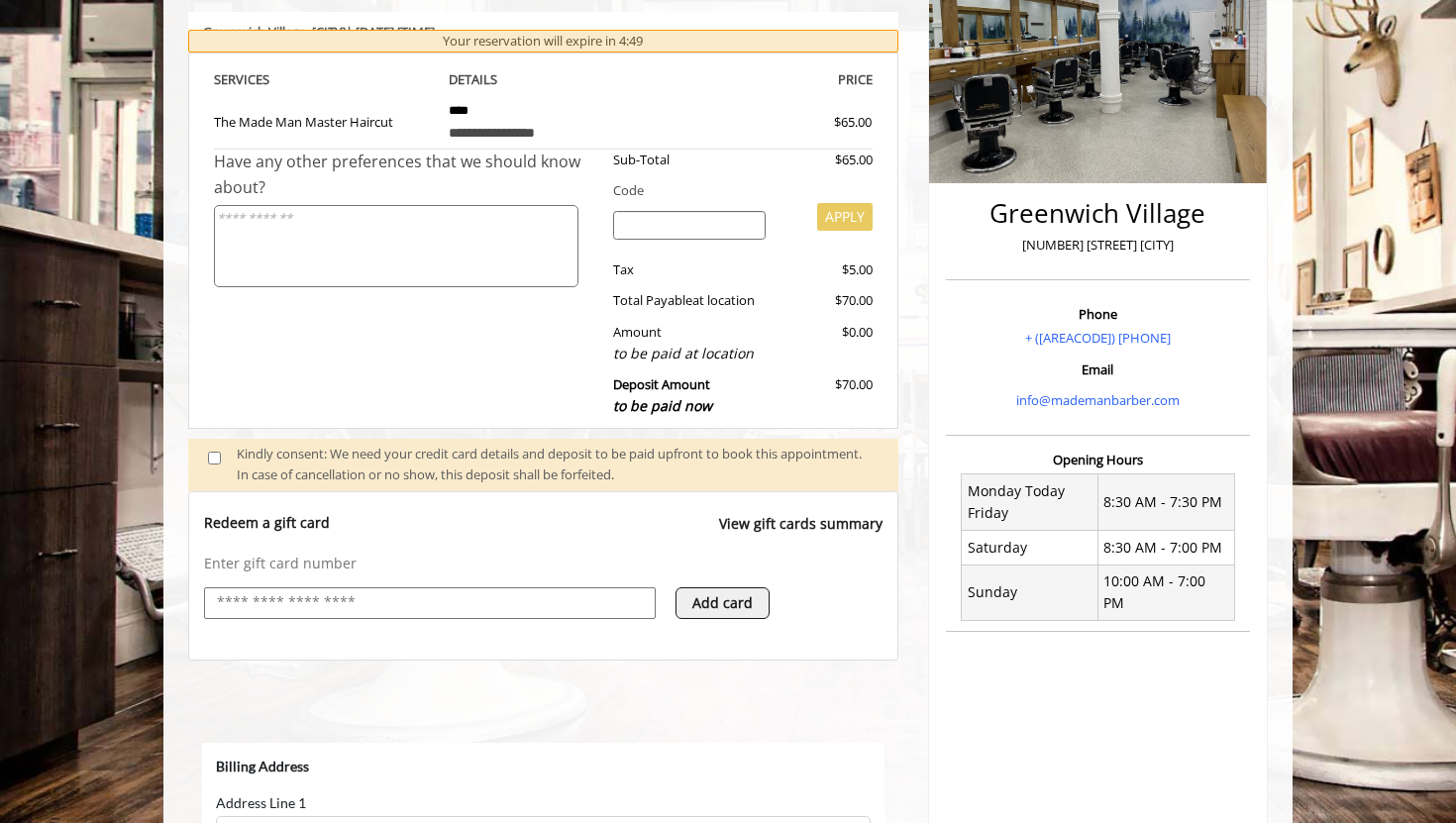 click at bounding box center [430, 603] 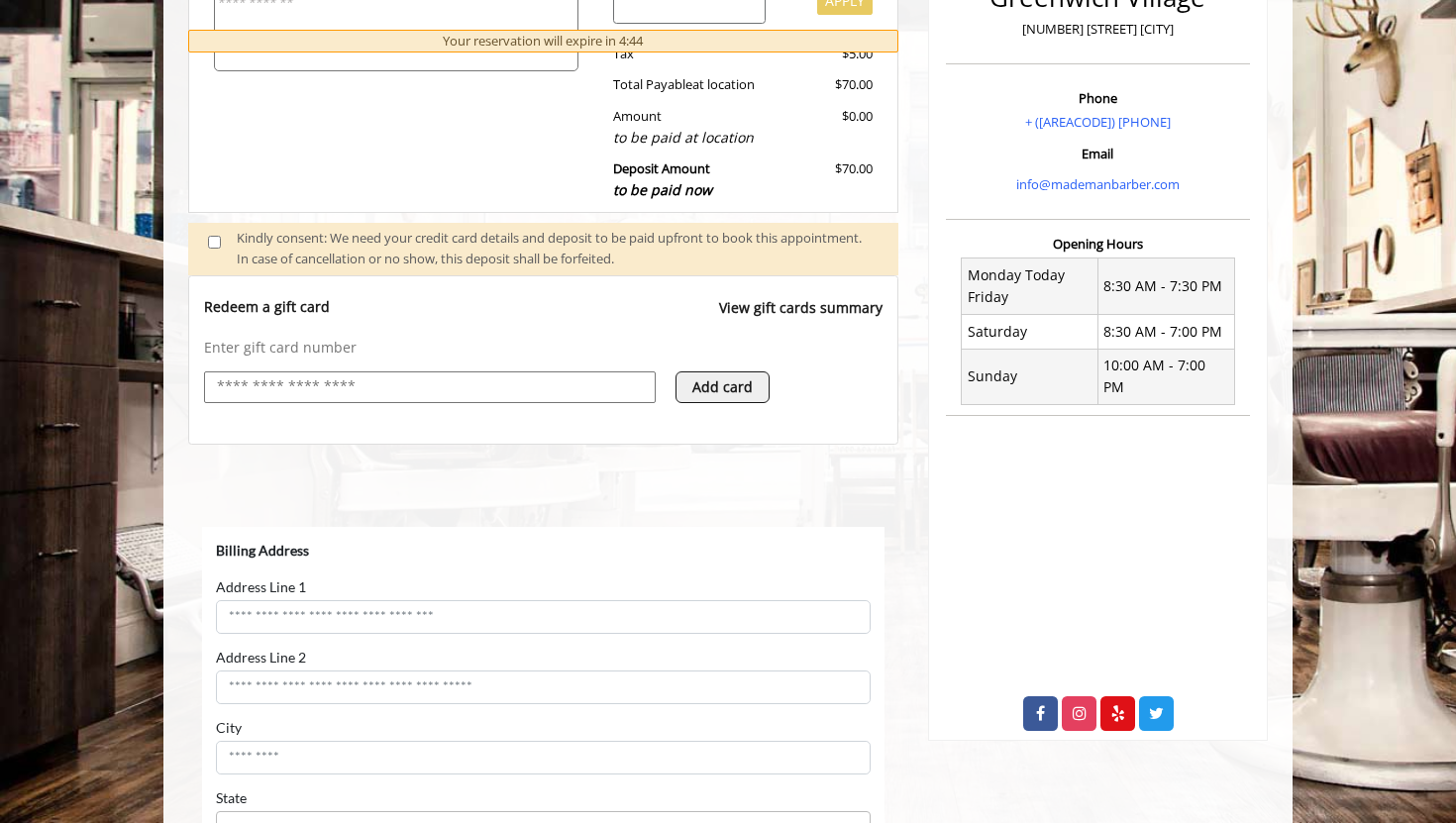 scroll, scrollTop: 958, scrollLeft: 0, axis: vertical 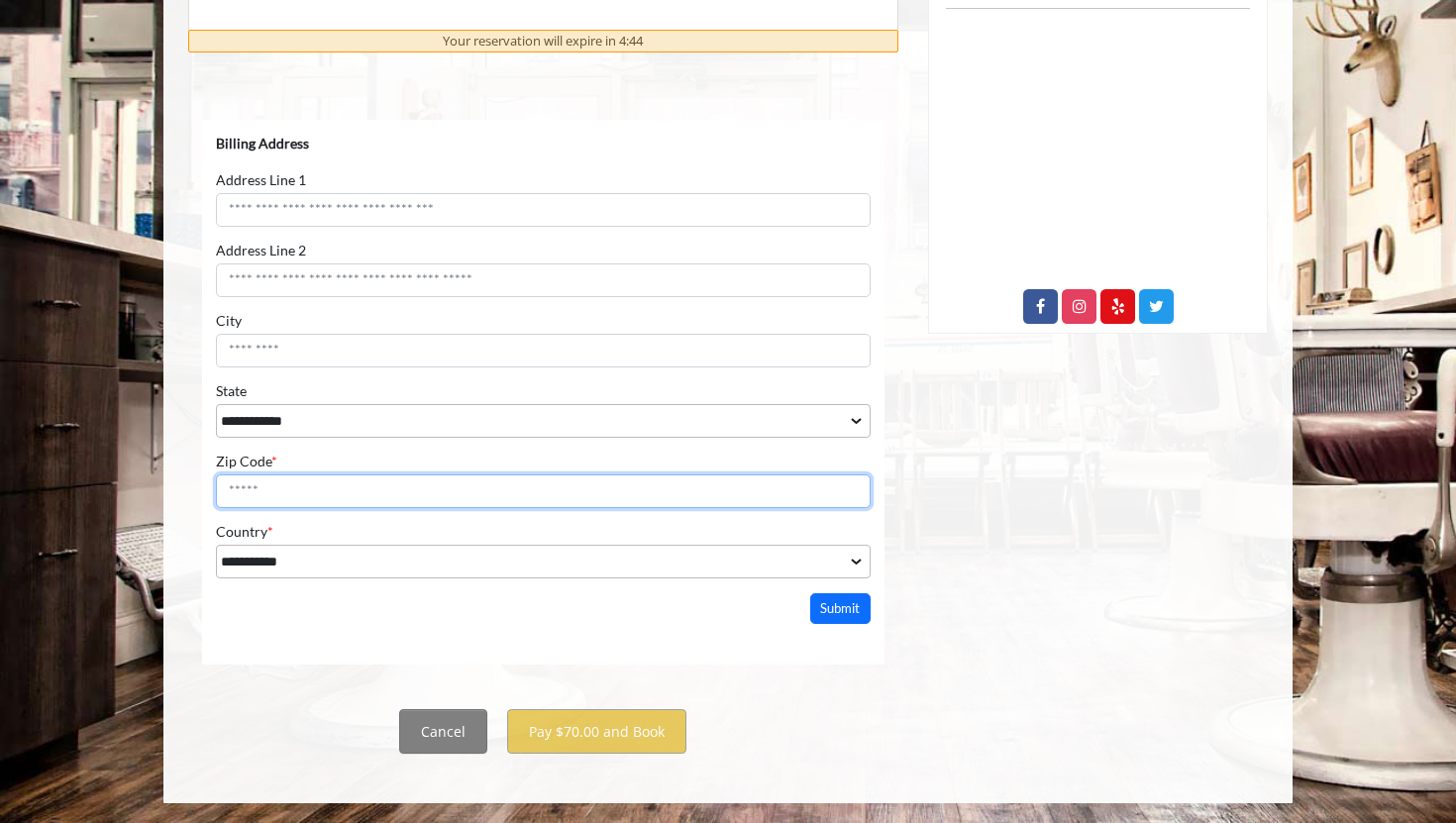 click on "Zip Code  *" at bounding box center [543, 491] 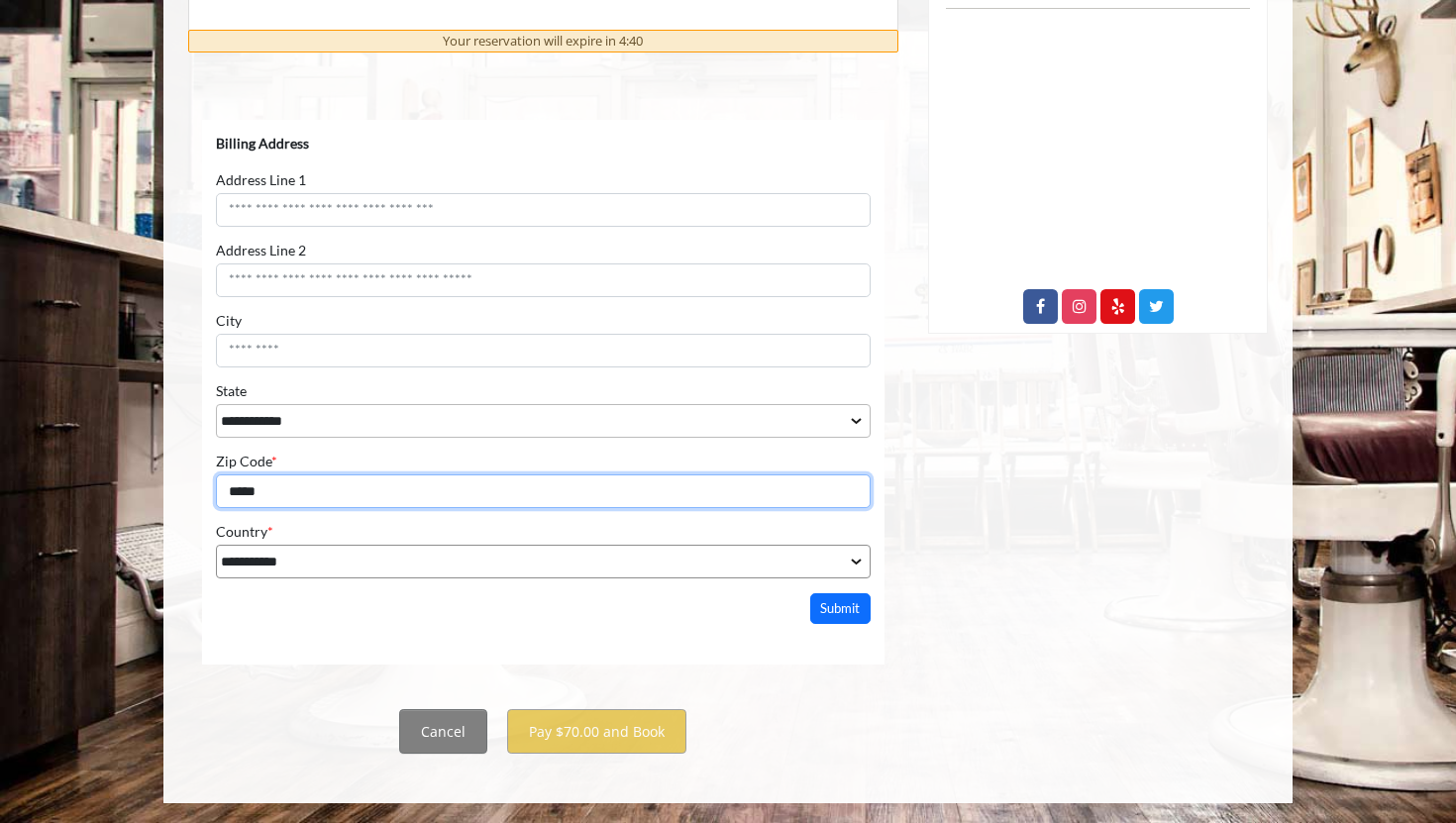 type on "*****" 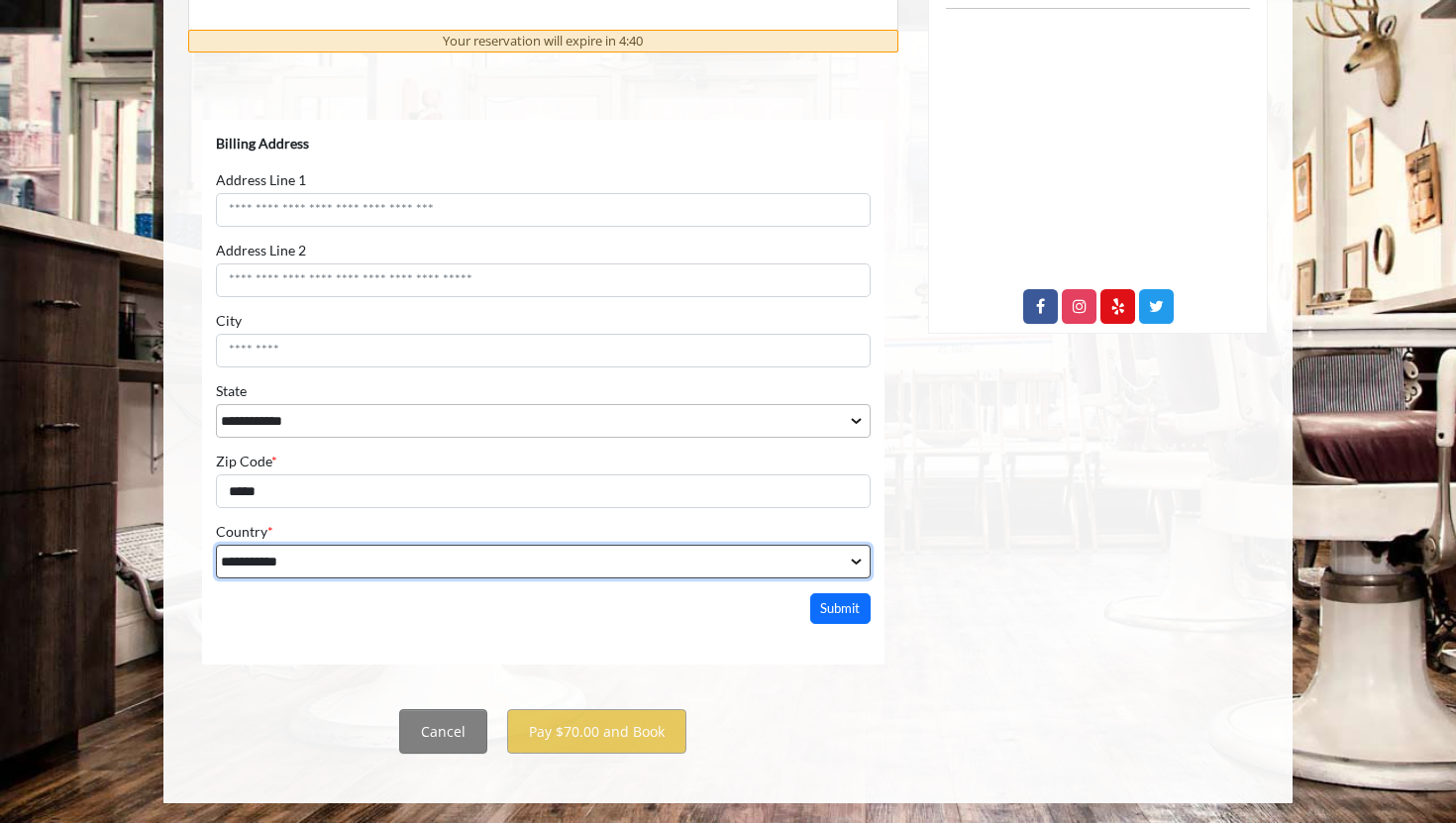 click on "**********" at bounding box center [543, 562] 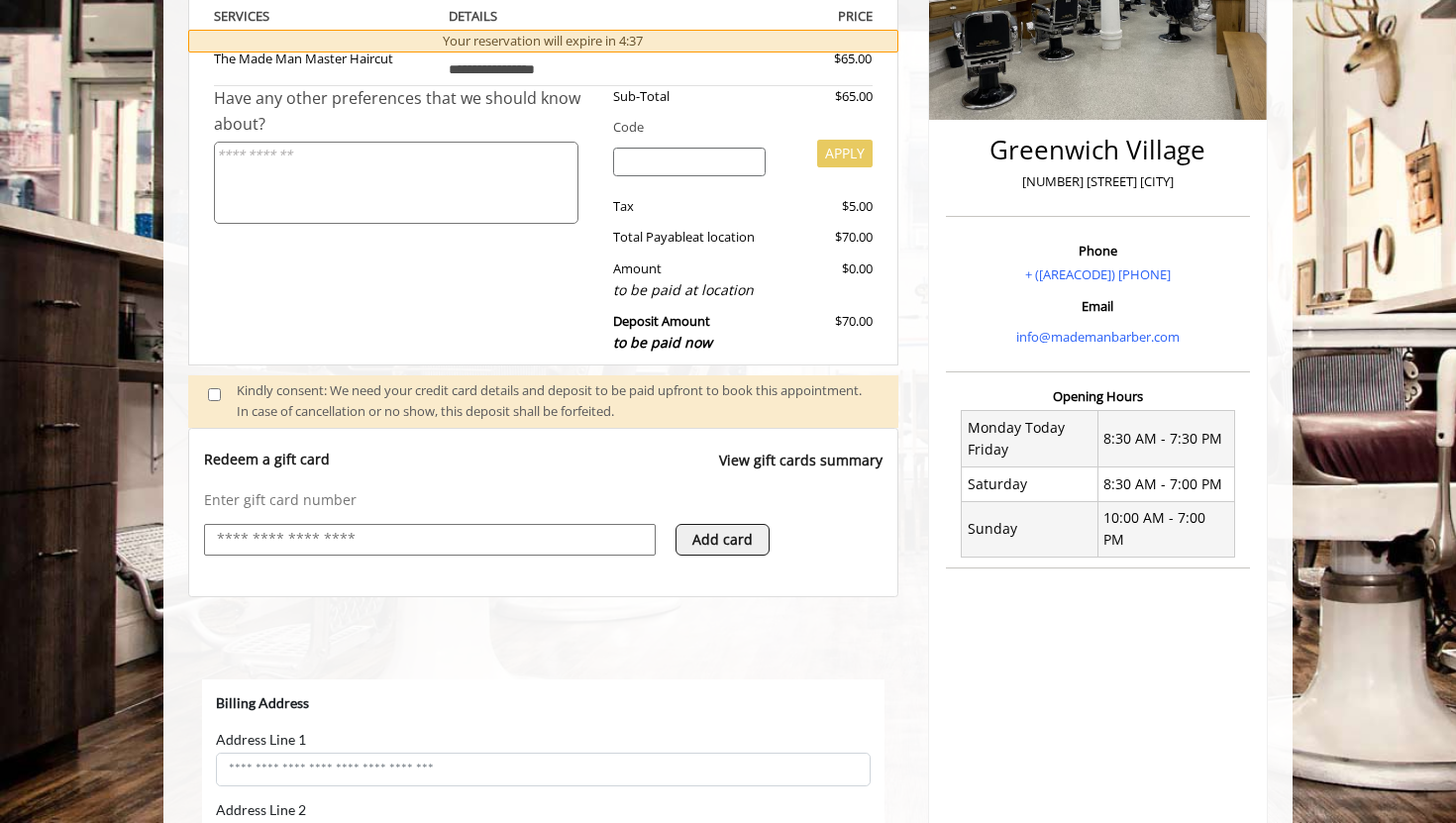scroll, scrollTop: 370, scrollLeft: 0, axis: vertical 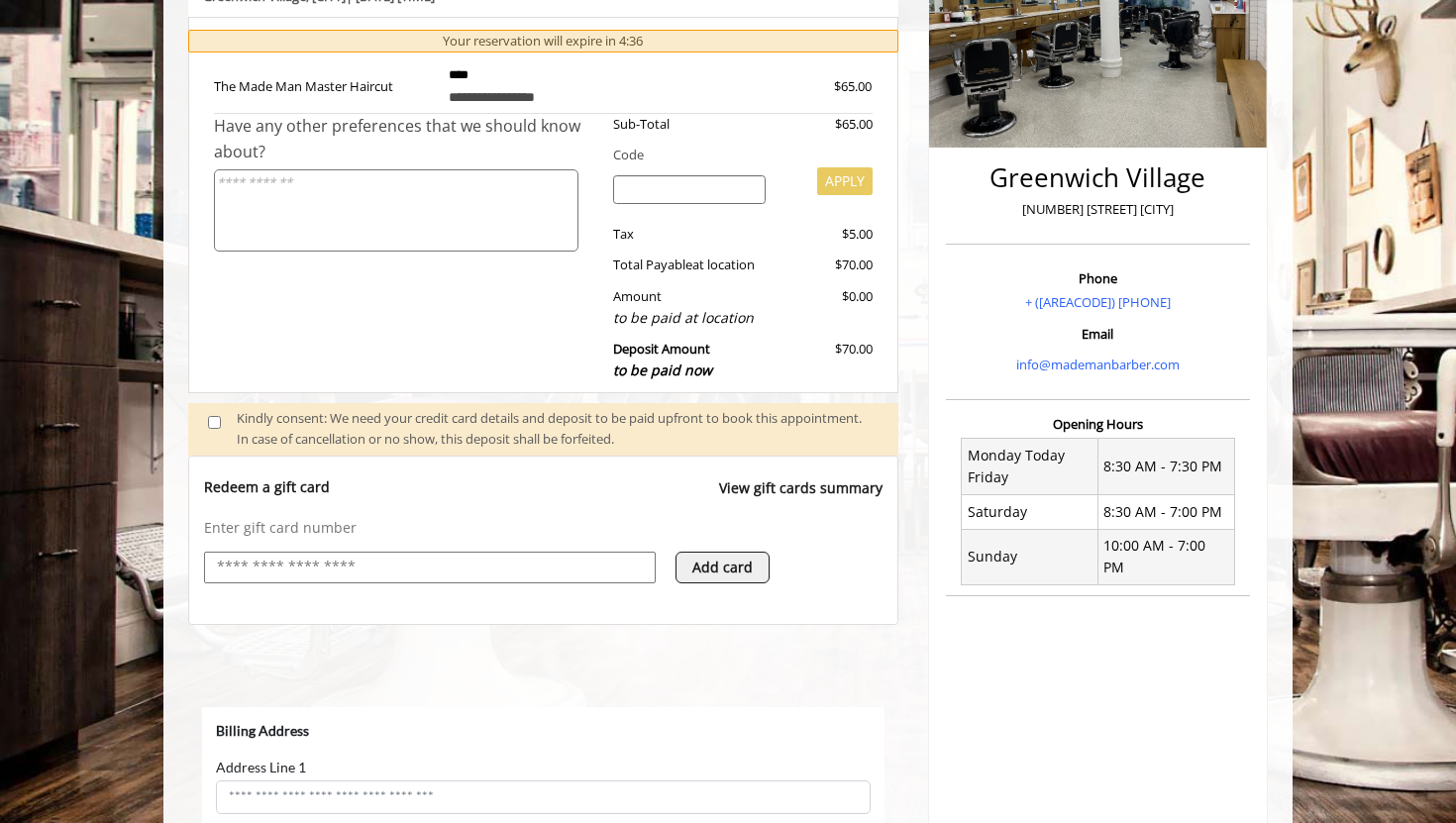 click on "Add card" at bounding box center (722, 567) 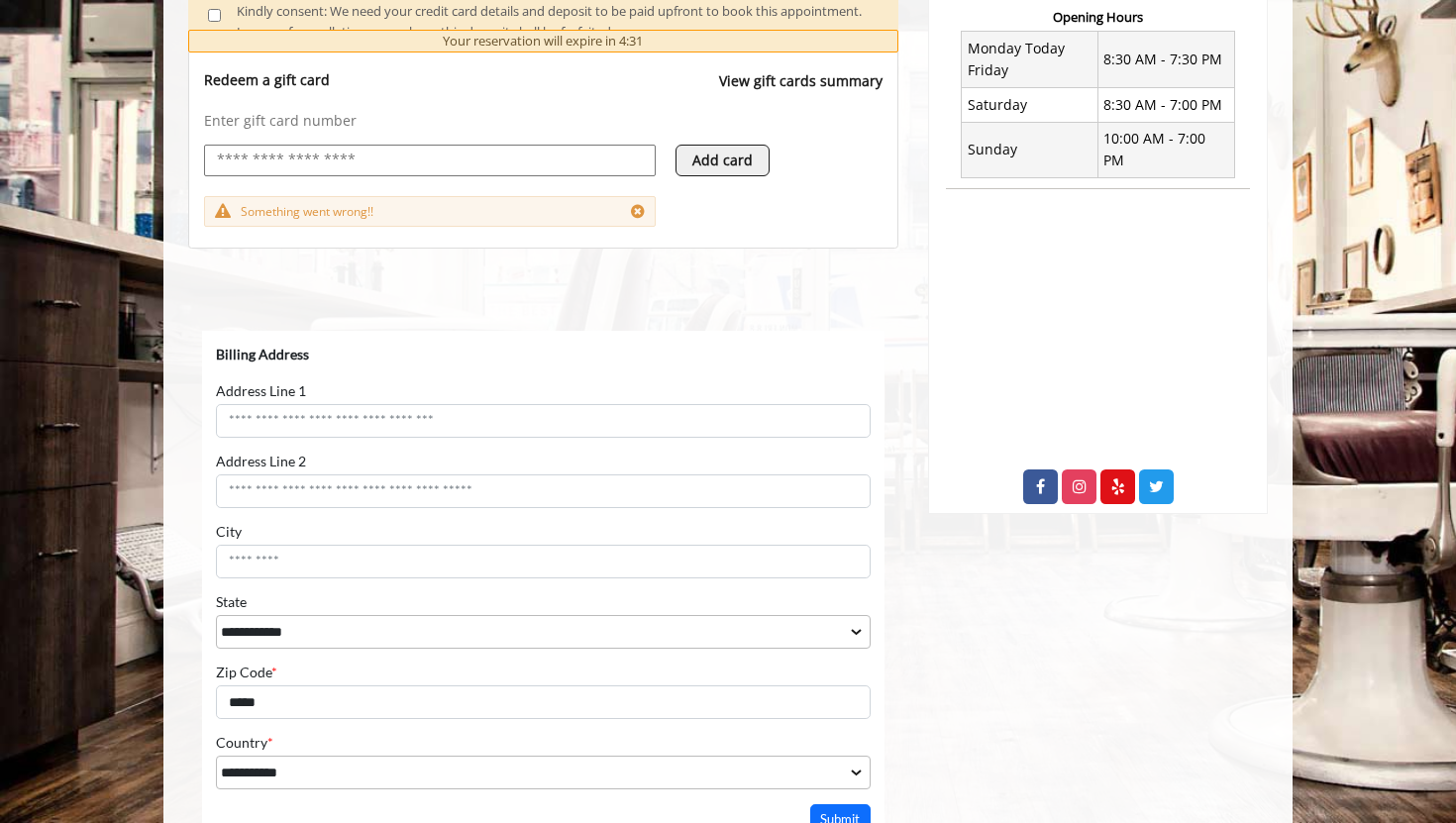 scroll, scrollTop: 970, scrollLeft: 0, axis: vertical 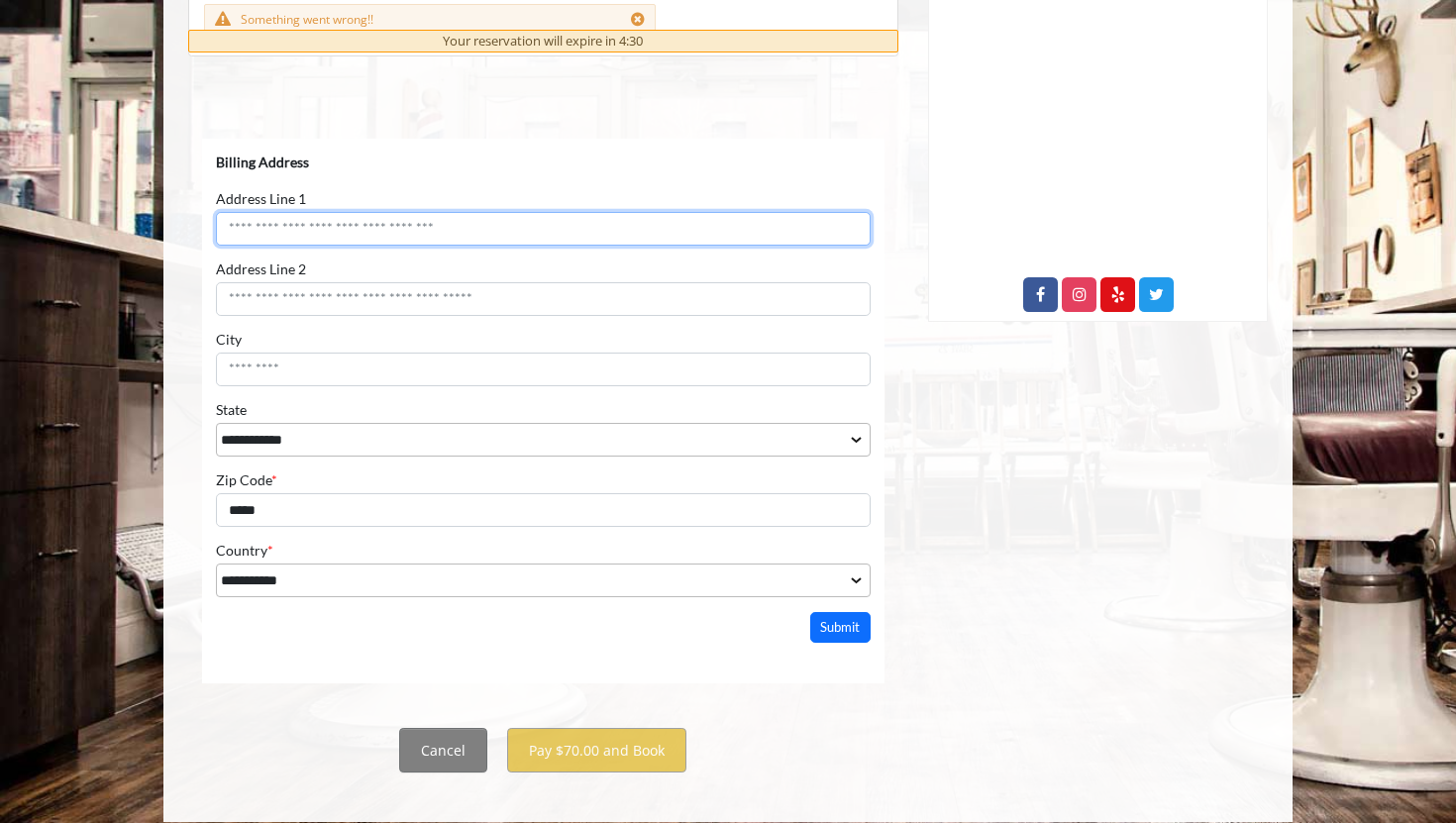 click on "Address Line 1" at bounding box center [543, 229] 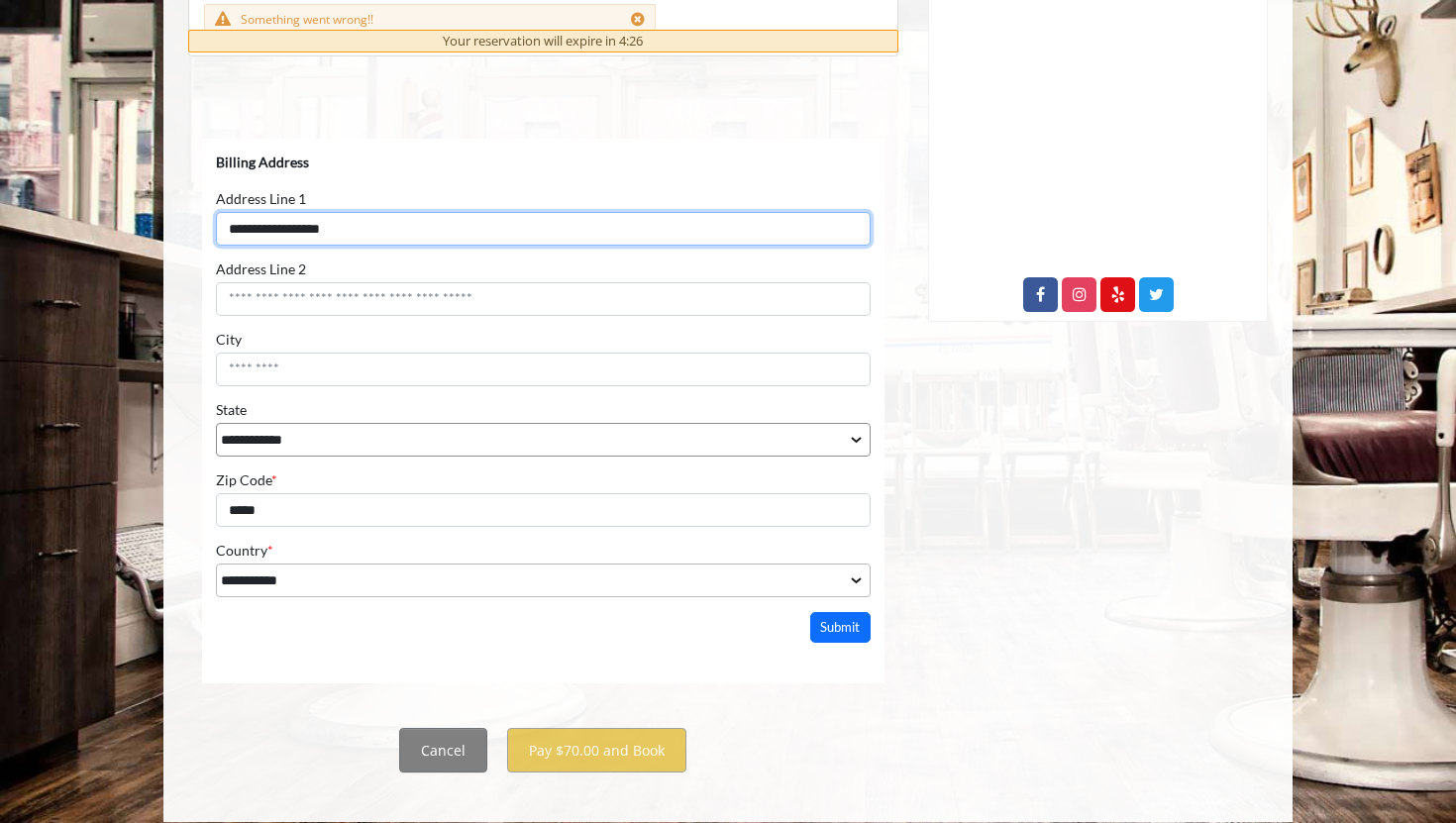type on "**********" 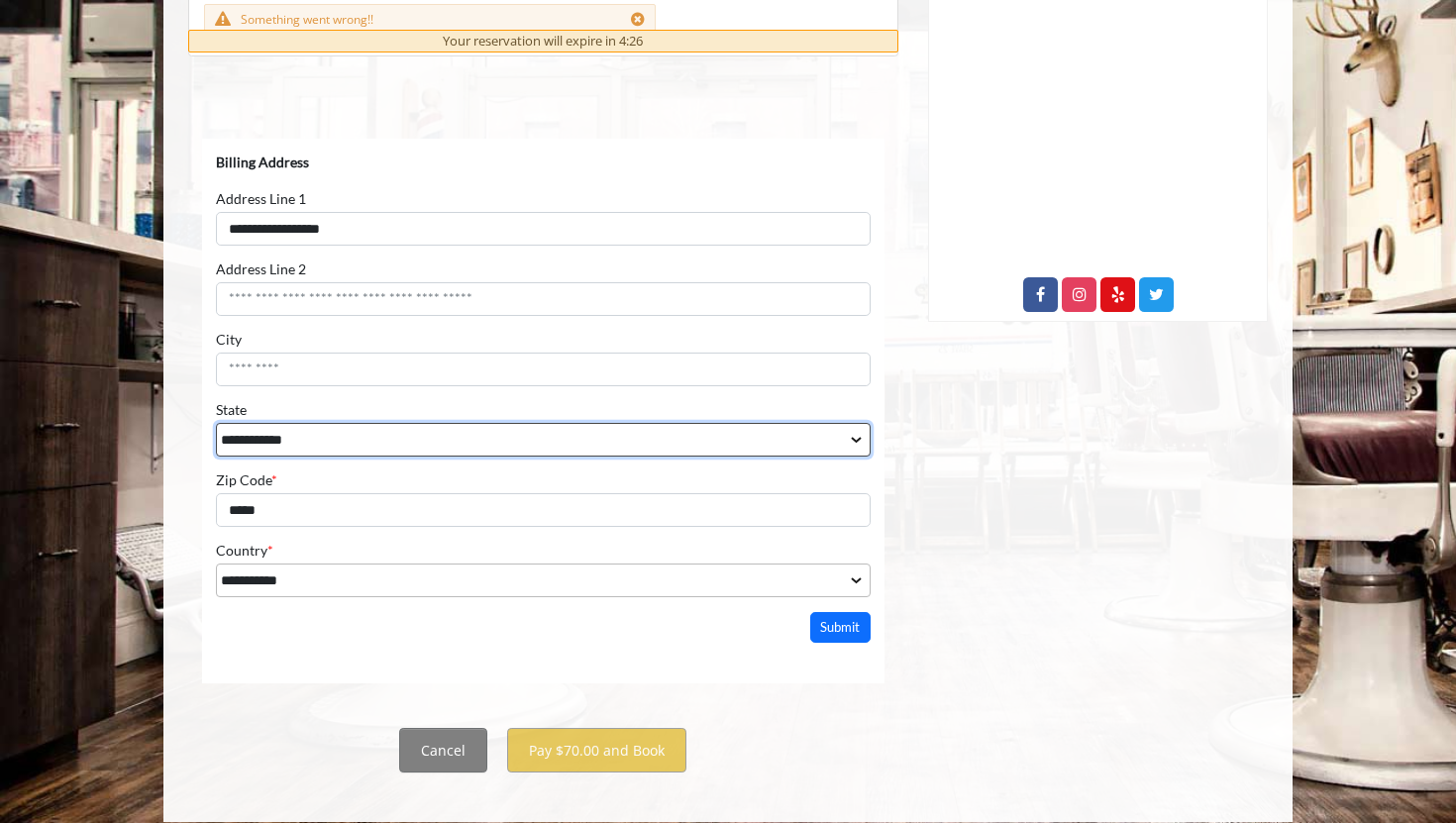 click on "**********" at bounding box center (543, 440) 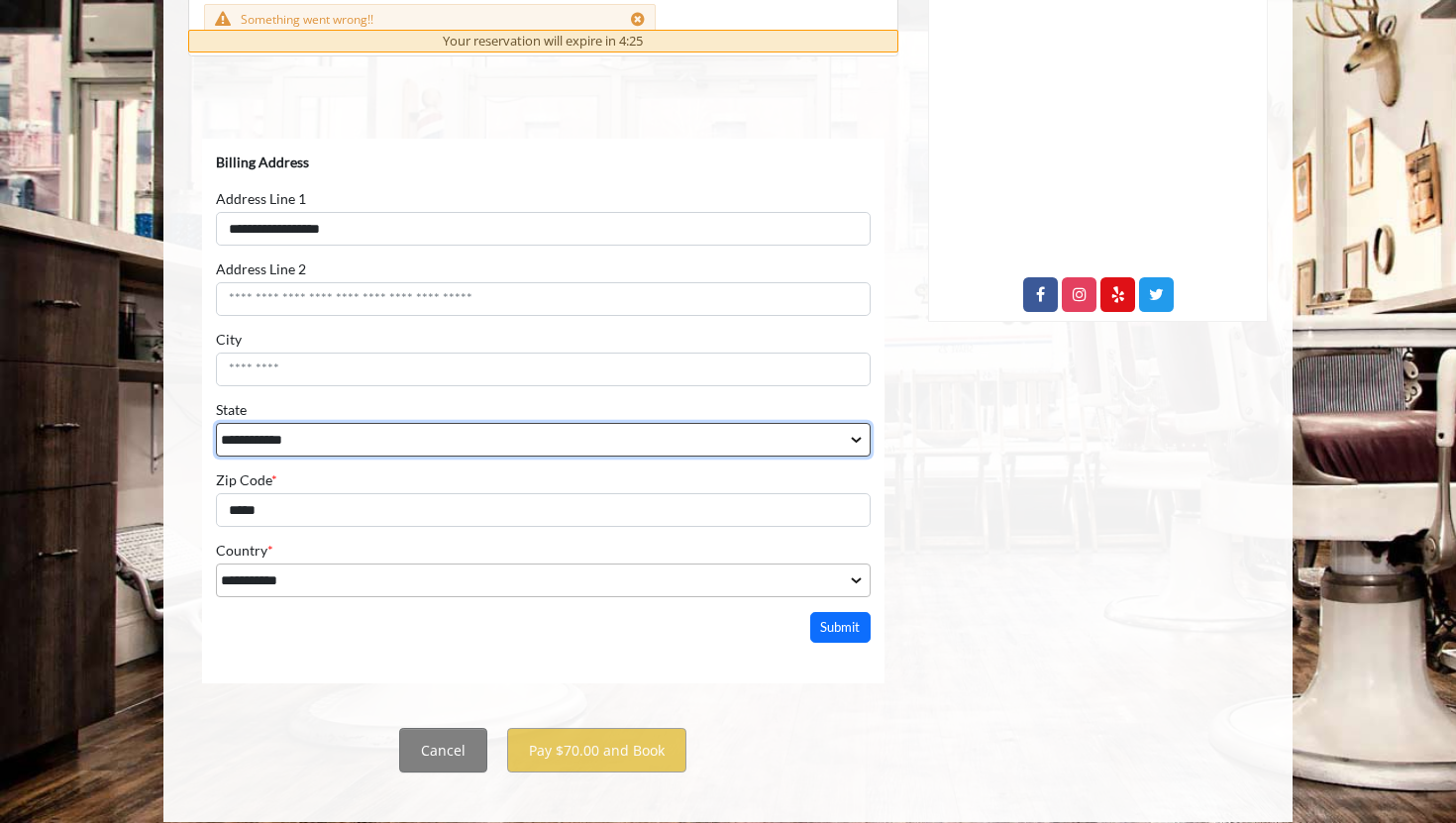 select on "**" 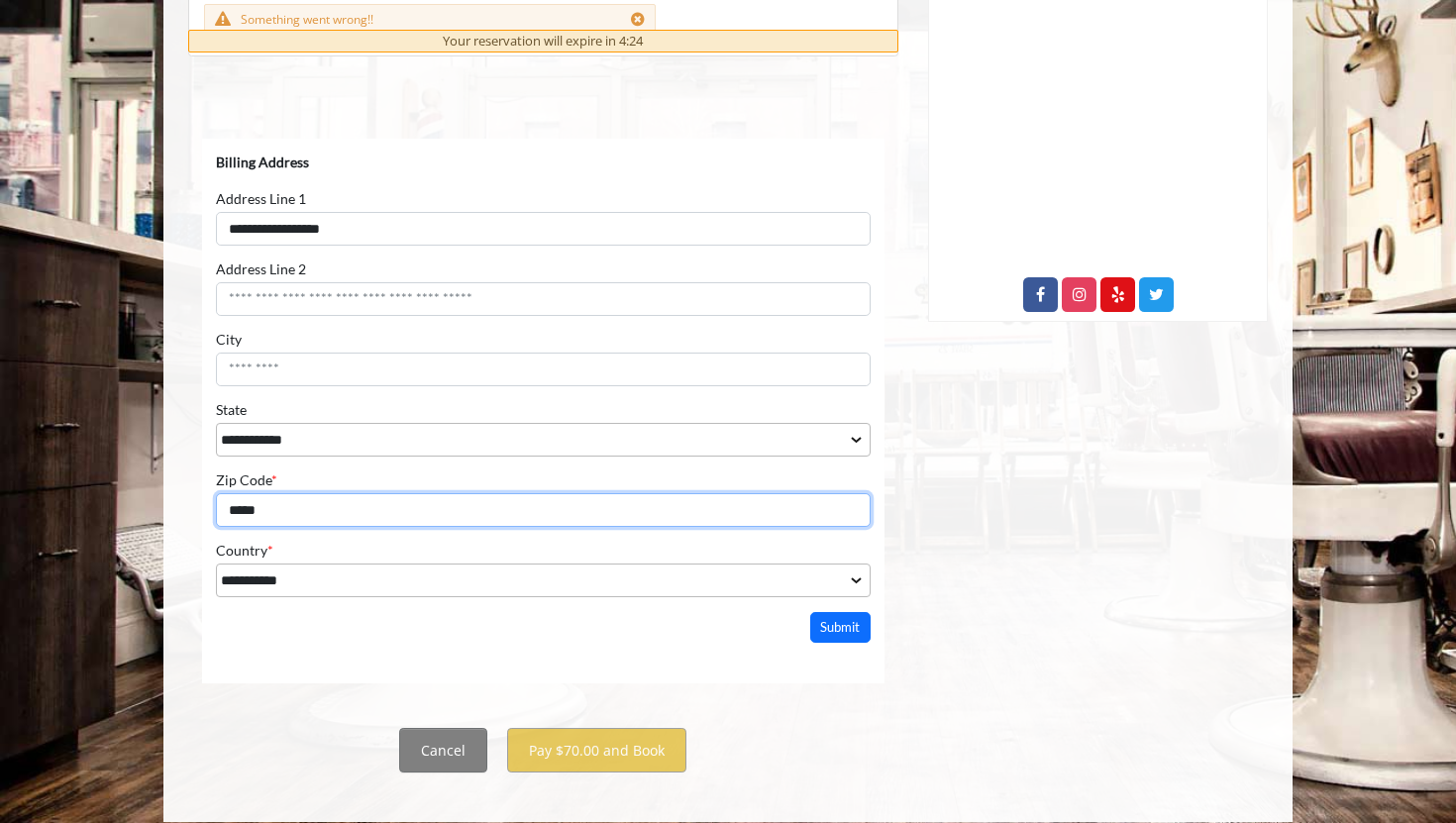 click on "*****" at bounding box center (543, 510) 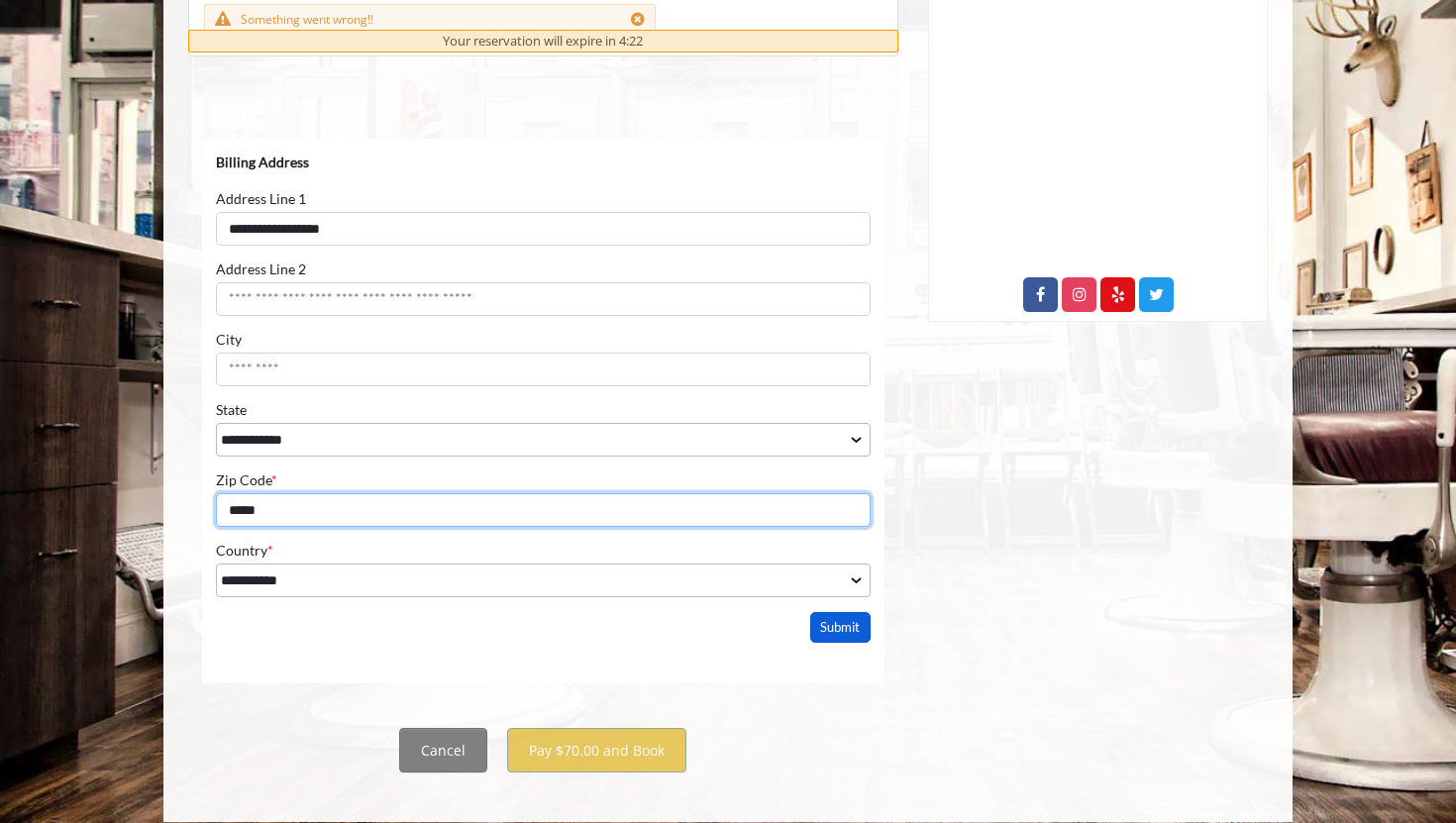 type on "*****" 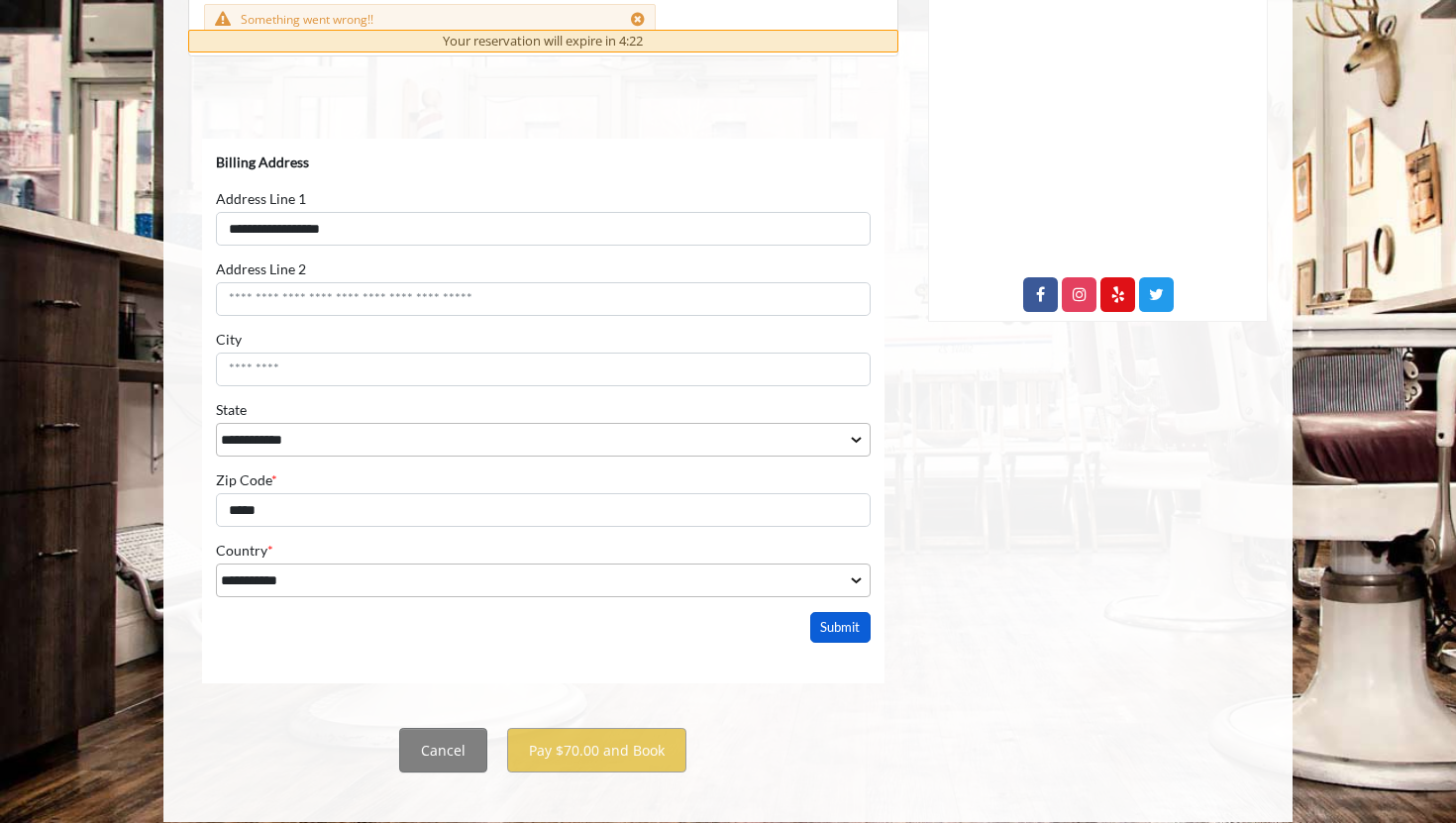 click on "Submit" at bounding box center [841, 627] 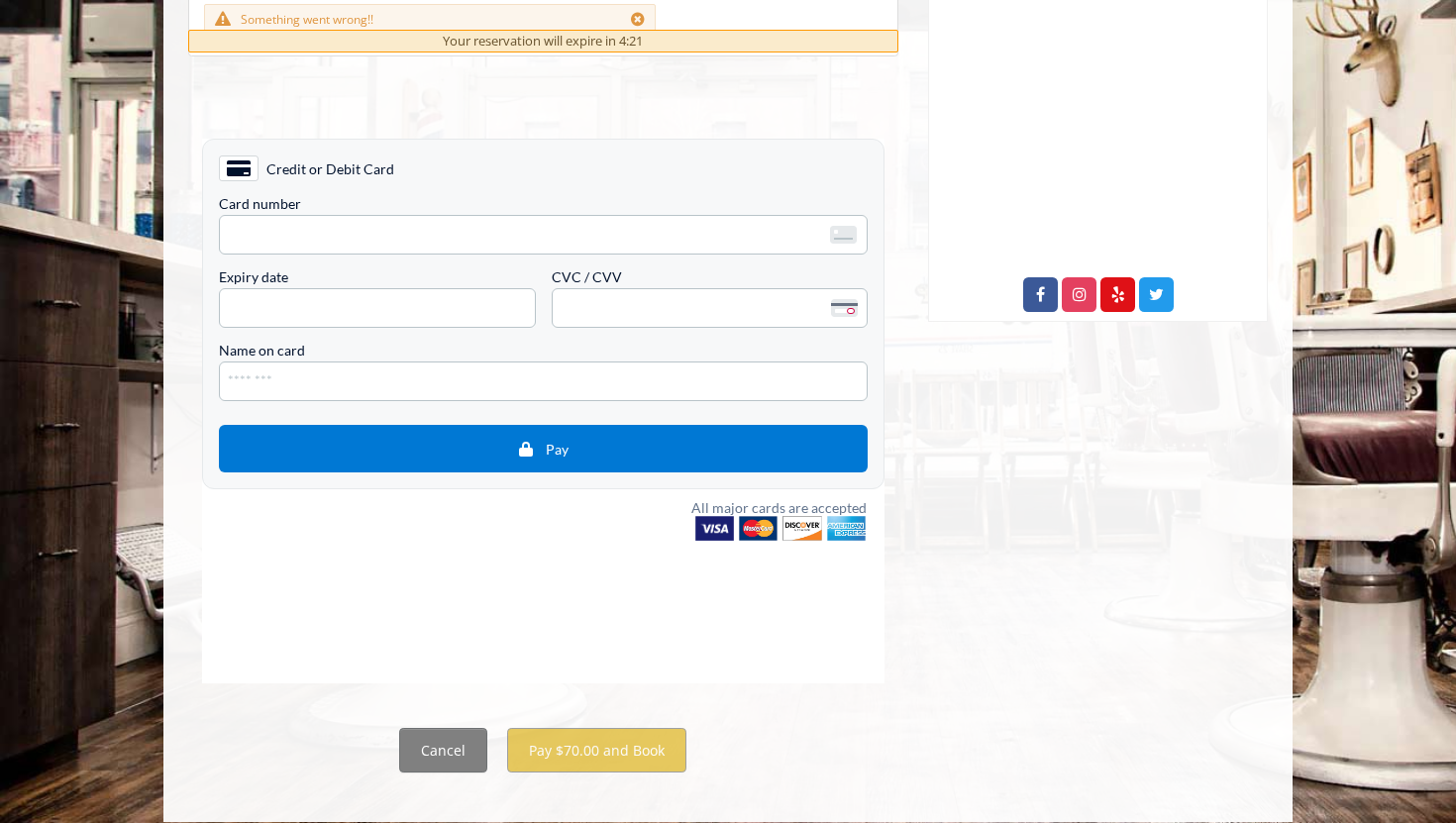 scroll, scrollTop: 988, scrollLeft: 0, axis: vertical 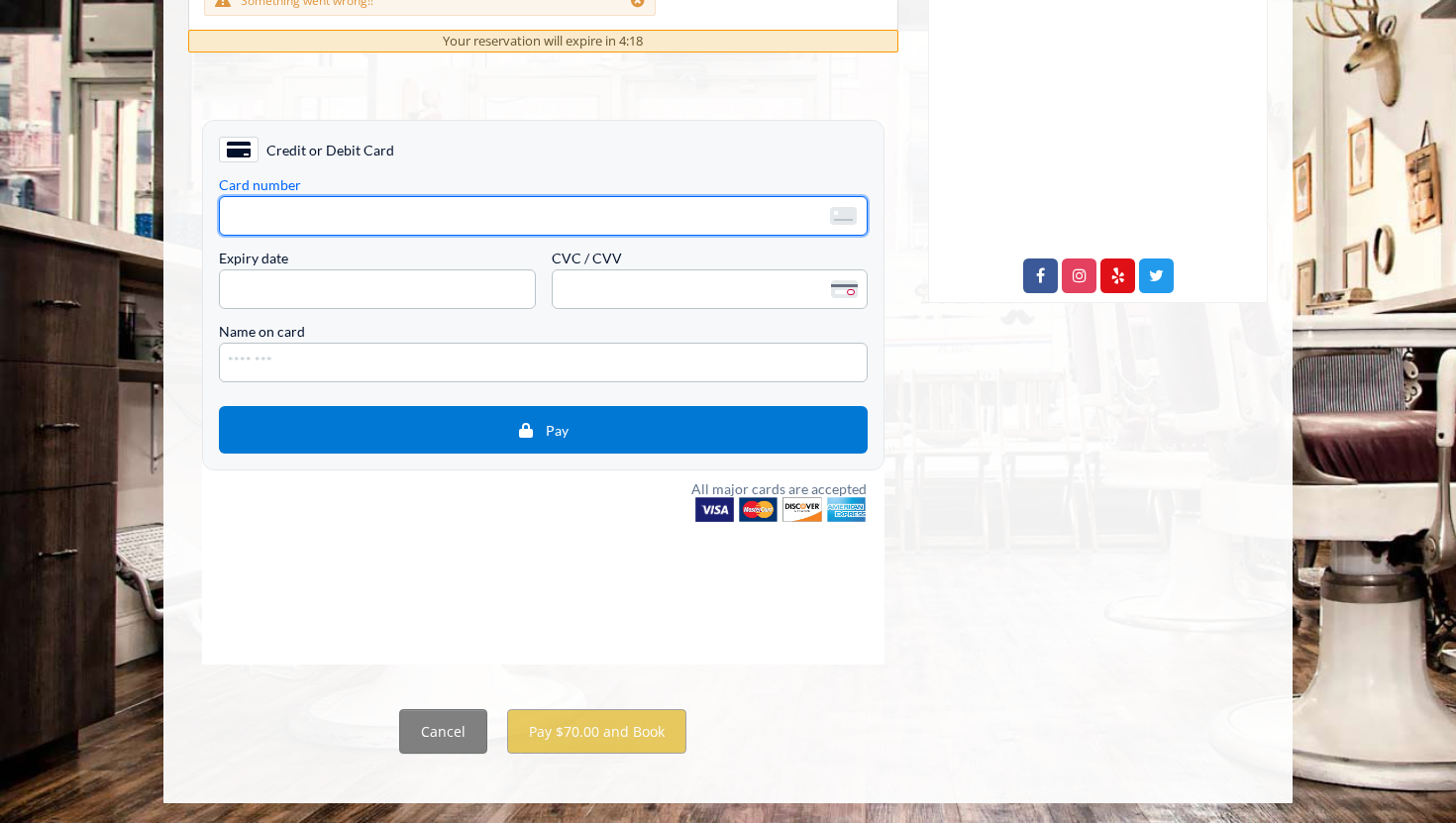 click at bounding box center [843, 216] 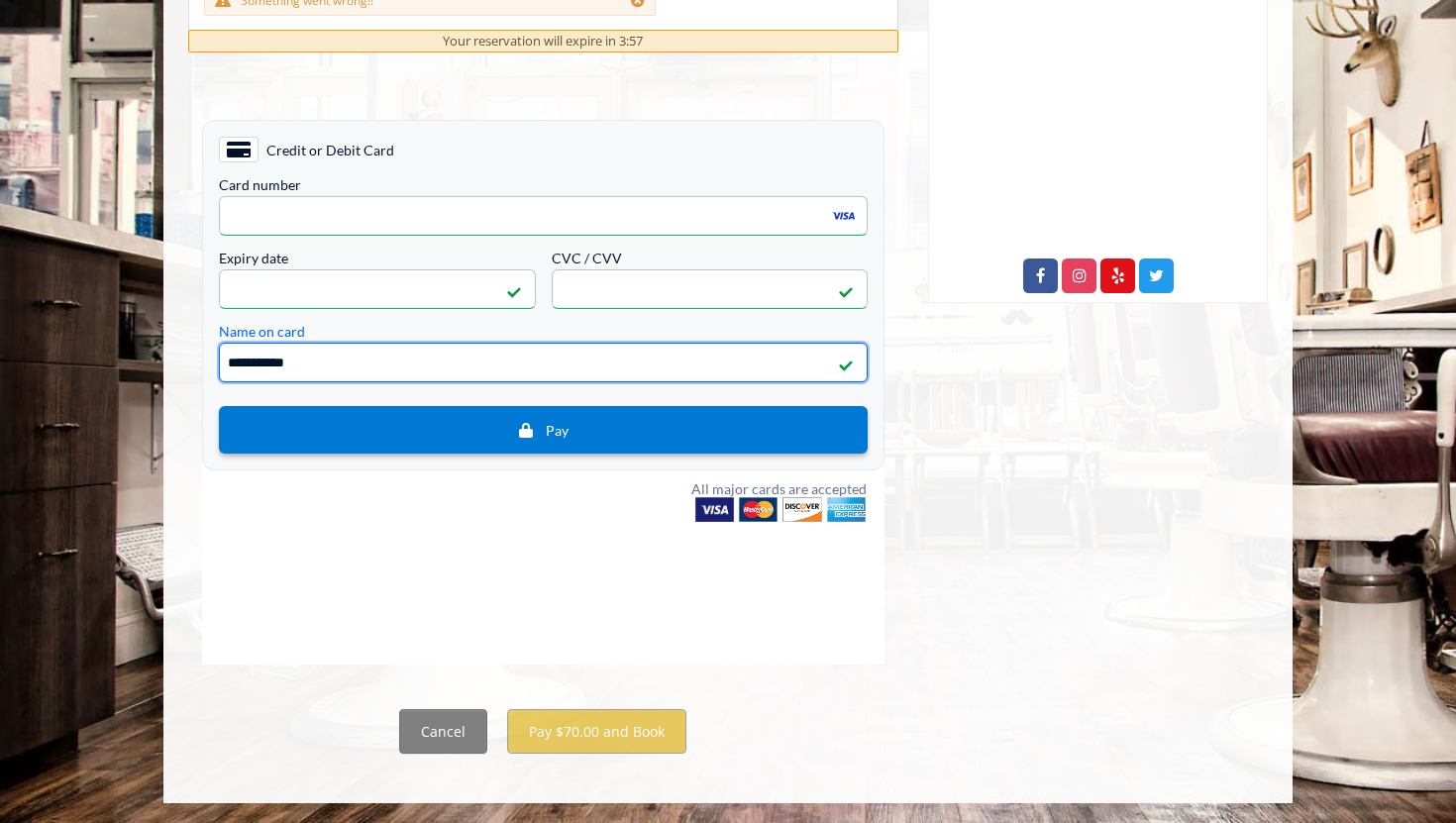 type on "**********" 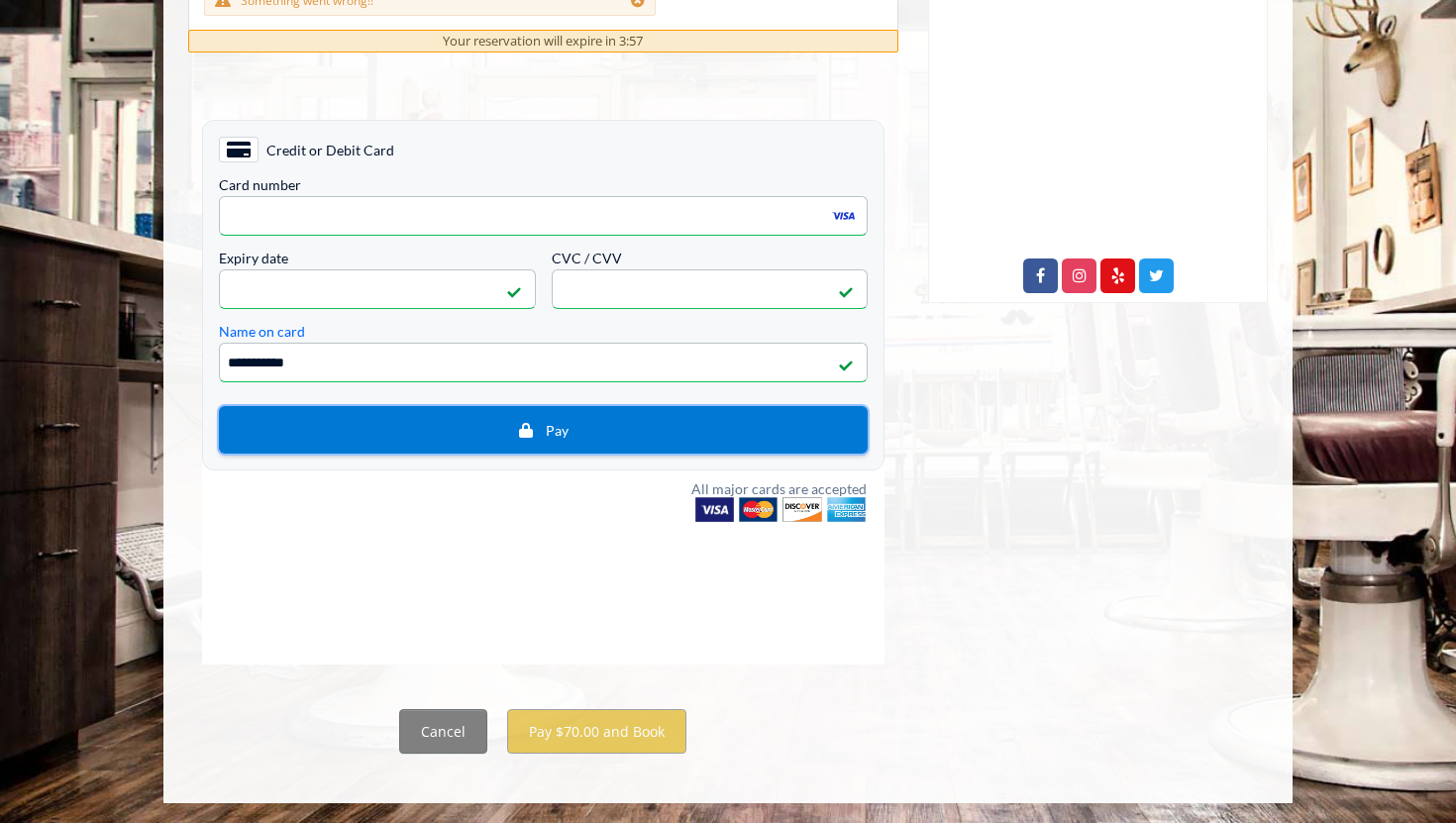 click on "Pay" at bounding box center (543, 430) 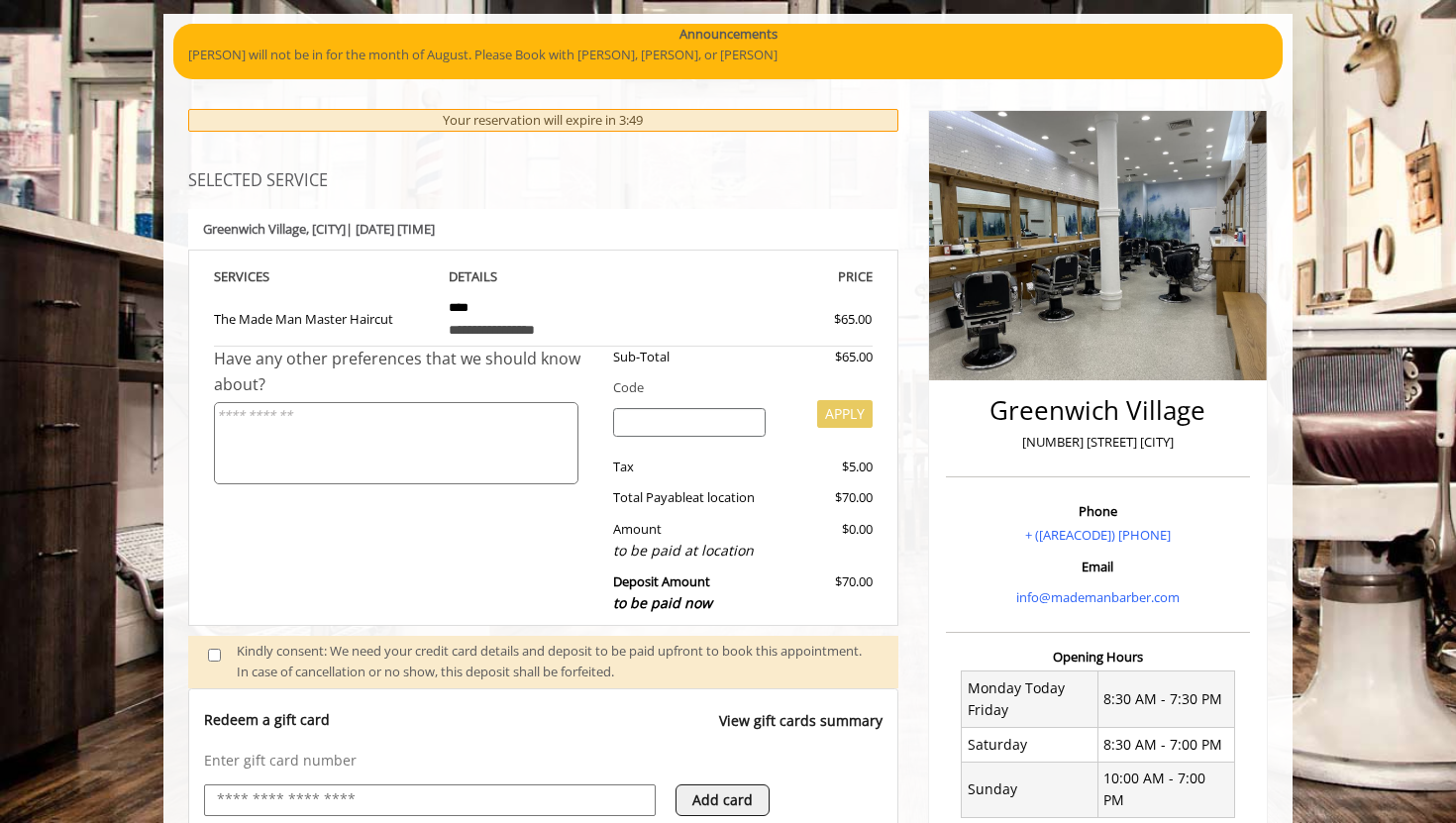scroll, scrollTop: 133, scrollLeft: 0, axis: vertical 